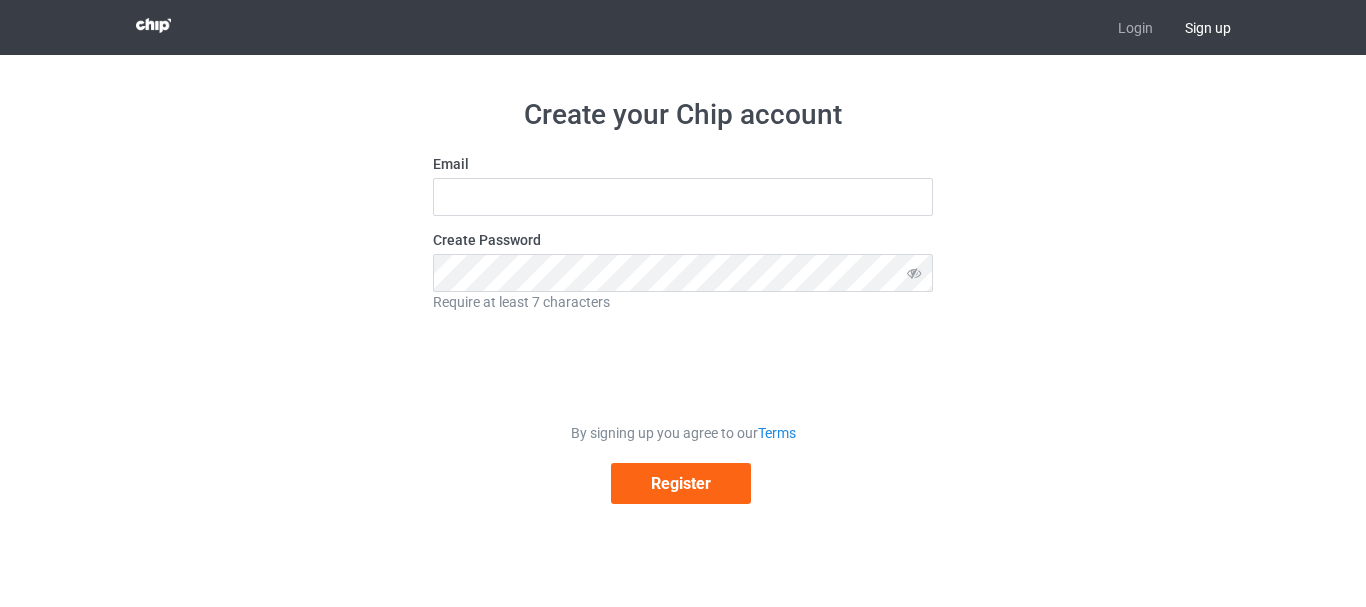 scroll, scrollTop: 0, scrollLeft: 0, axis: both 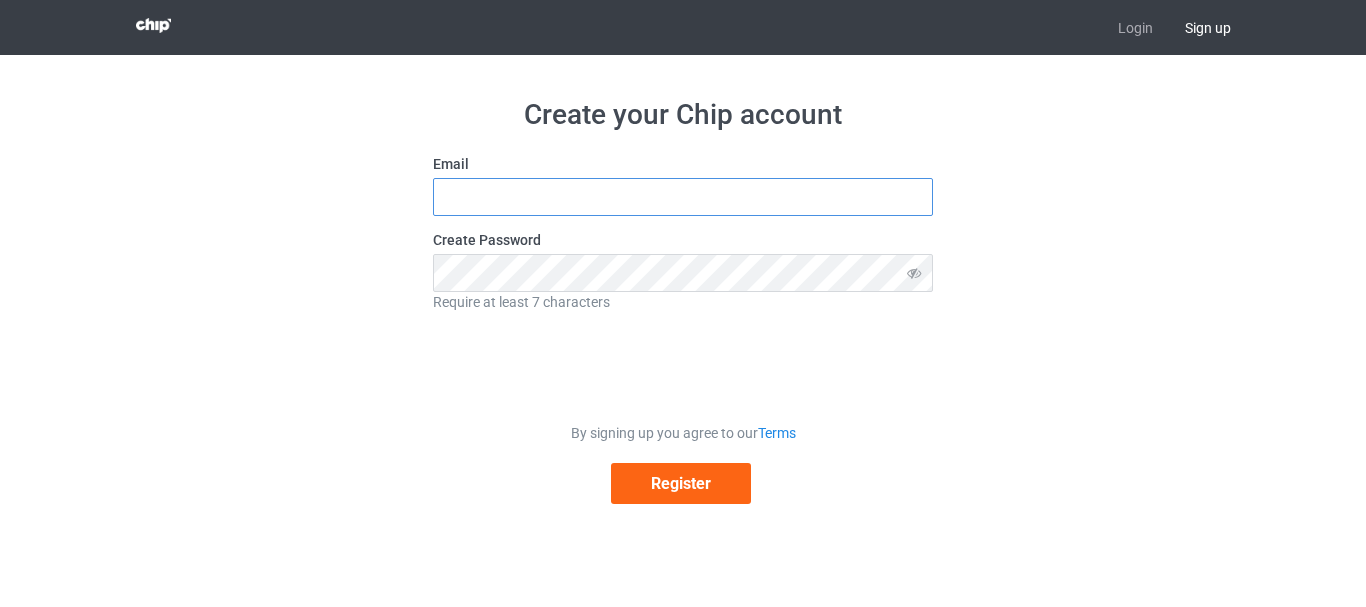 click at bounding box center [683, 197] 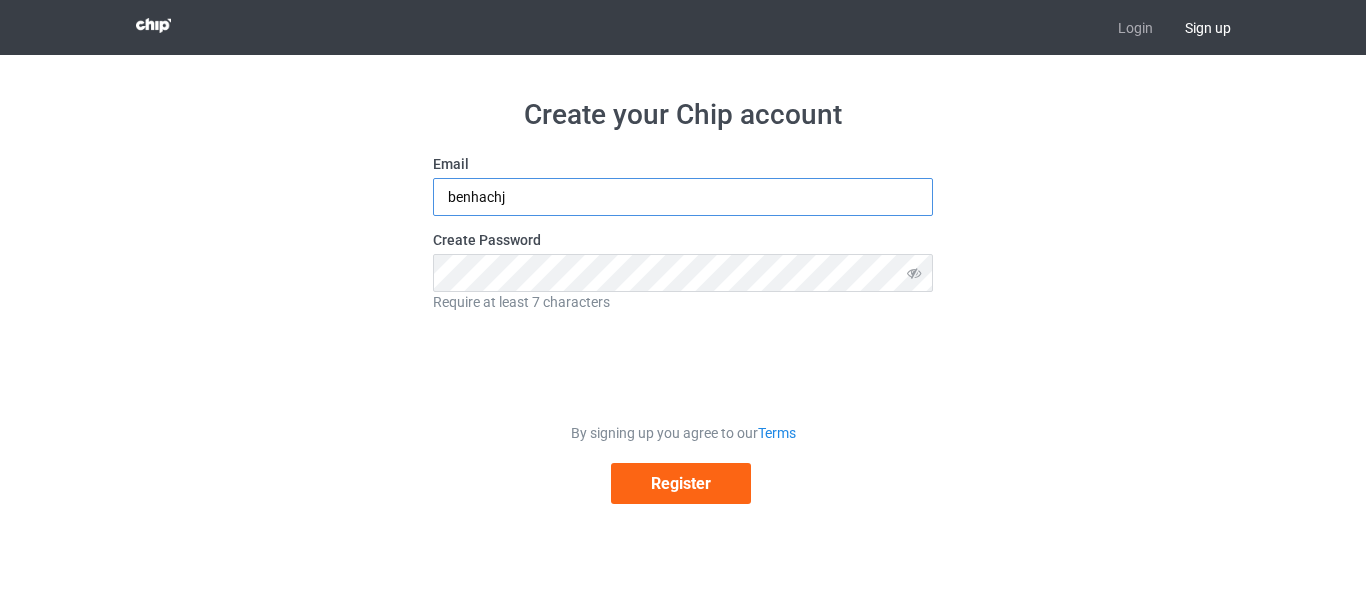 click on "benhachj" at bounding box center (683, 197) 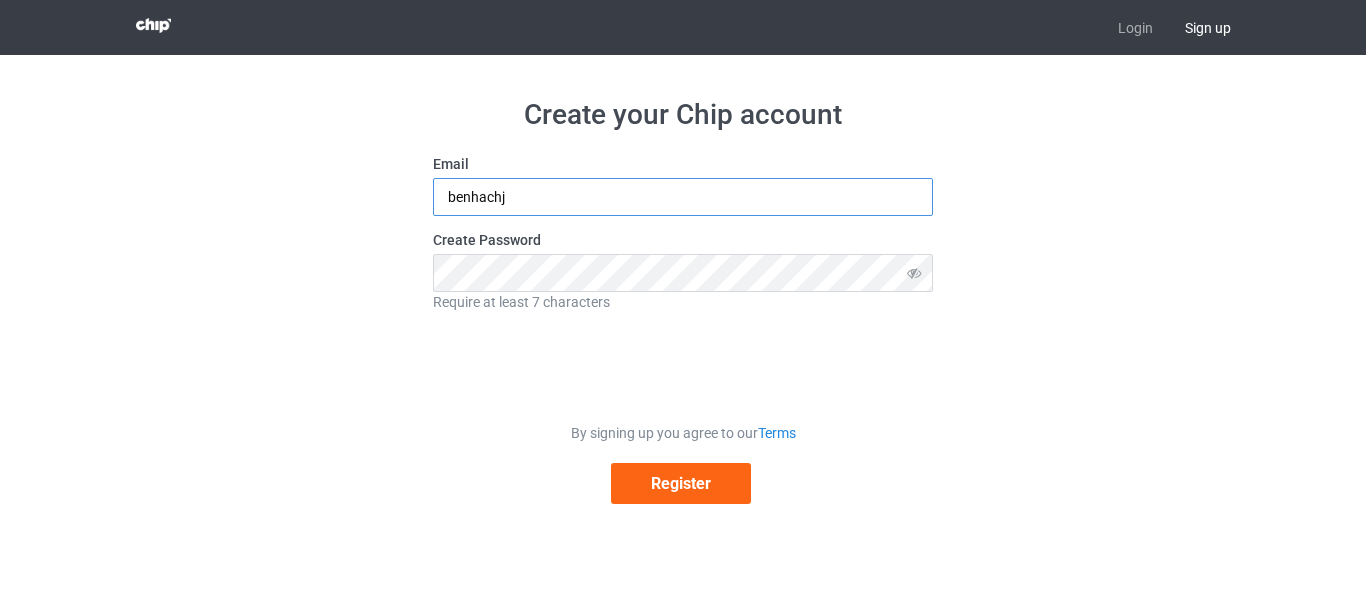 paste on "idrissbenhachem0514@gmail.com" 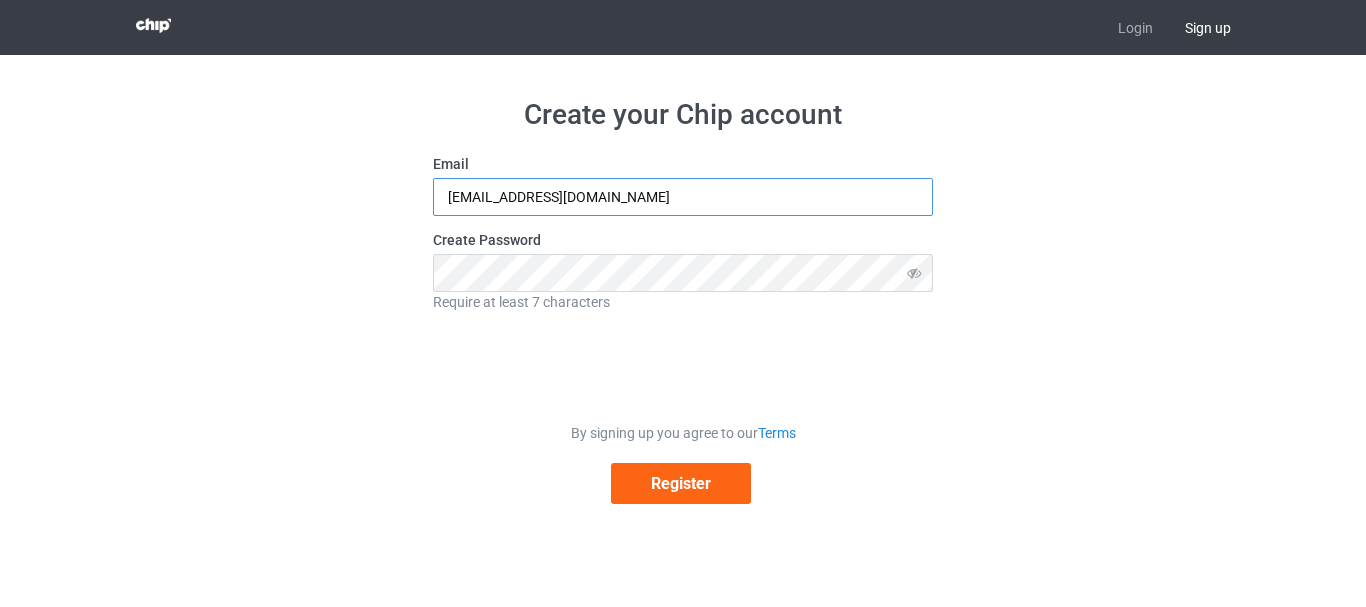 type on "idrissbenhachem0514@gmail.com" 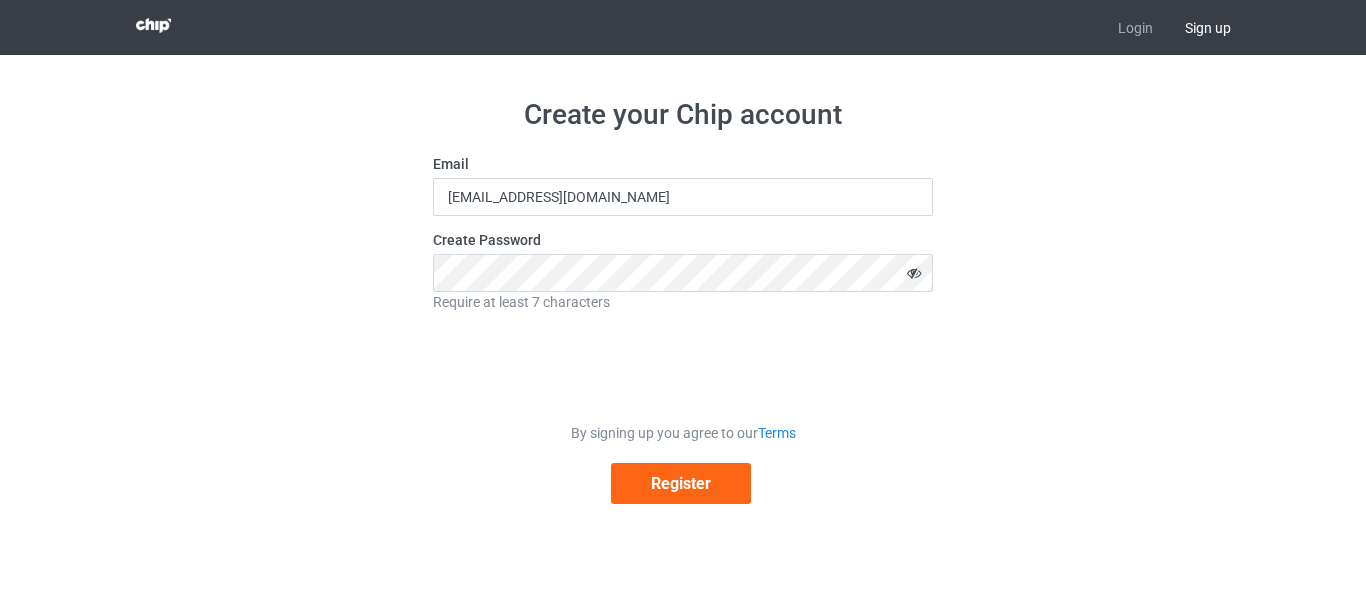 click at bounding box center (914, 273) 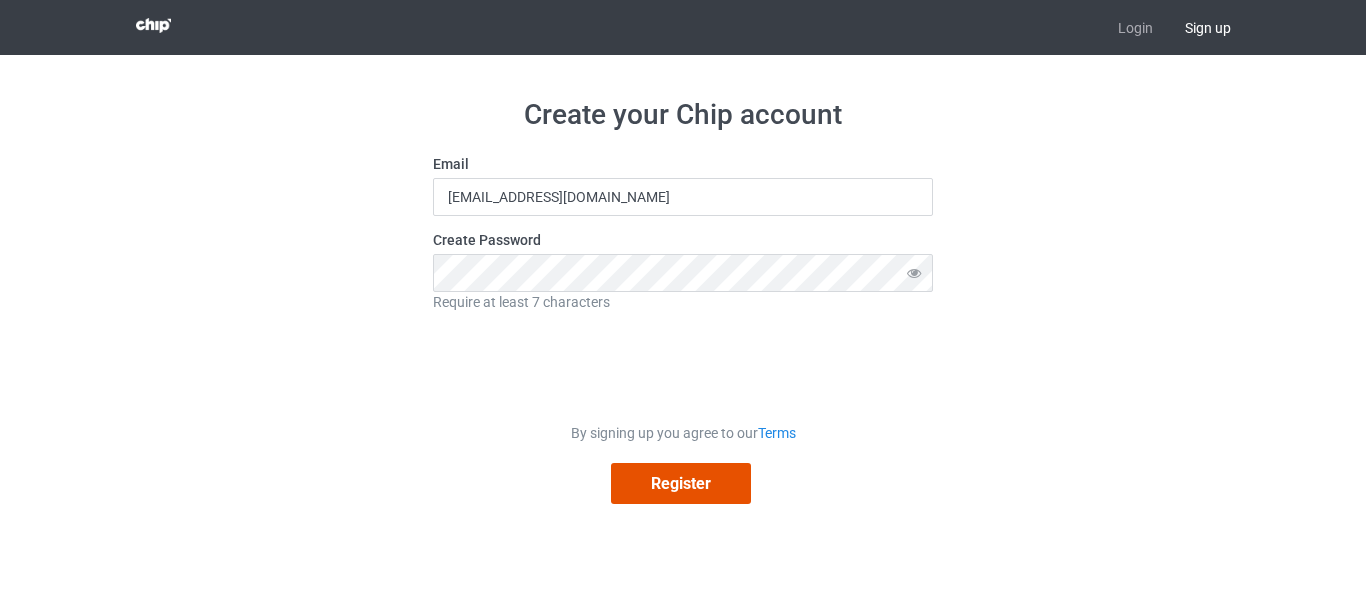 click on "Register" at bounding box center (681, 483) 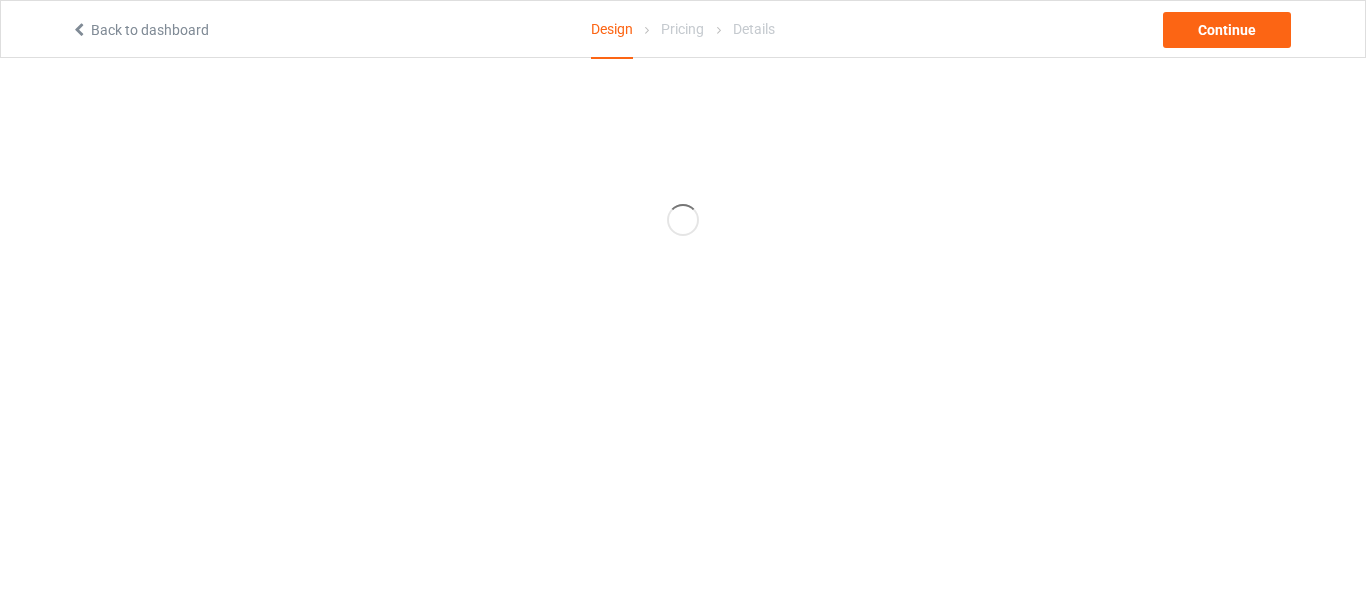 scroll, scrollTop: 0, scrollLeft: 0, axis: both 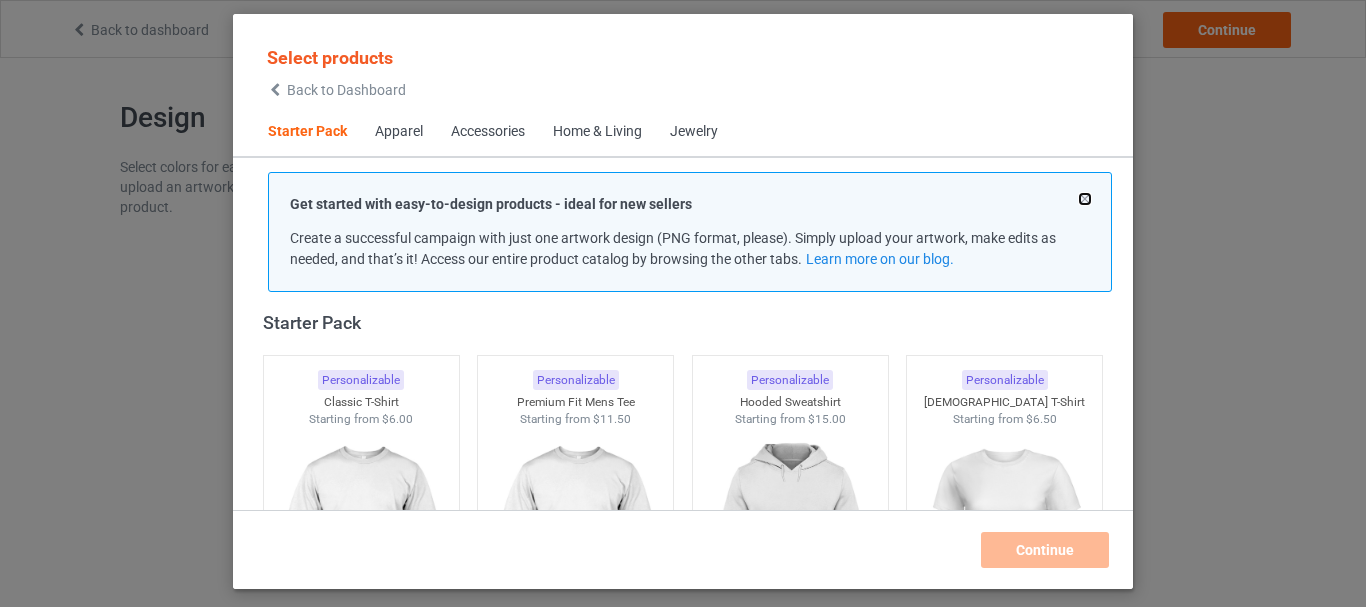 click at bounding box center [1085, 199] 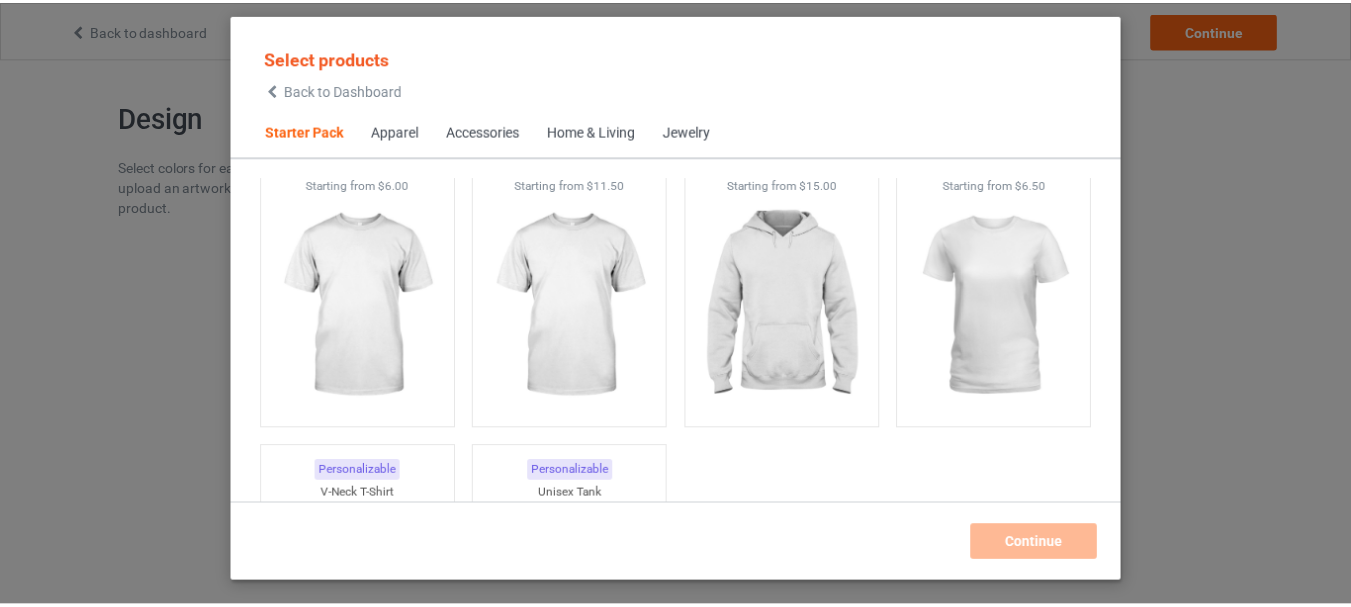 scroll, scrollTop: 26, scrollLeft: 0, axis: vertical 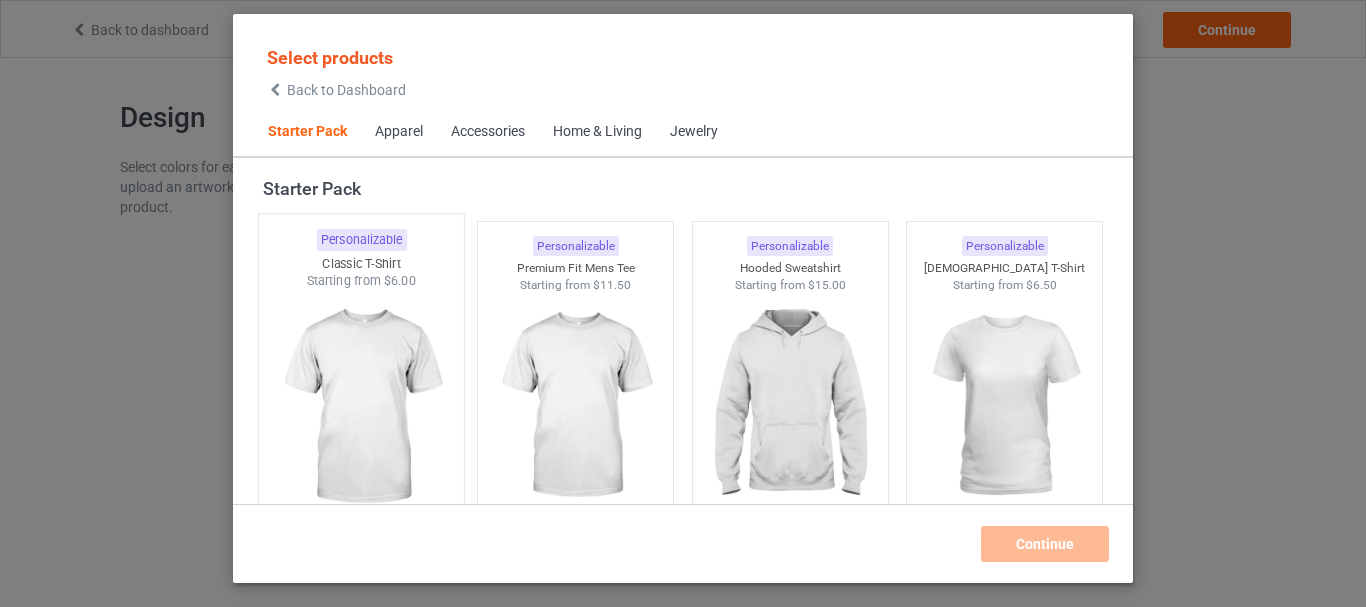 click at bounding box center [361, 407] 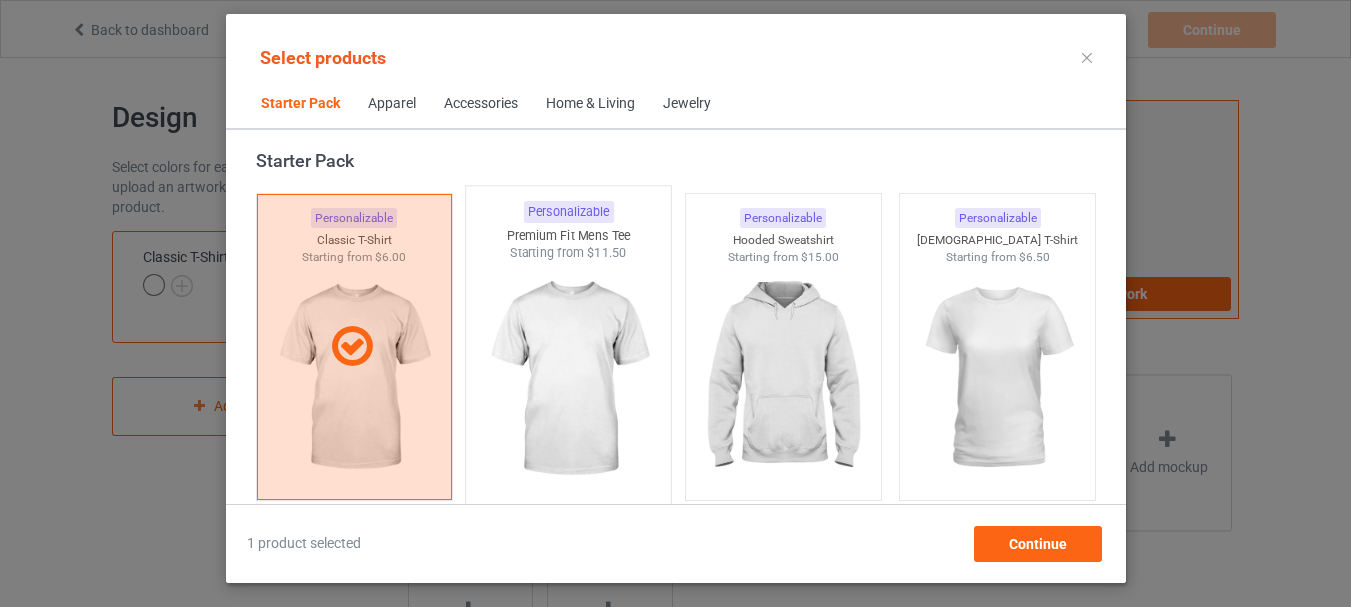 click at bounding box center (568, 379) 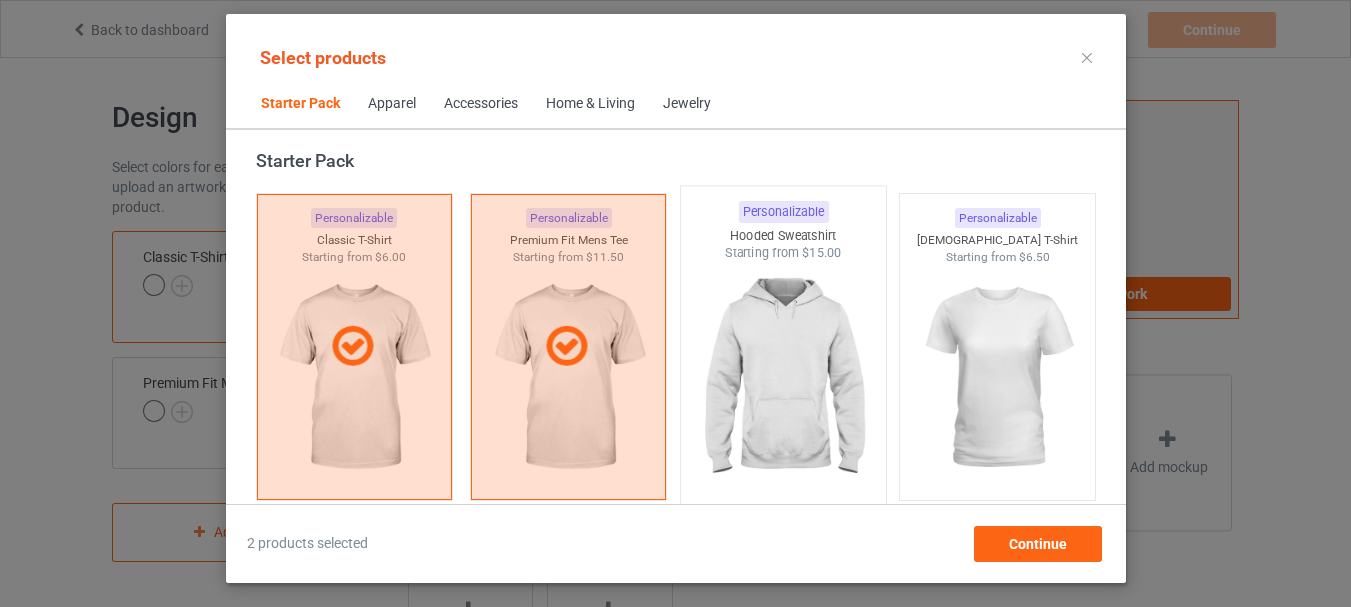 click at bounding box center [783, 379] 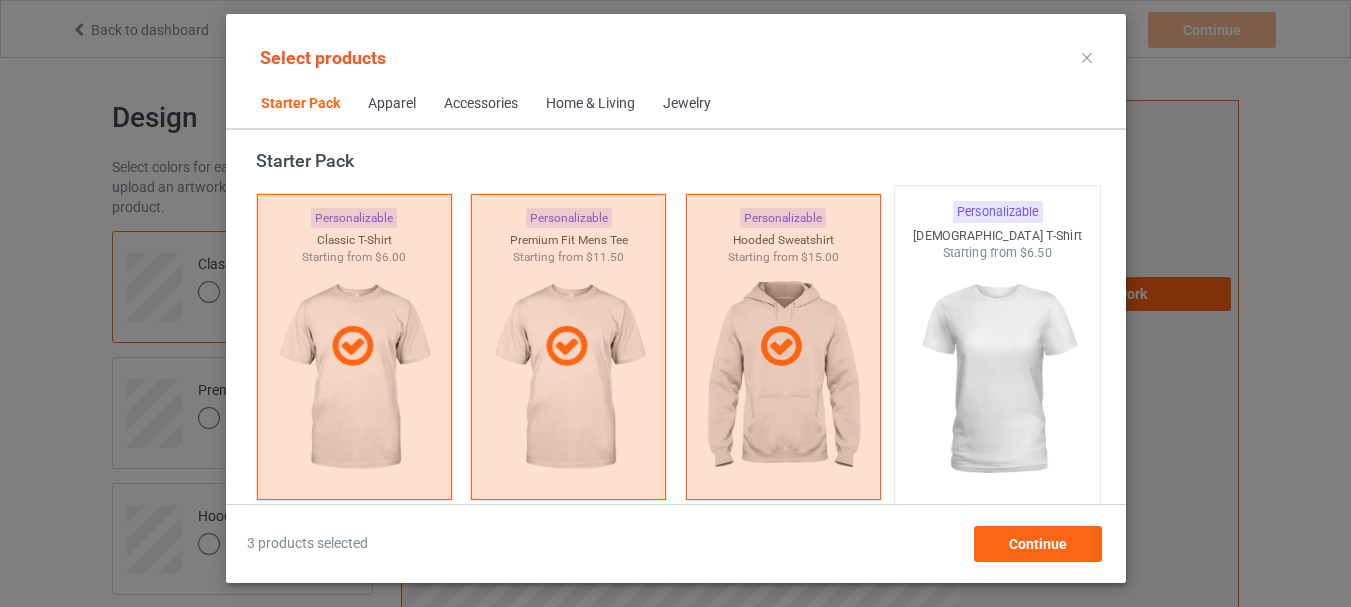 click at bounding box center (997, 379) 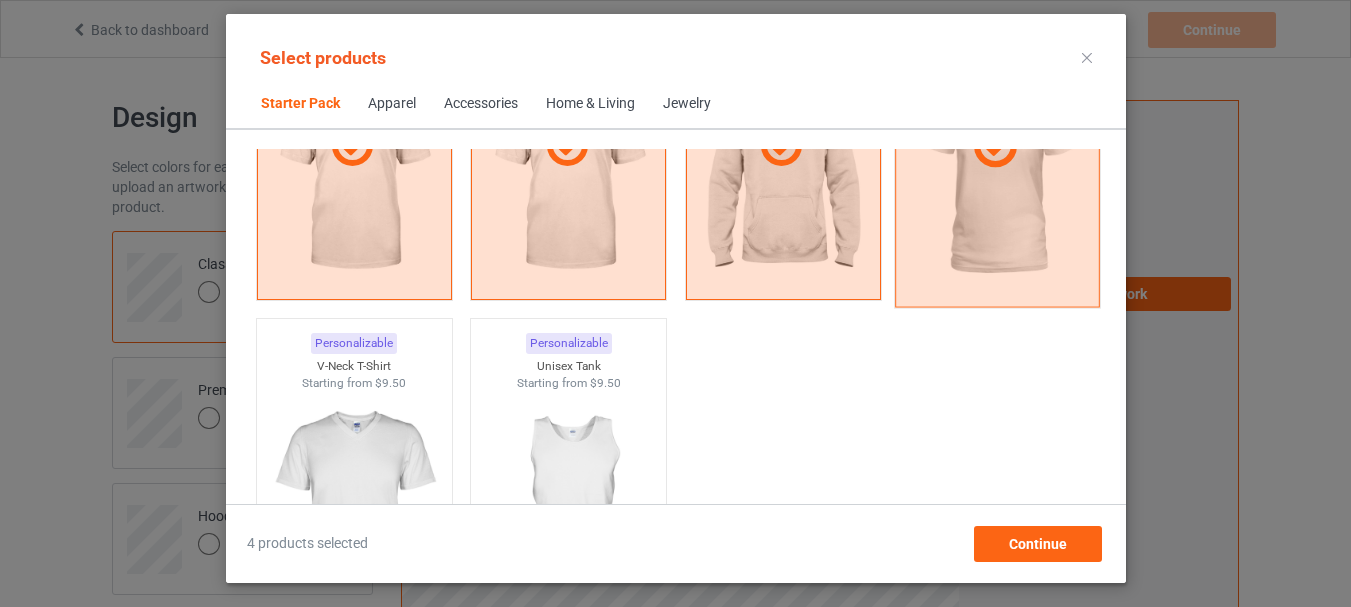 scroll, scrollTop: 326, scrollLeft: 0, axis: vertical 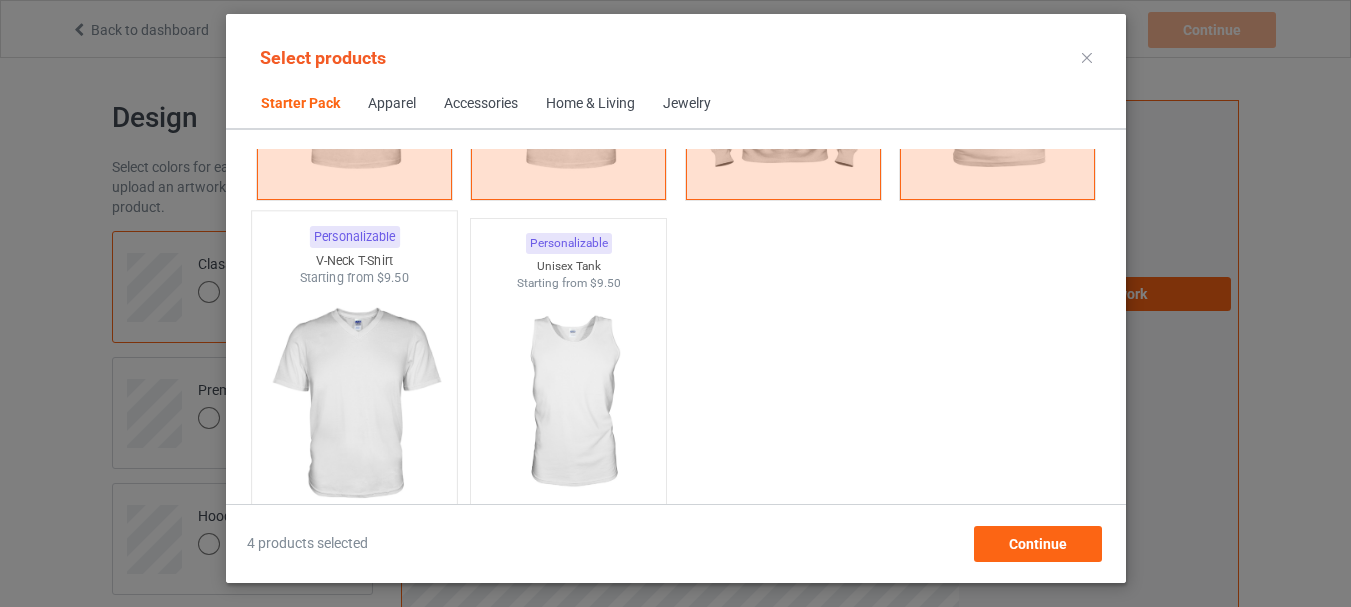 click at bounding box center (354, 404) 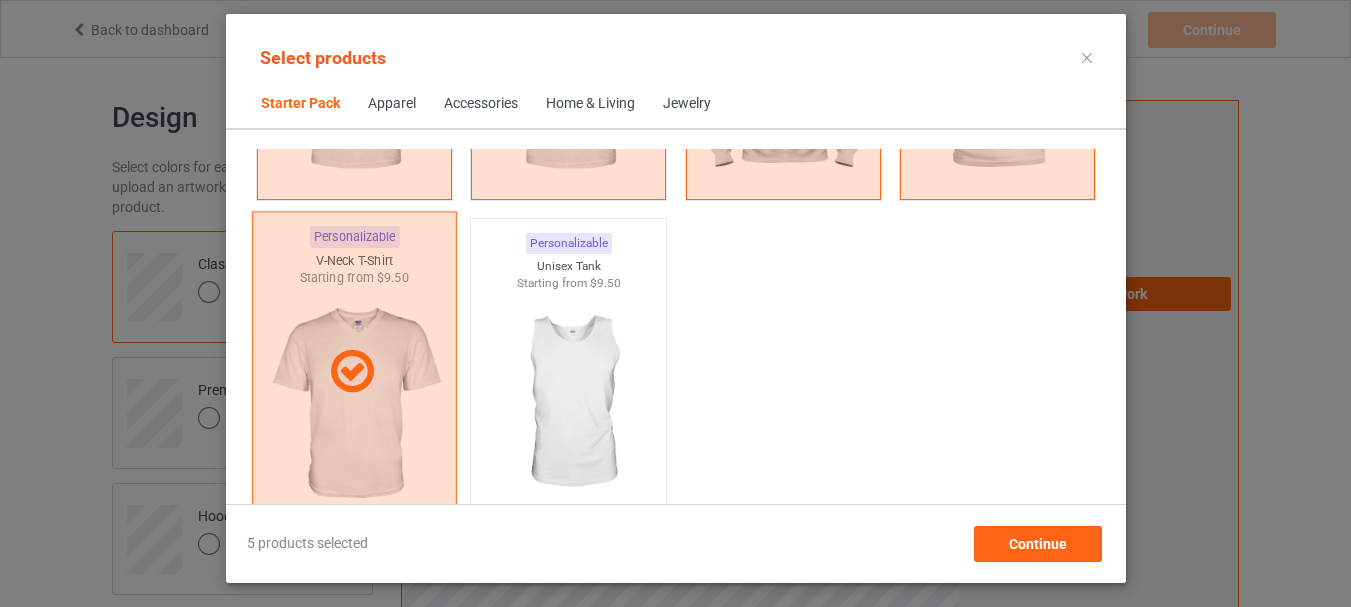 click at bounding box center (351, 372) 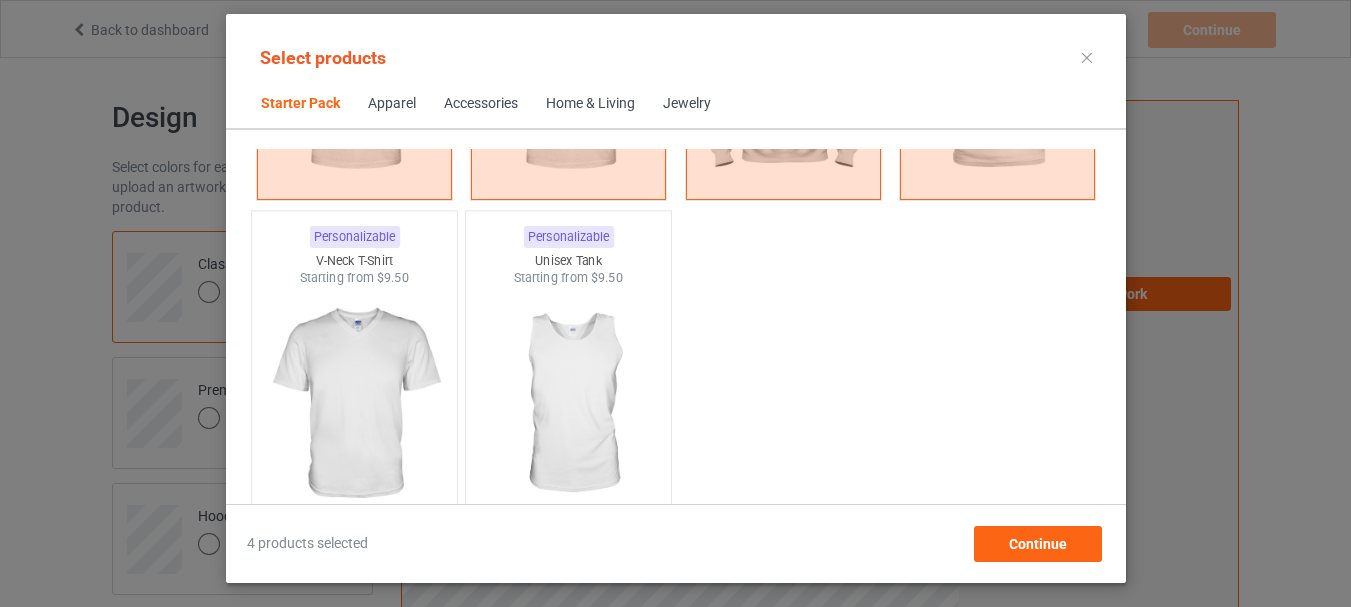 click at bounding box center (568, 404) 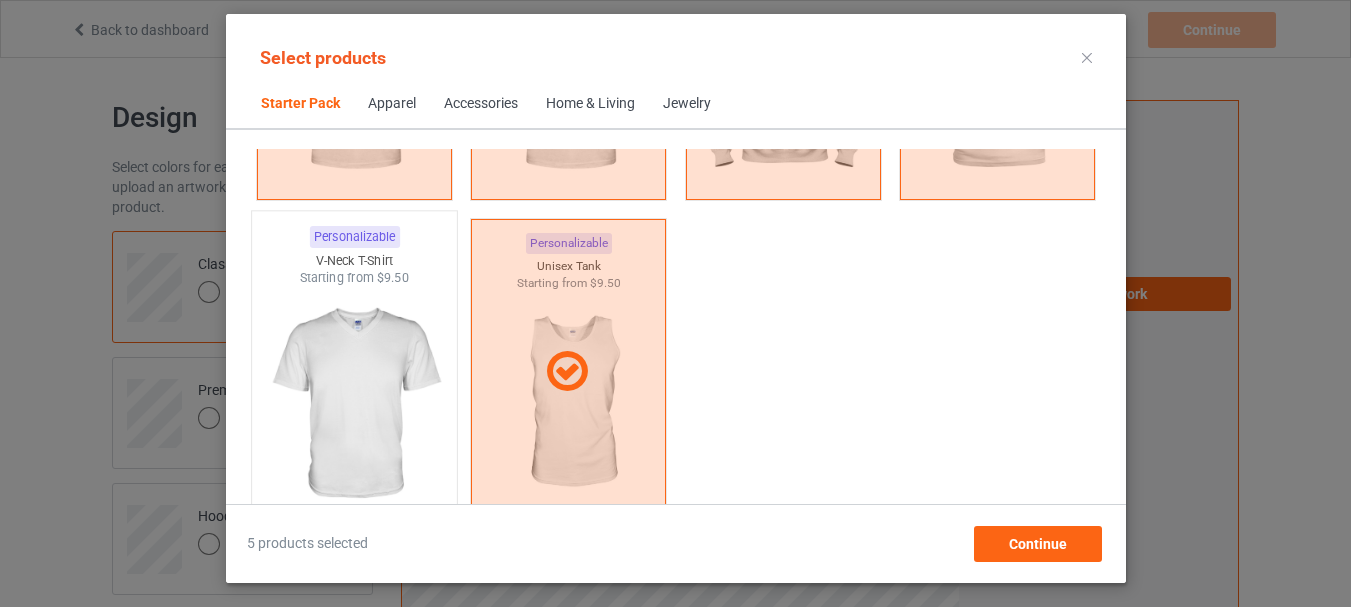 click at bounding box center (354, 404) 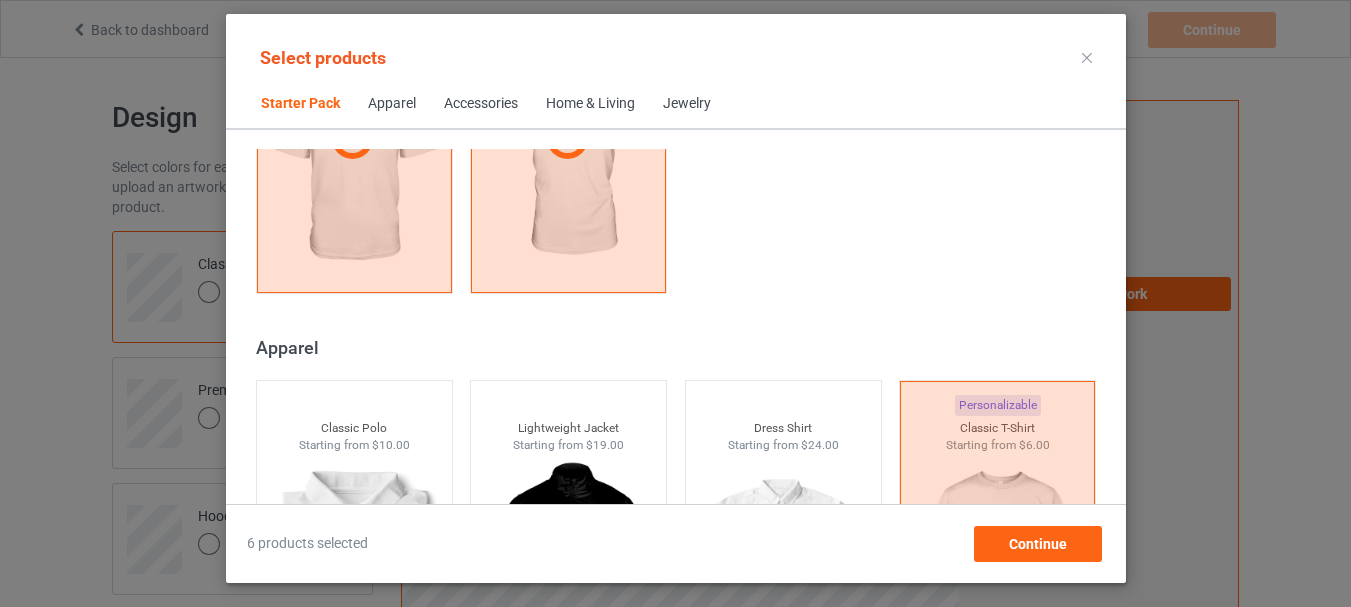 scroll, scrollTop: 626, scrollLeft: 0, axis: vertical 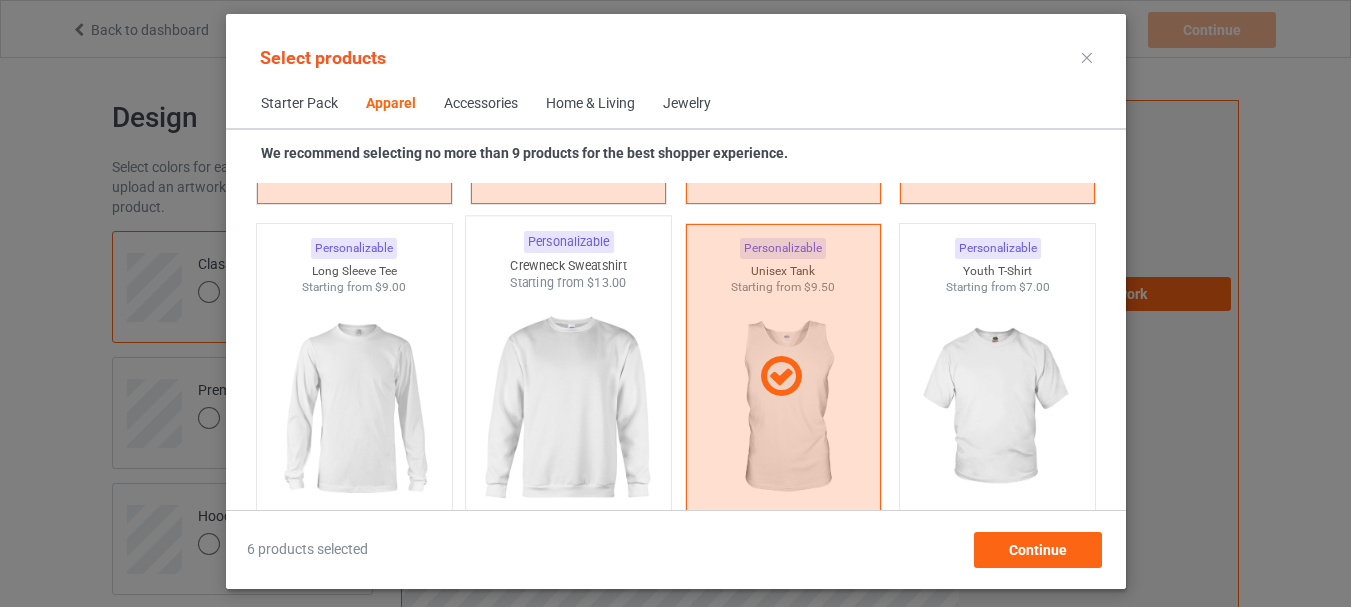 click at bounding box center [568, 409] 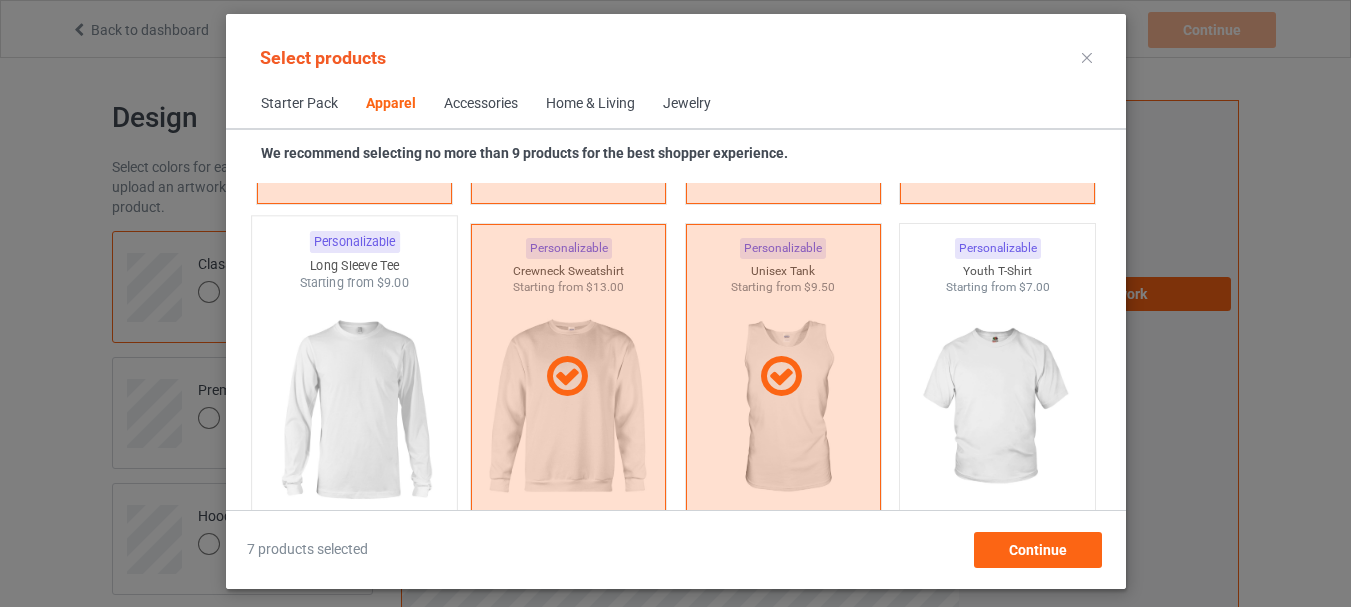 click at bounding box center [354, 409] 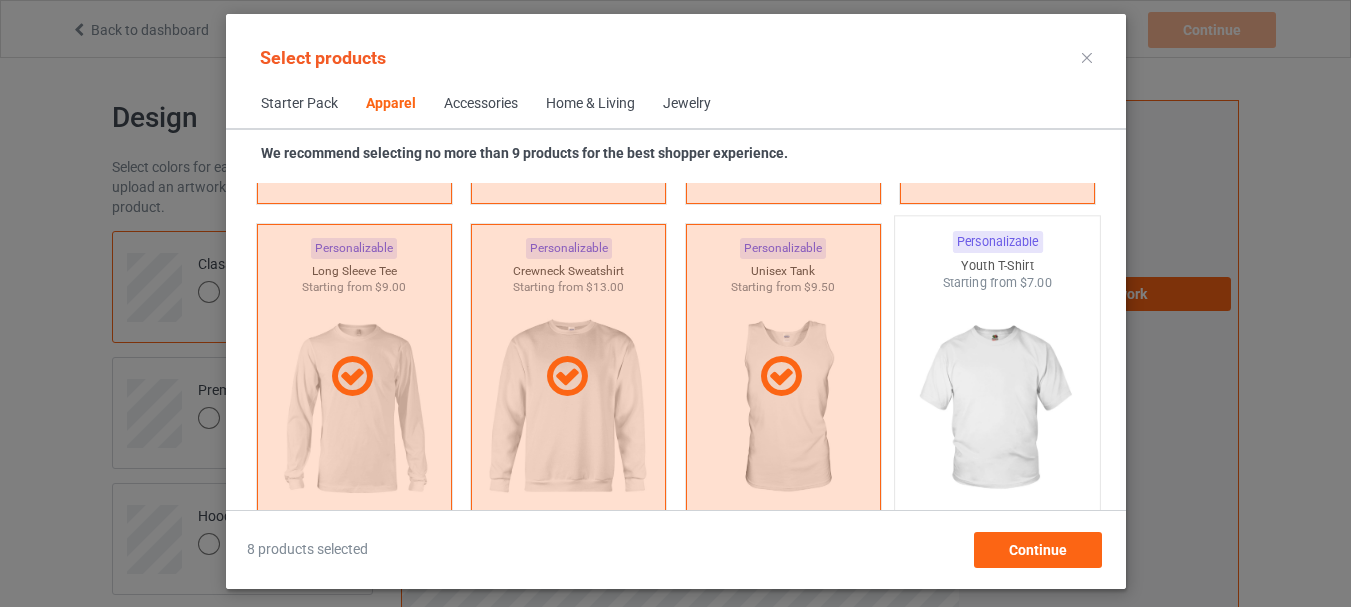 click at bounding box center (997, 409) 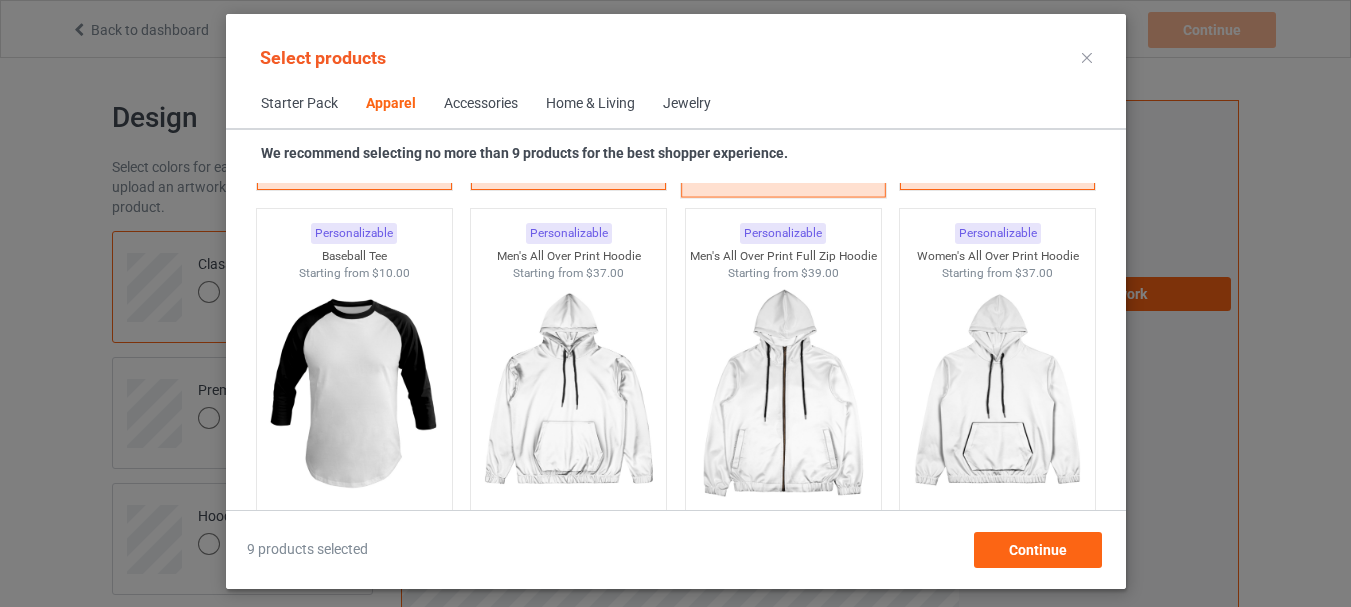 scroll, scrollTop: 1800, scrollLeft: 0, axis: vertical 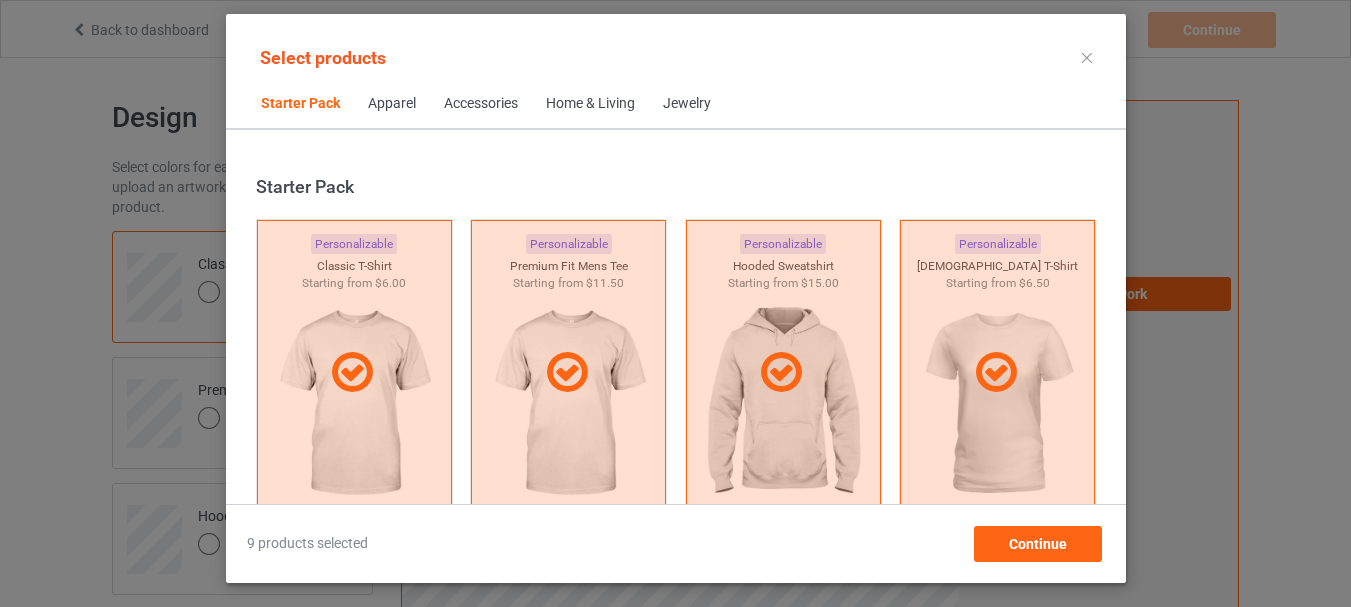 click on "Apparel" at bounding box center (392, 104) 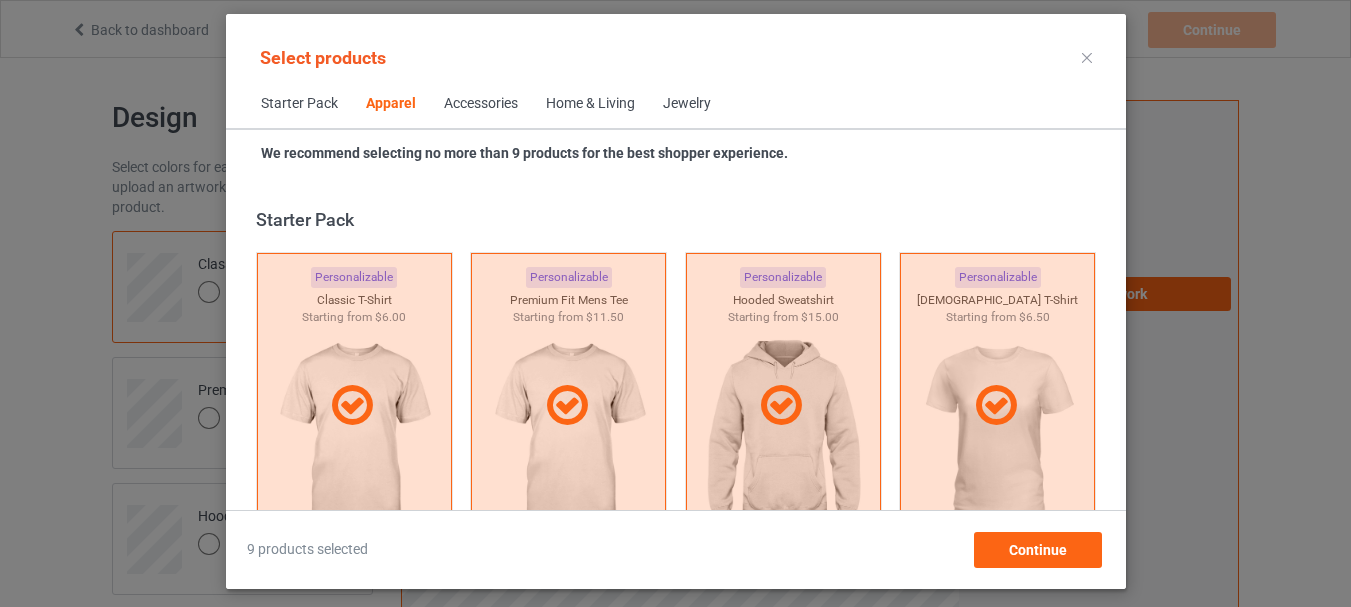 scroll, scrollTop: 745, scrollLeft: 0, axis: vertical 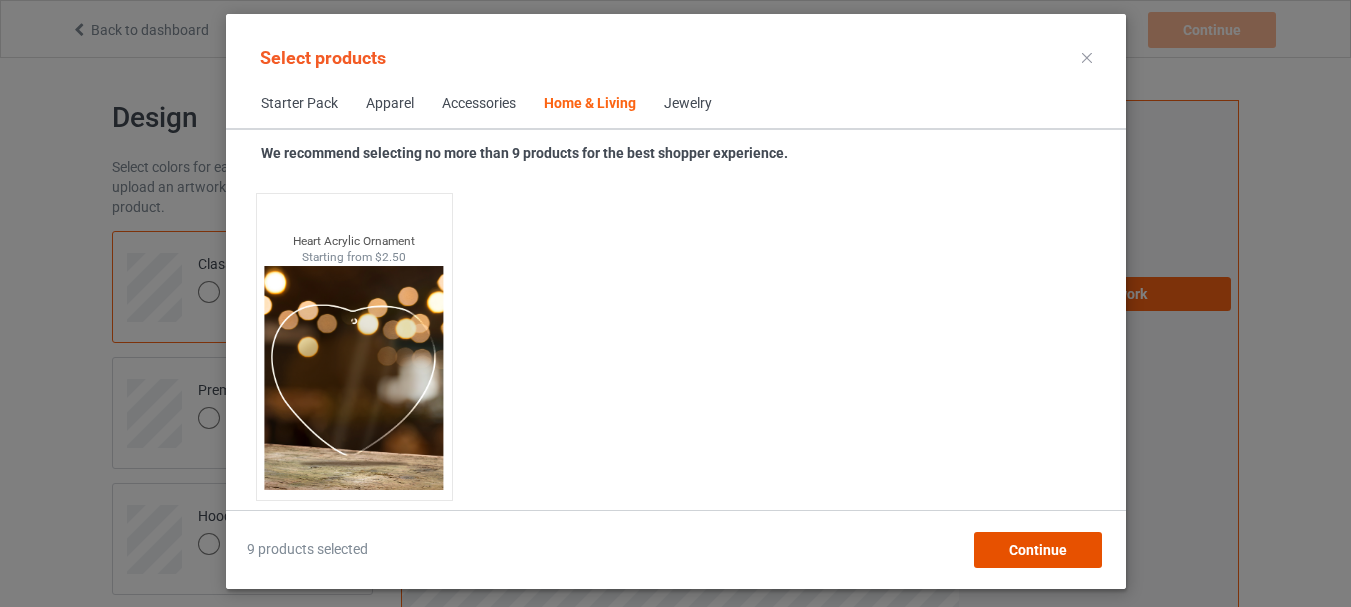 click on "Continue" at bounding box center [1037, 550] 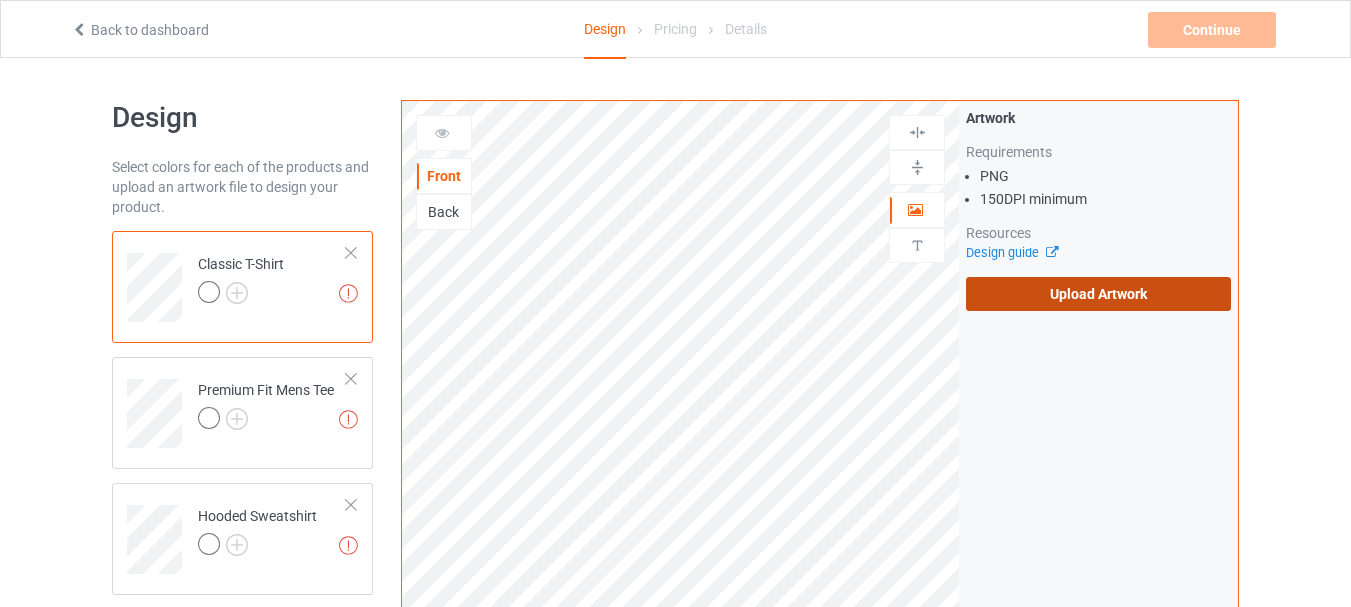 click on "Upload Artwork" at bounding box center (1098, 294) 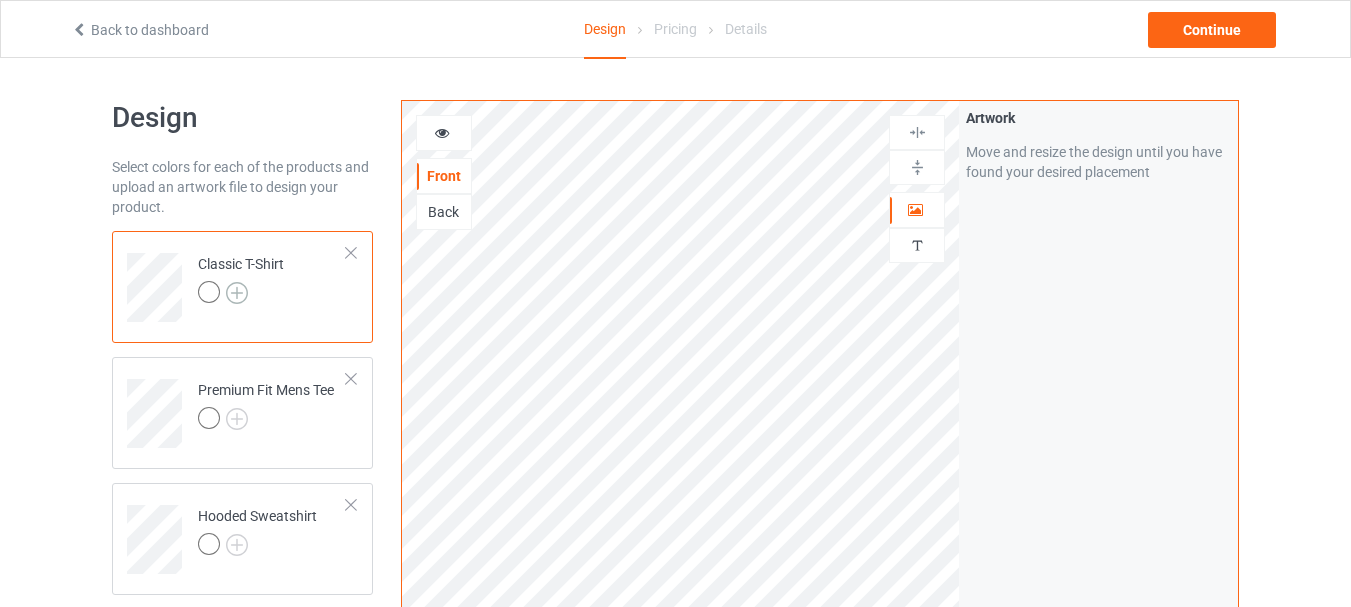 click at bounding box center (237, 293) 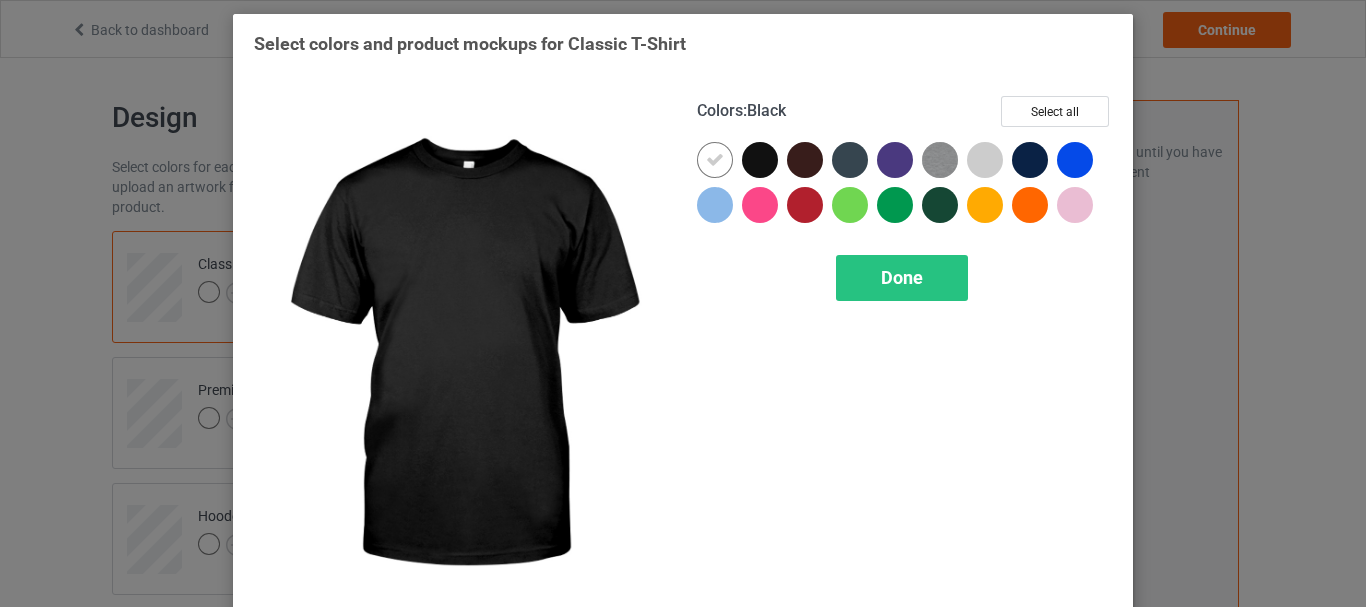 click at bounding box center [760, 160] 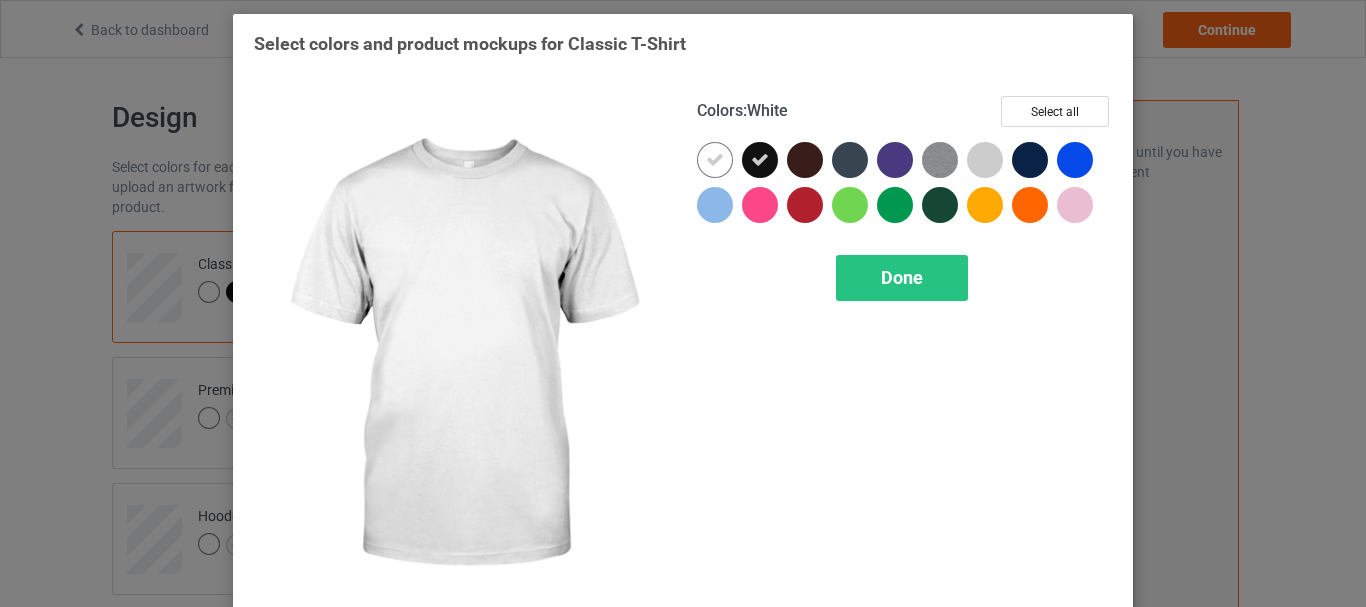 click at bounding box center [715, 160] 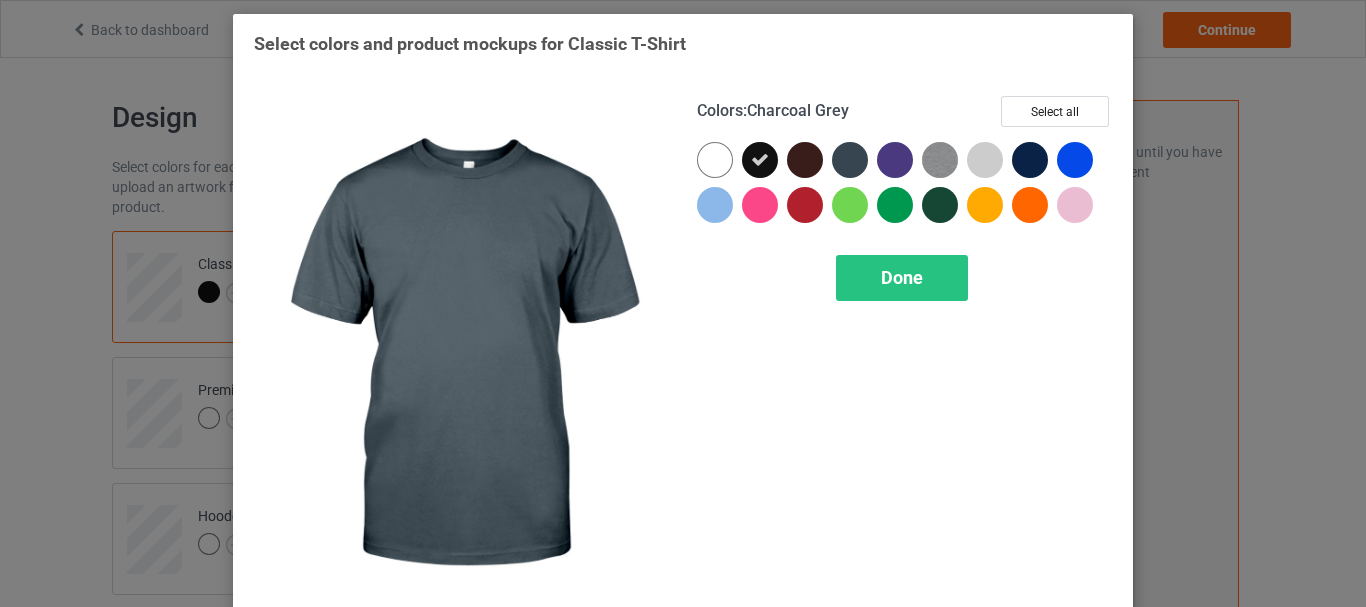click at bounding box center (850, 160) 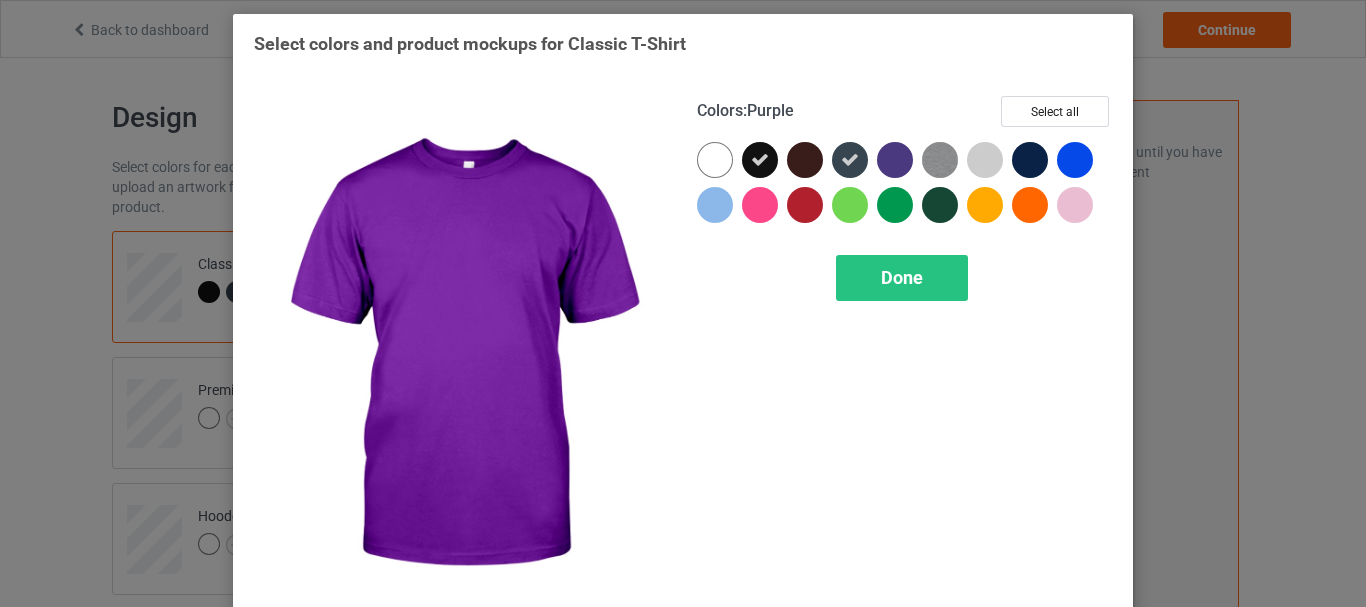 click at bounding box center [895, 160] 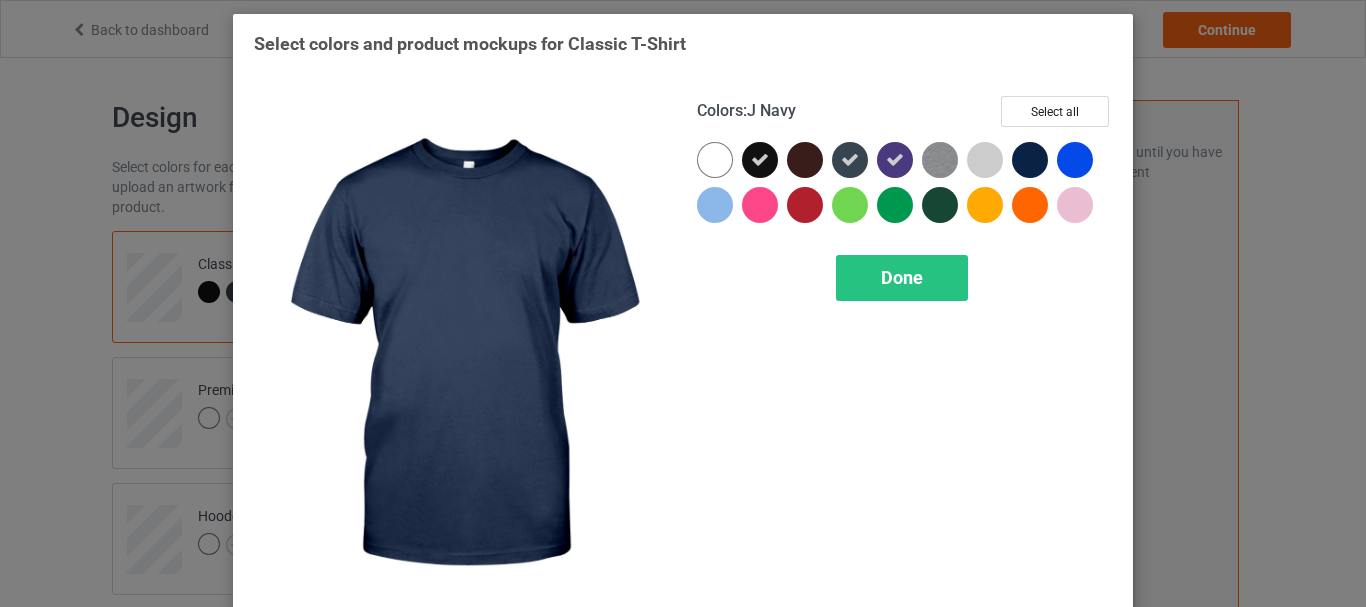 click at bounding box center (1030, 160) 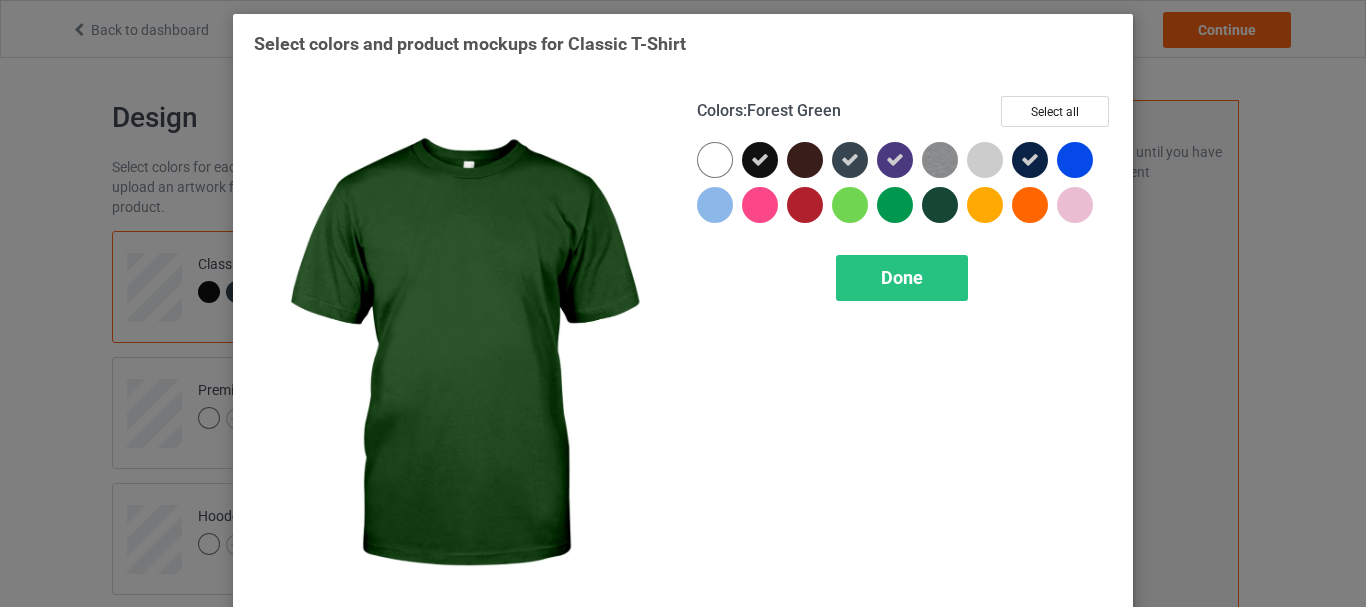 click at bounding box center [940, 205] 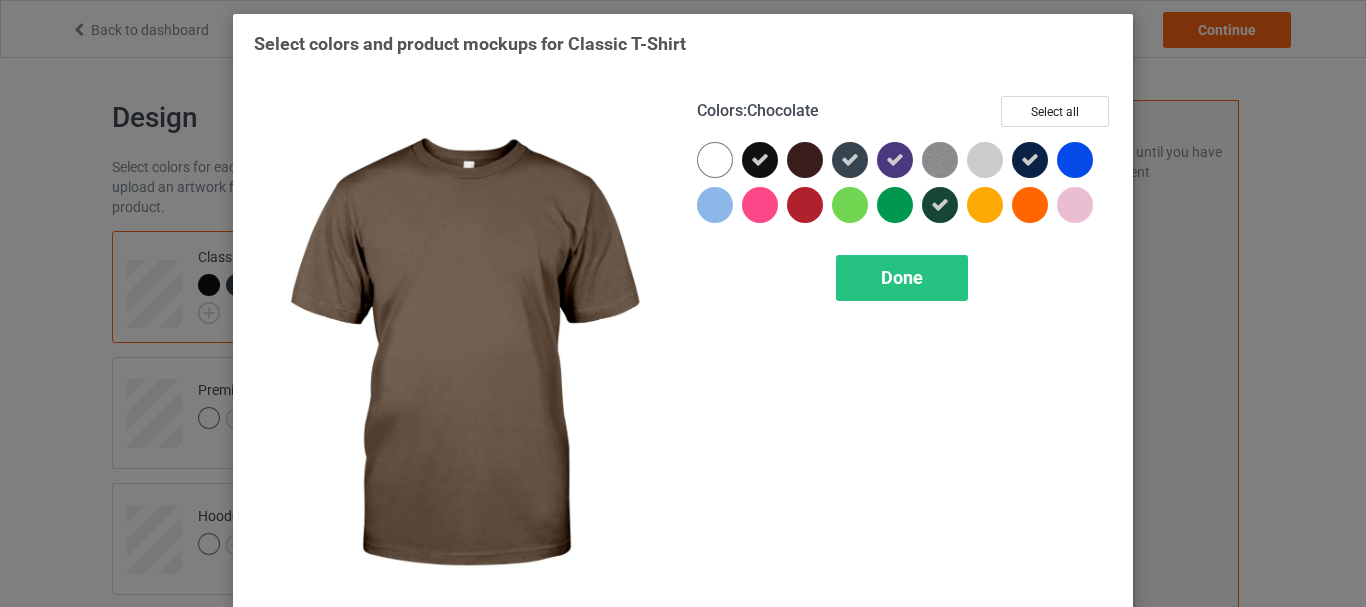 click at bounding box center [805, 160] 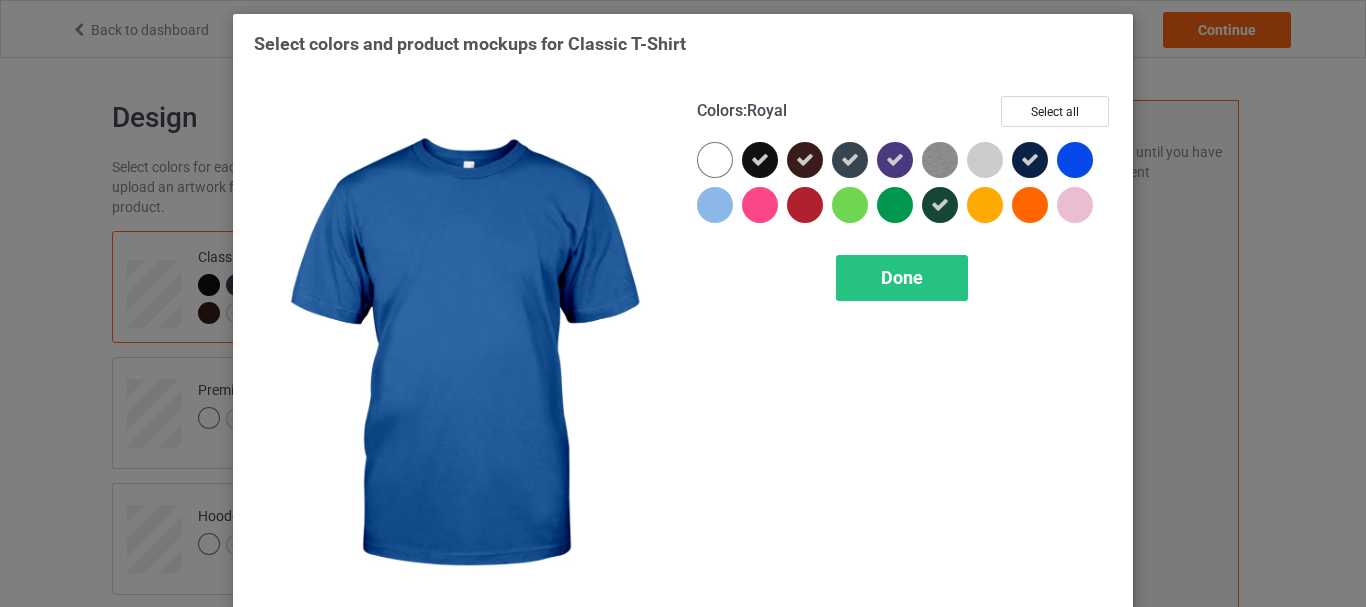 click at bounding box center (1075, 160) 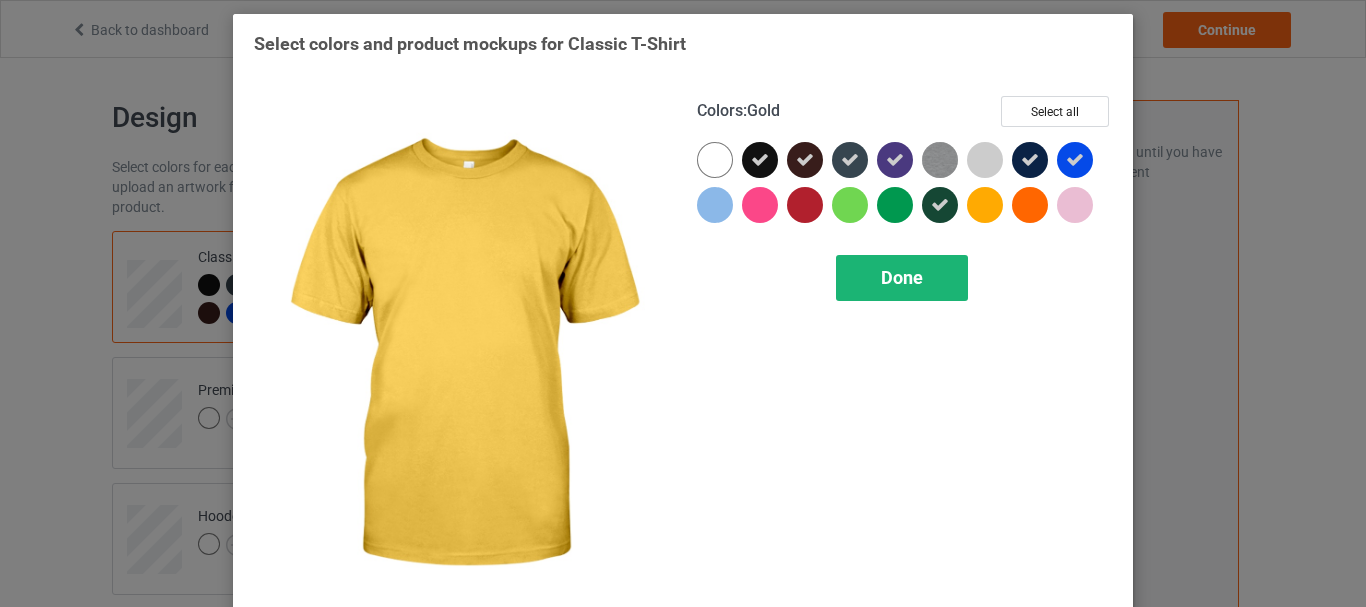 click on "Done" at bounding box center [902, 277] 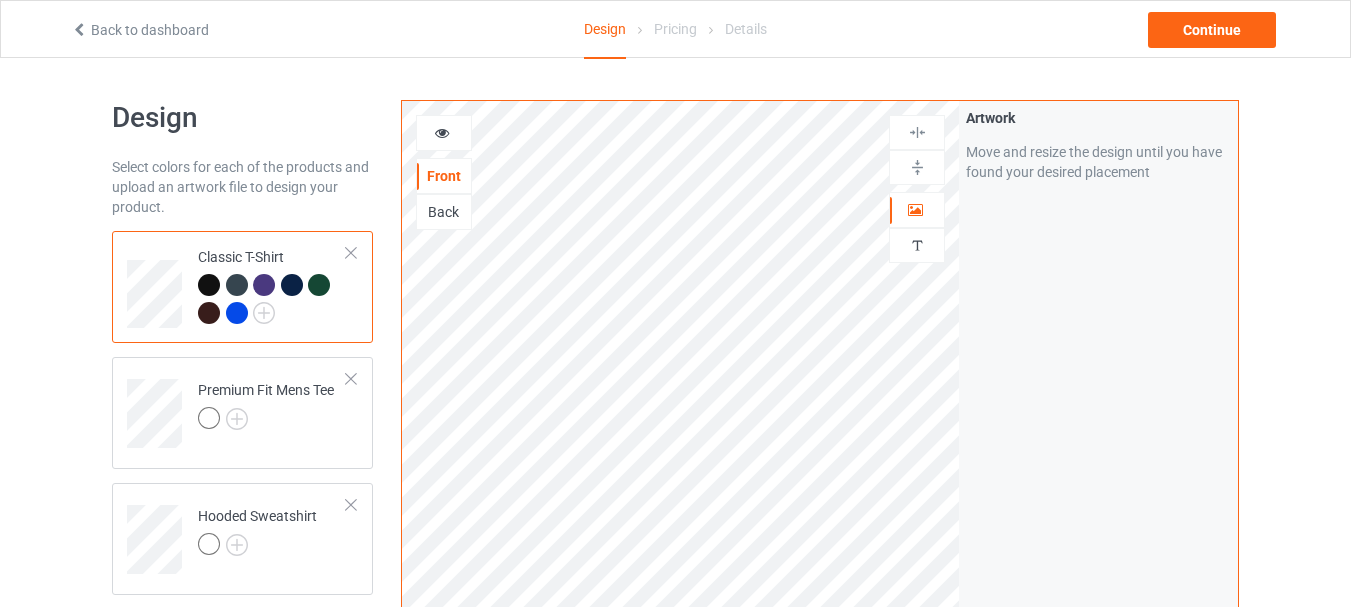 click on "Classic T-Shirt" at bounding box center [272, 287] 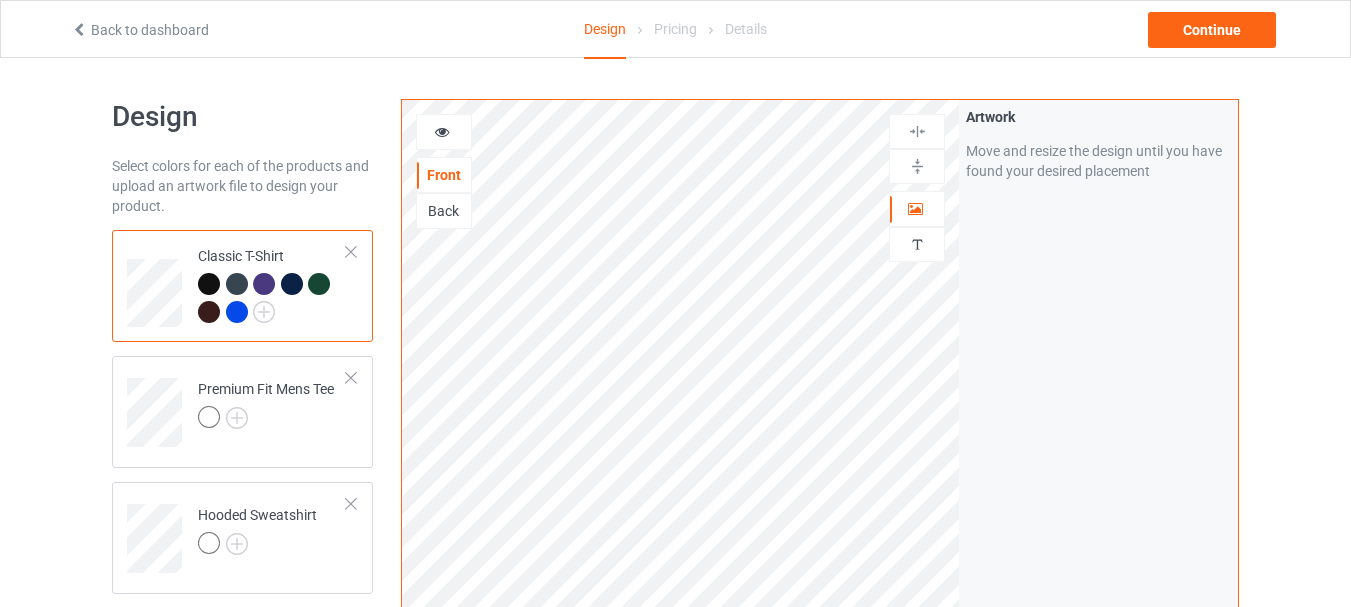 scroll, scrollTop: 0, scrollLeft: 0, axis: both 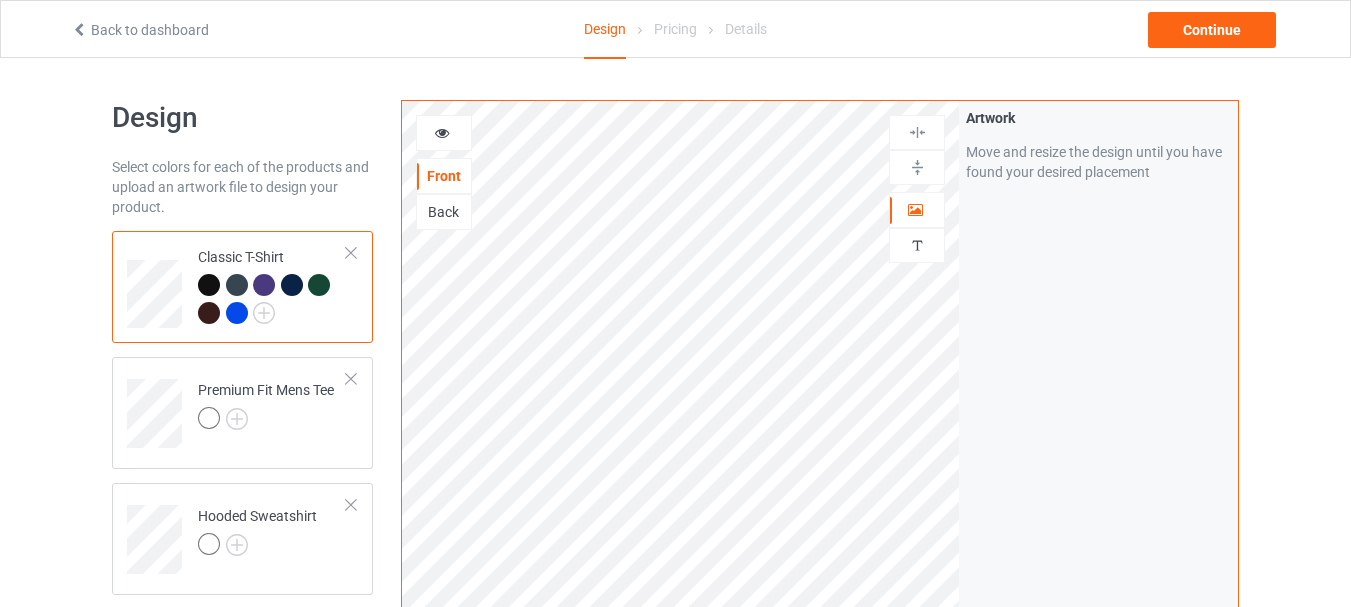 click at bounding box center [442, 130] 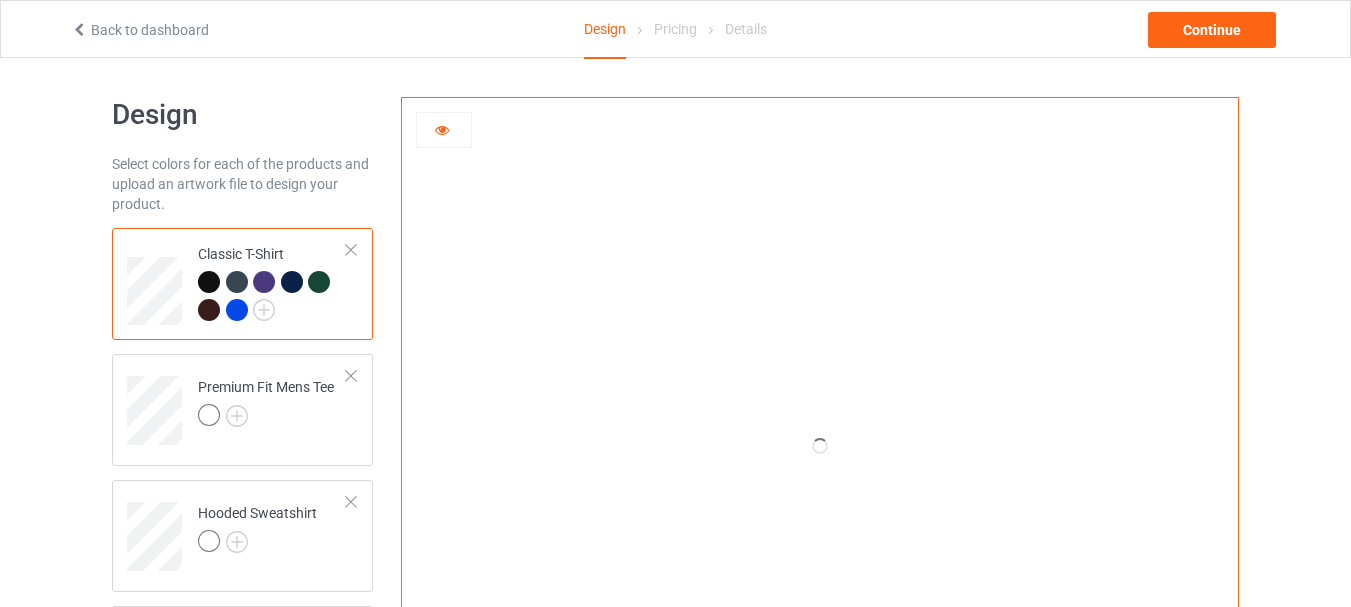 scroll, scrollTop: 0, scrollLeft: 0, axis: both 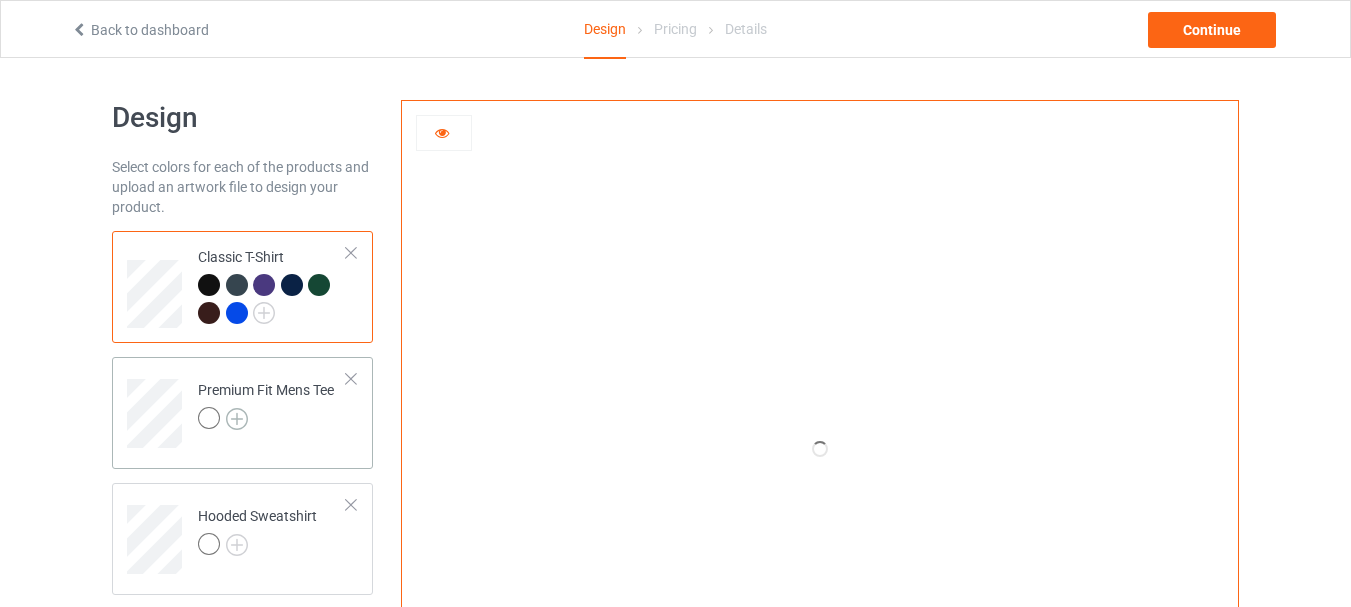 click at bounding box center [237, 419] 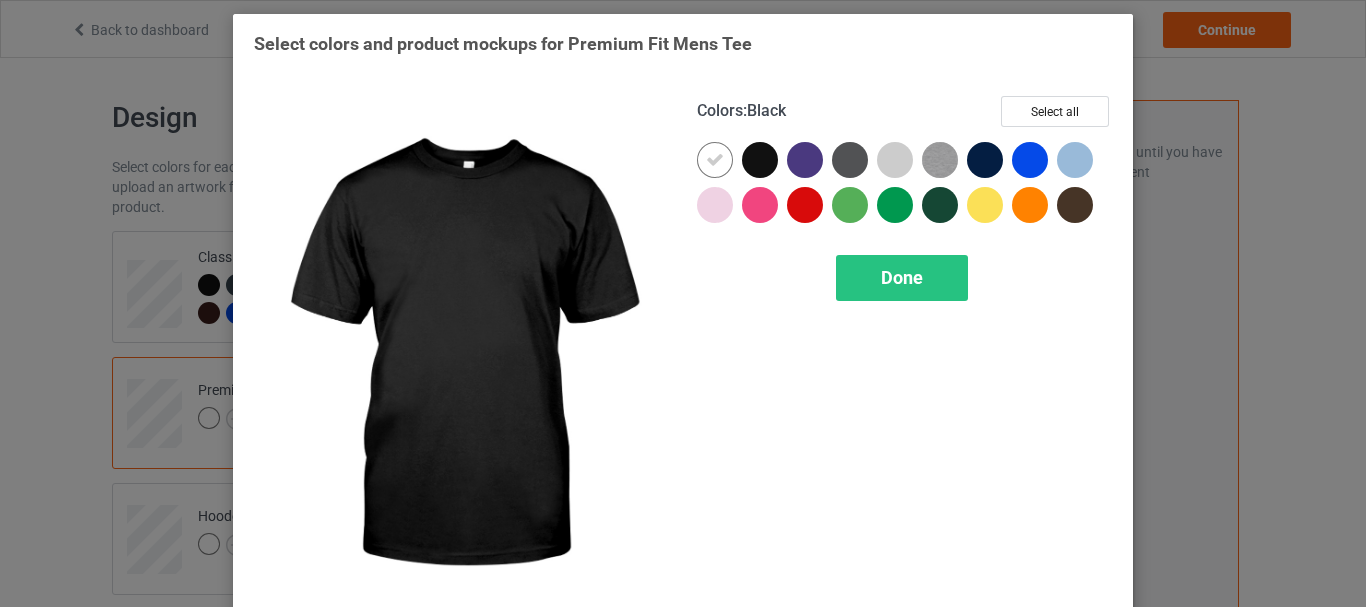 click at bounding box center [760, 160] 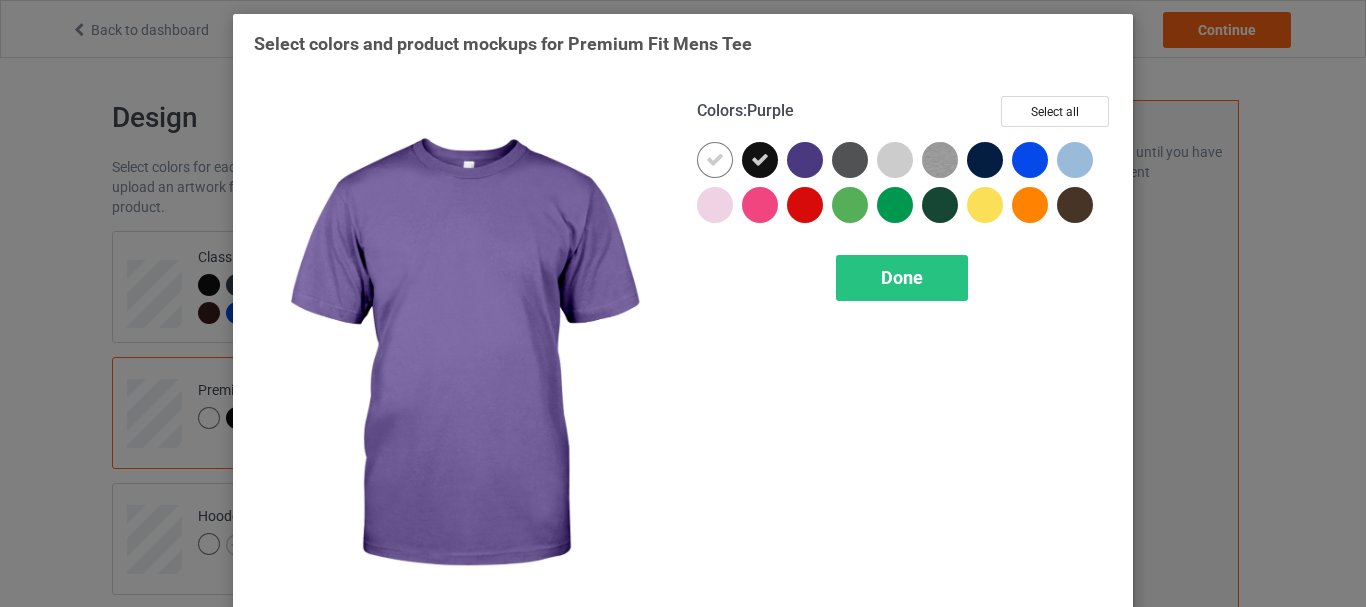 click at bounding box center (805, 160) 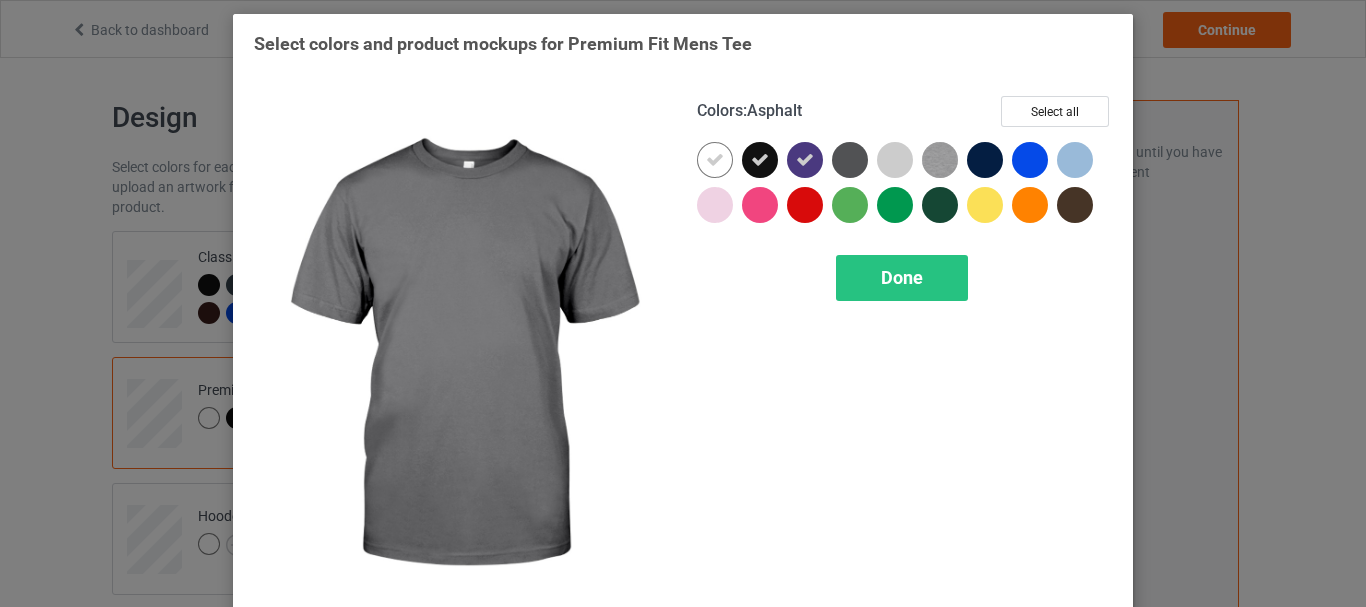 click at bounding box center (850, 160) 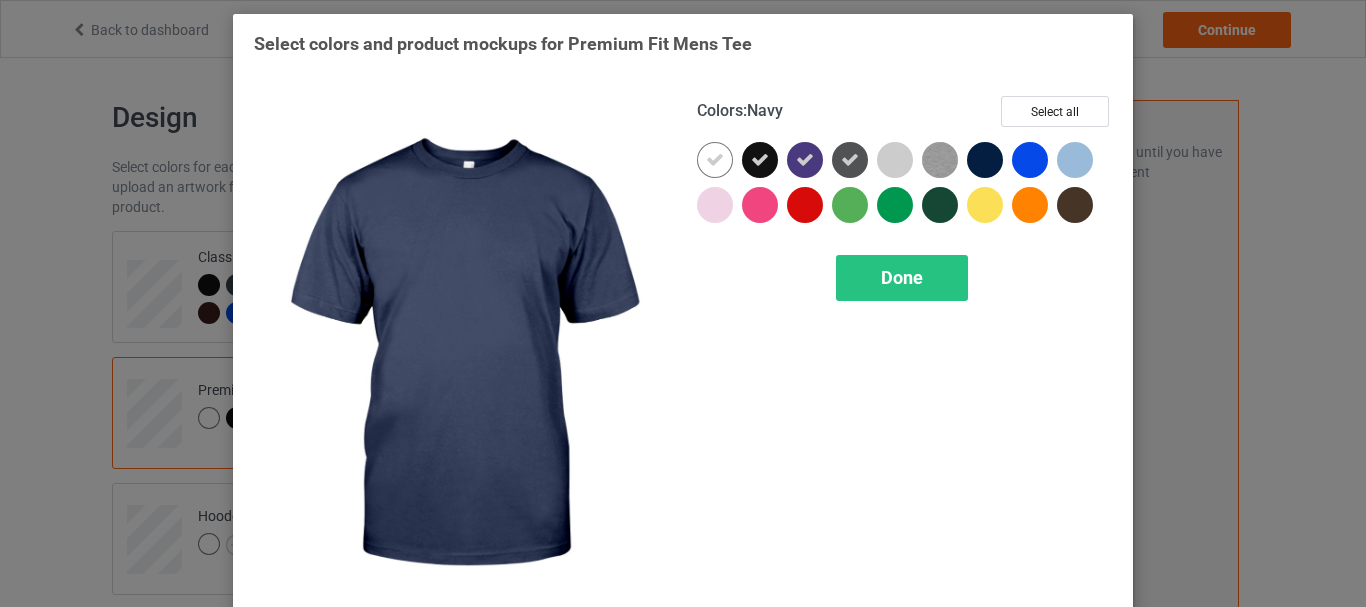 click at bounding box center (985, 160) 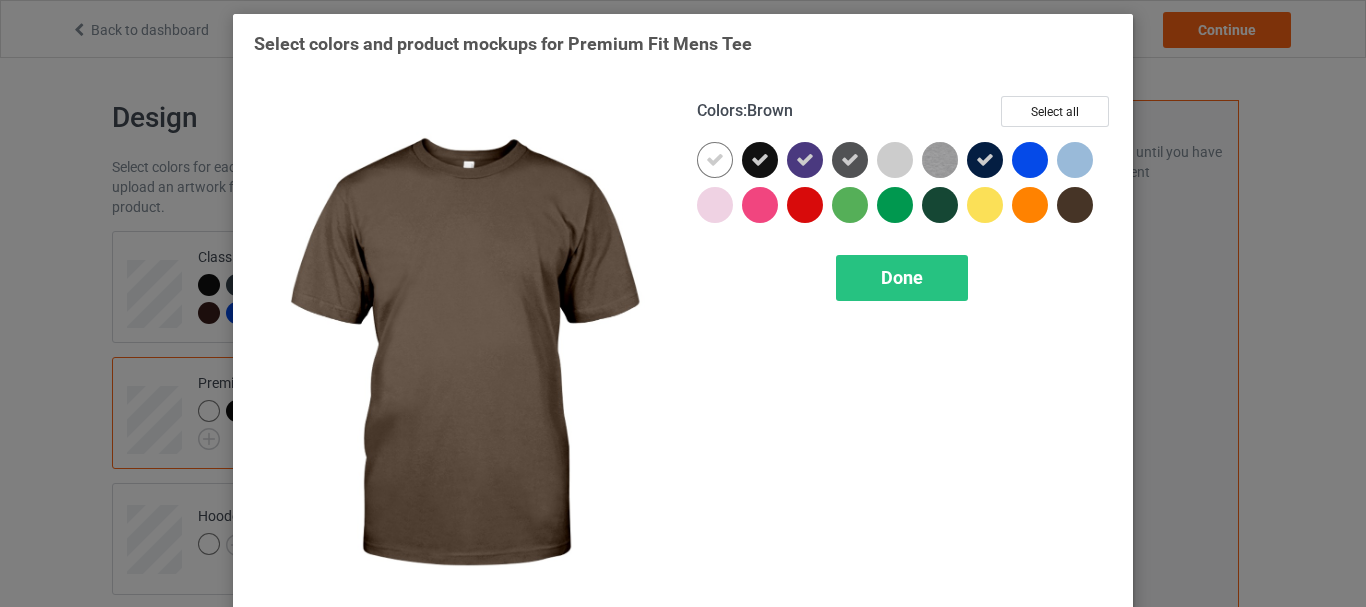click at bounding box center (1075, 205) 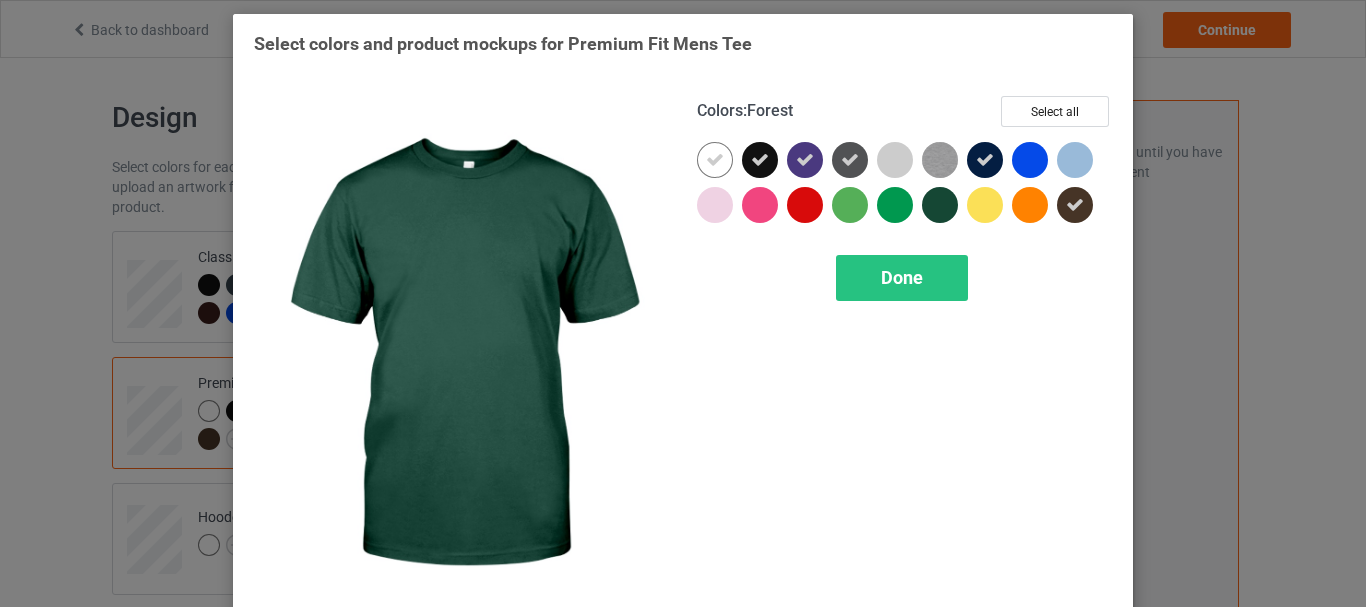 click at bounding box center (940, 205) 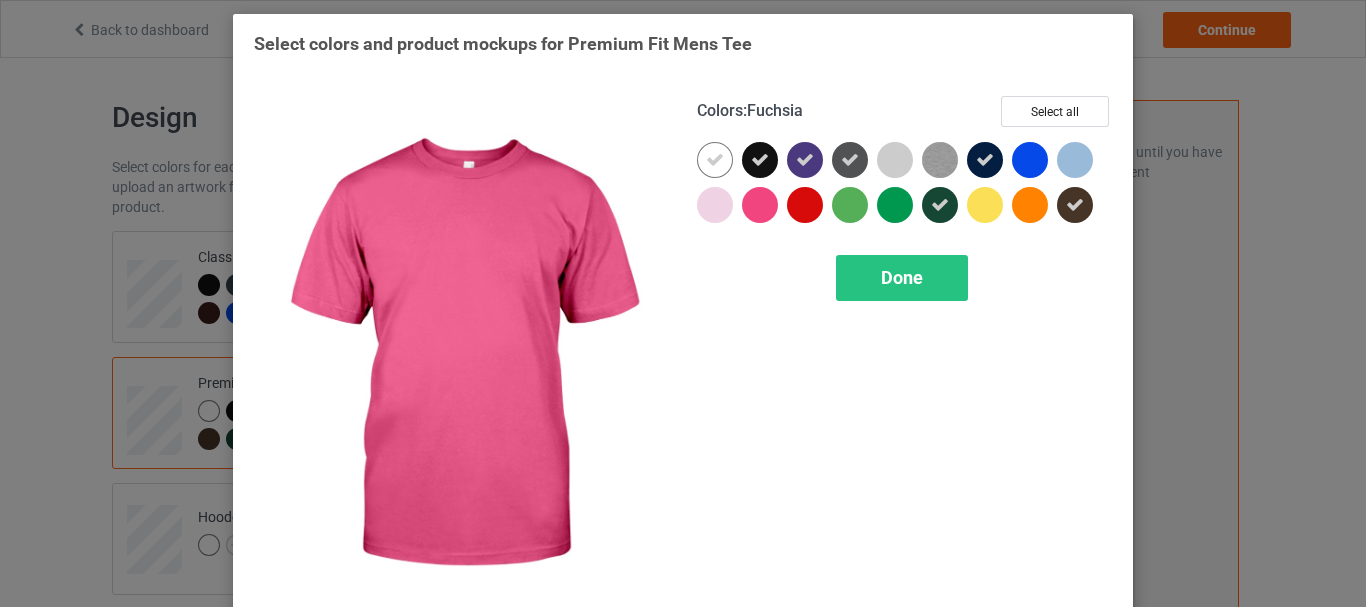 click at bounding box center (760, 205) 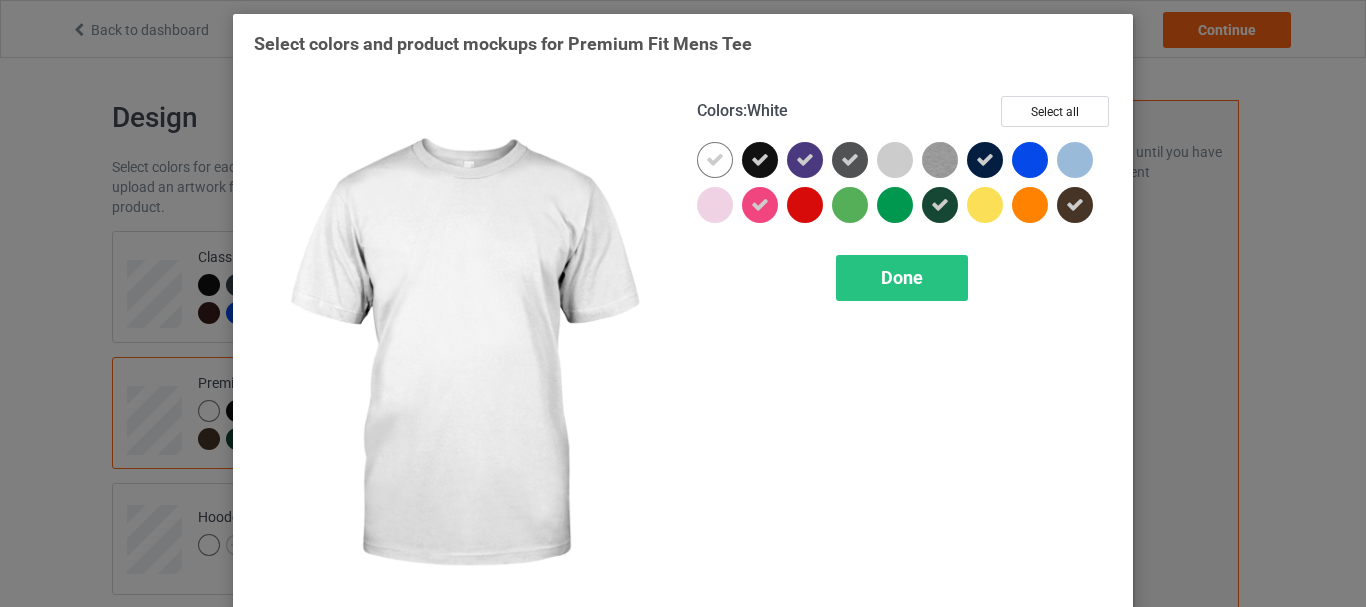 click at bounding box center (715, 160) 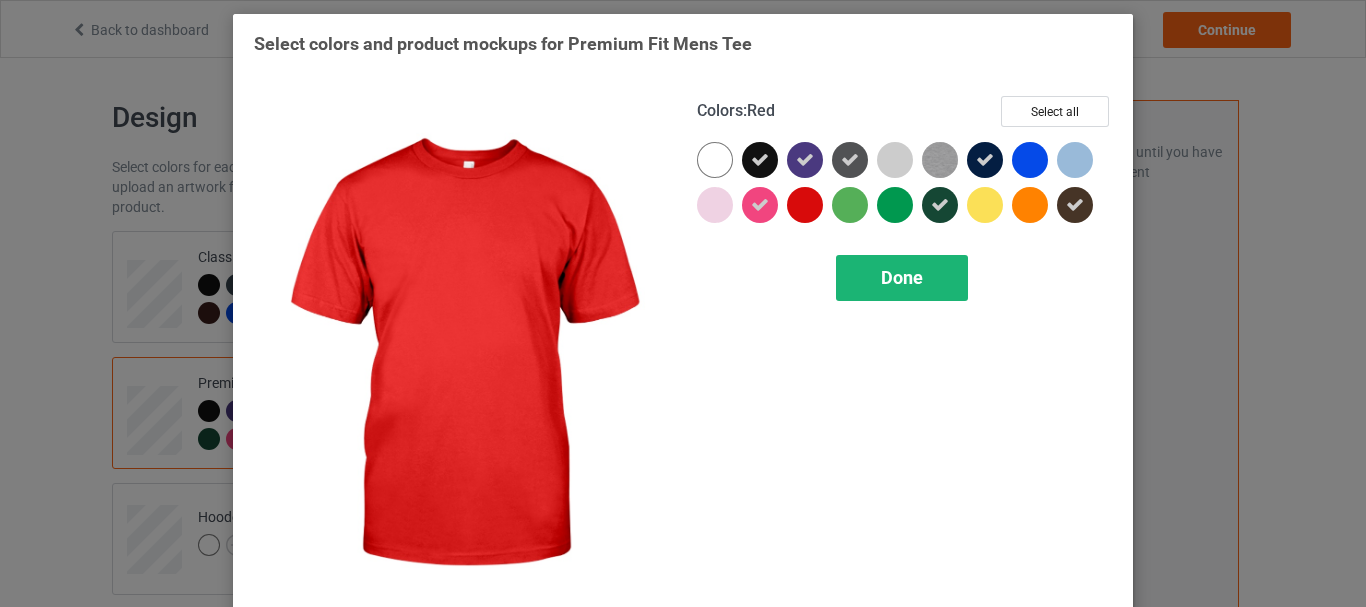click on "Done" at bounding box center [902, 278] 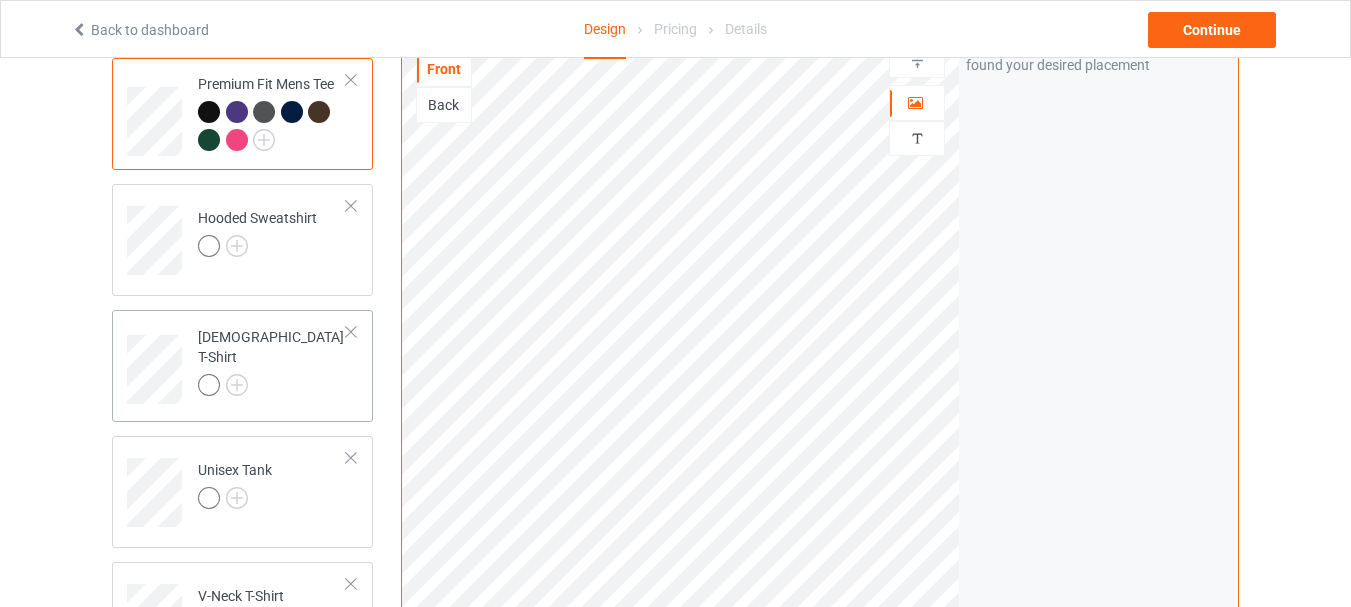scroll, scrollTop: 300, scrollLeft: 0, axis: vertical 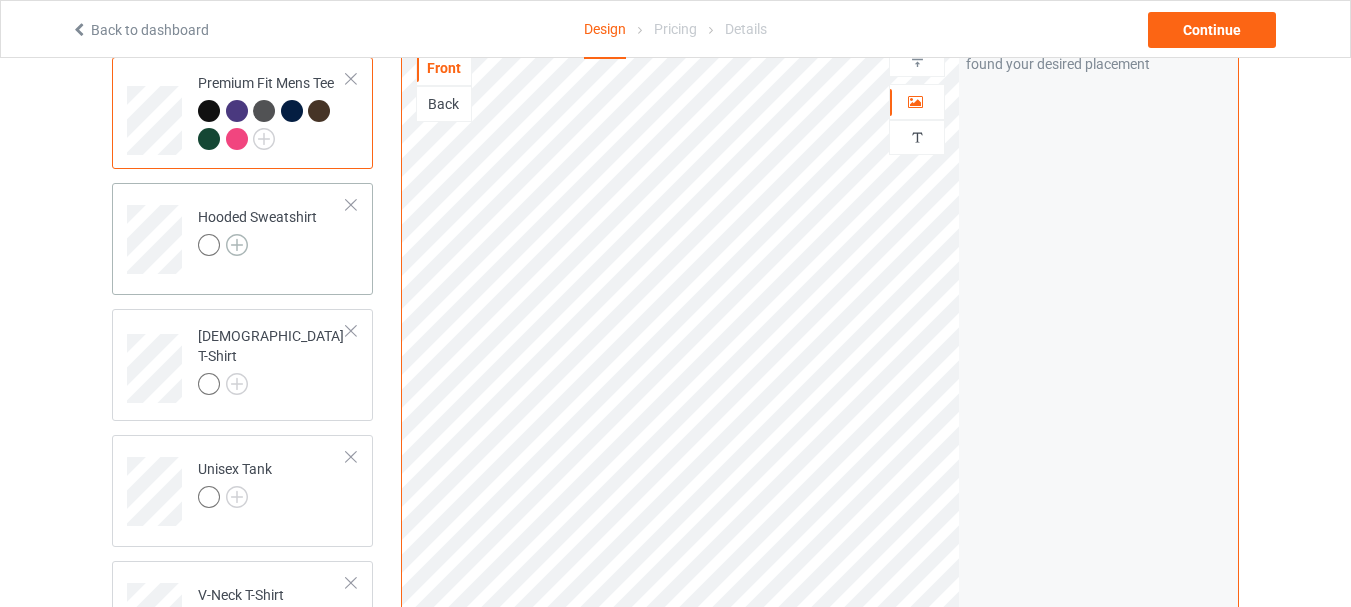 click at bounding box center [237, 245] 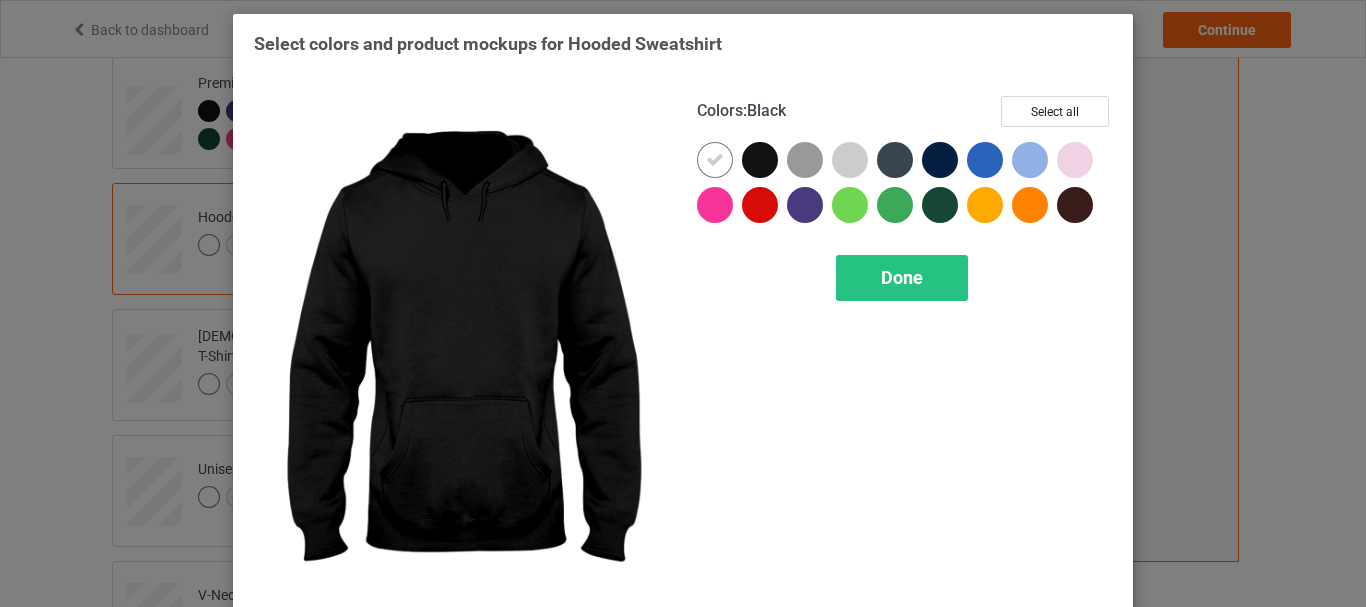 click at bounding box center (760, 160) 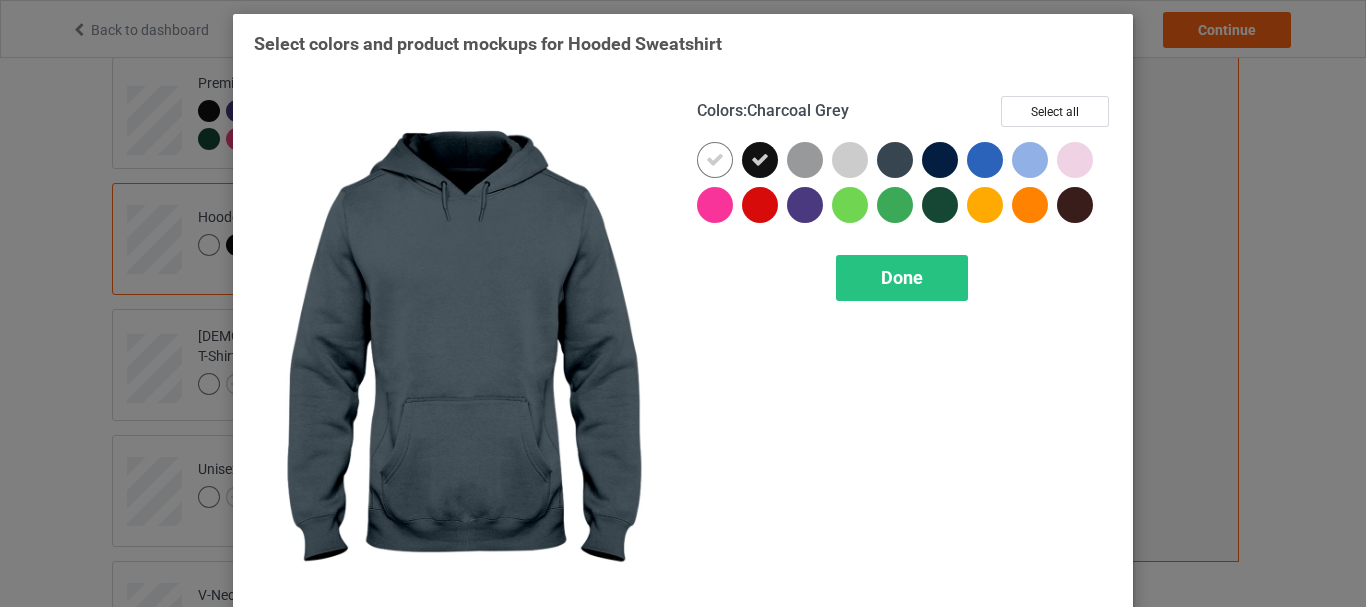 click at bounding box center (895, 160) 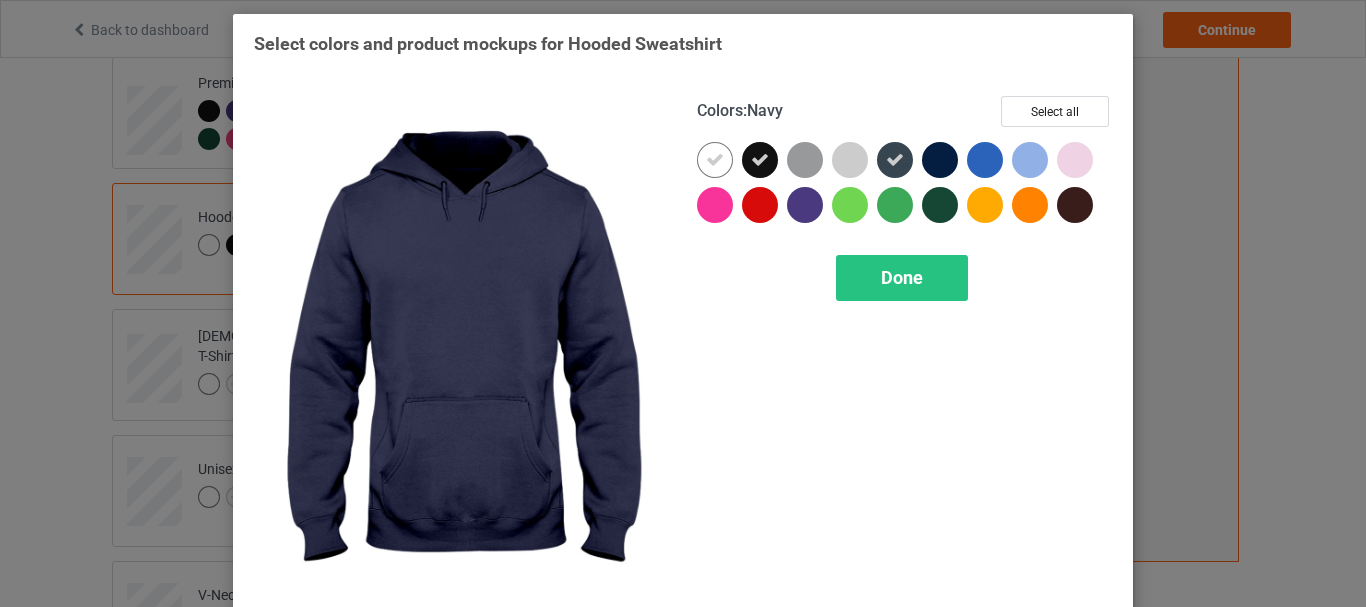 click at bounding box center [940, 160] 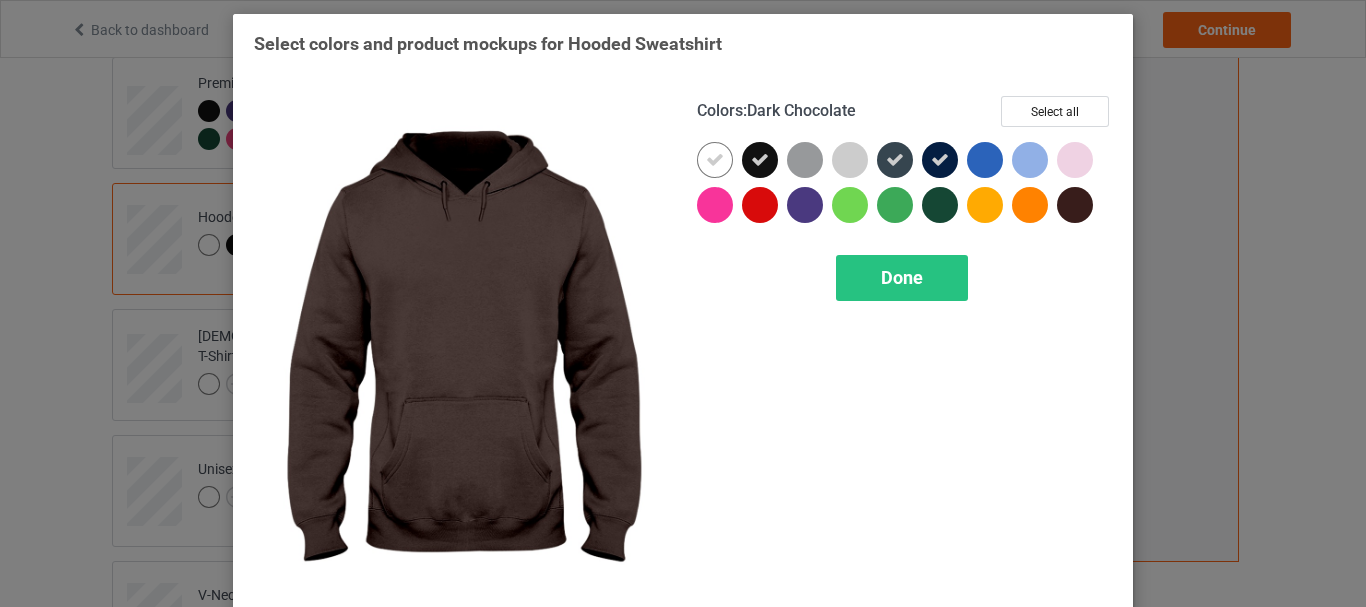 click at bounding box center (1079, 209) 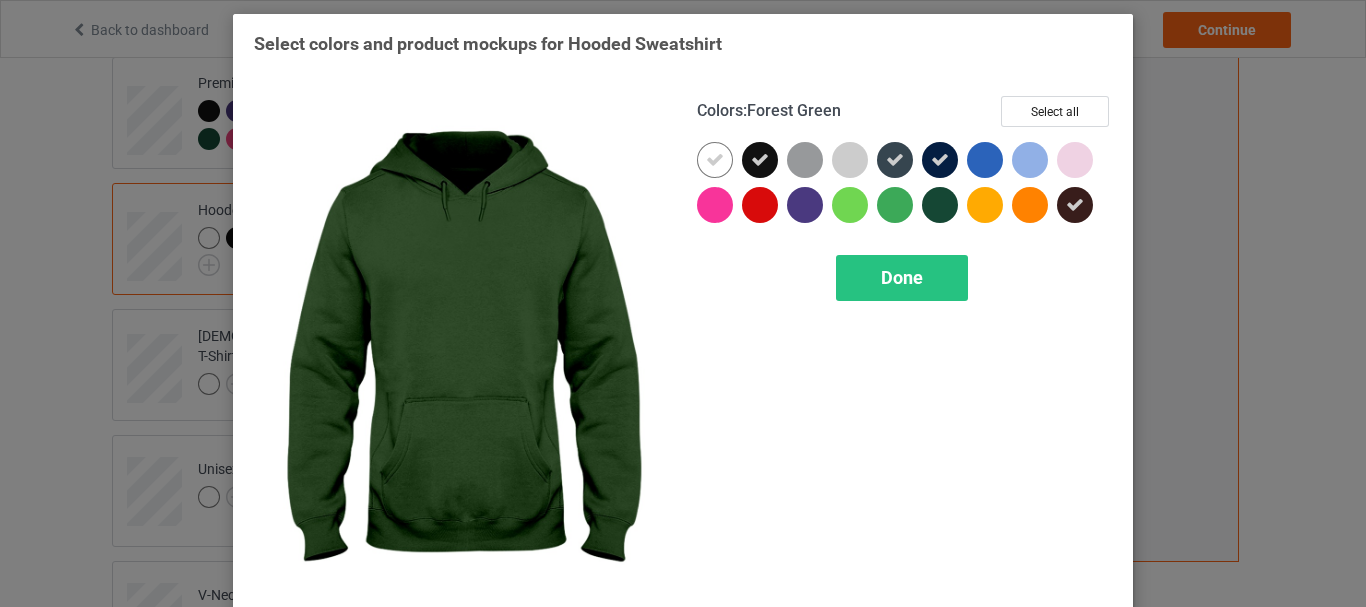 click at bounding box center (940, 205) 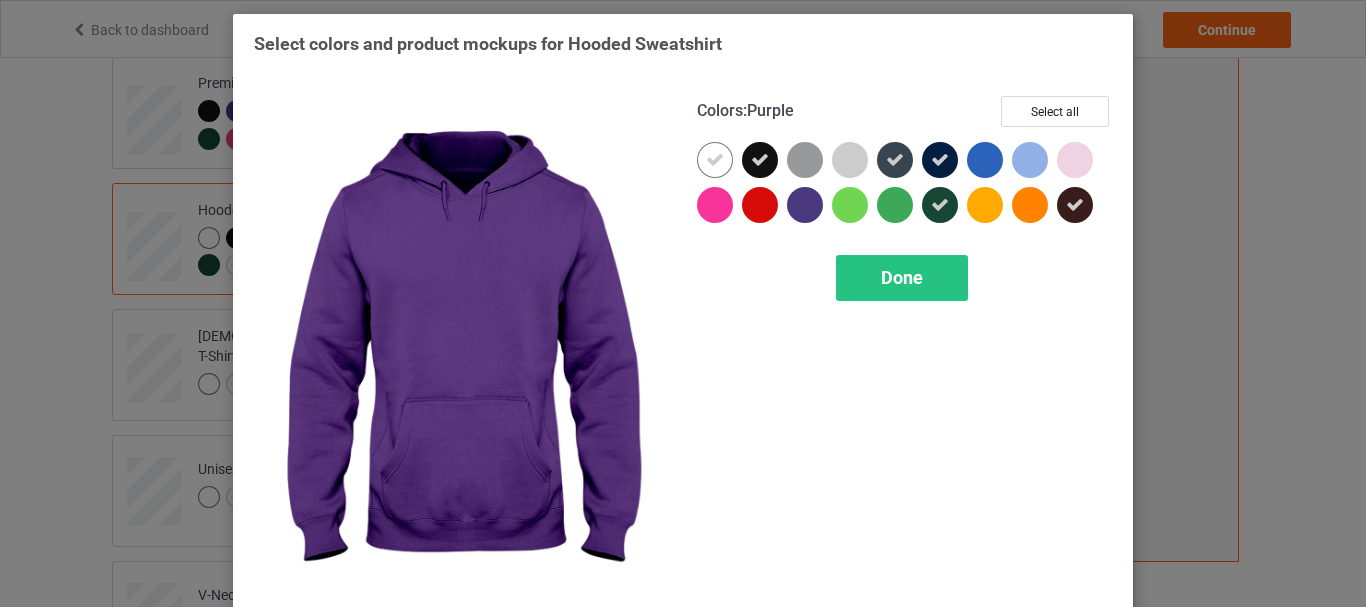 click at bounding box center (805, 205) 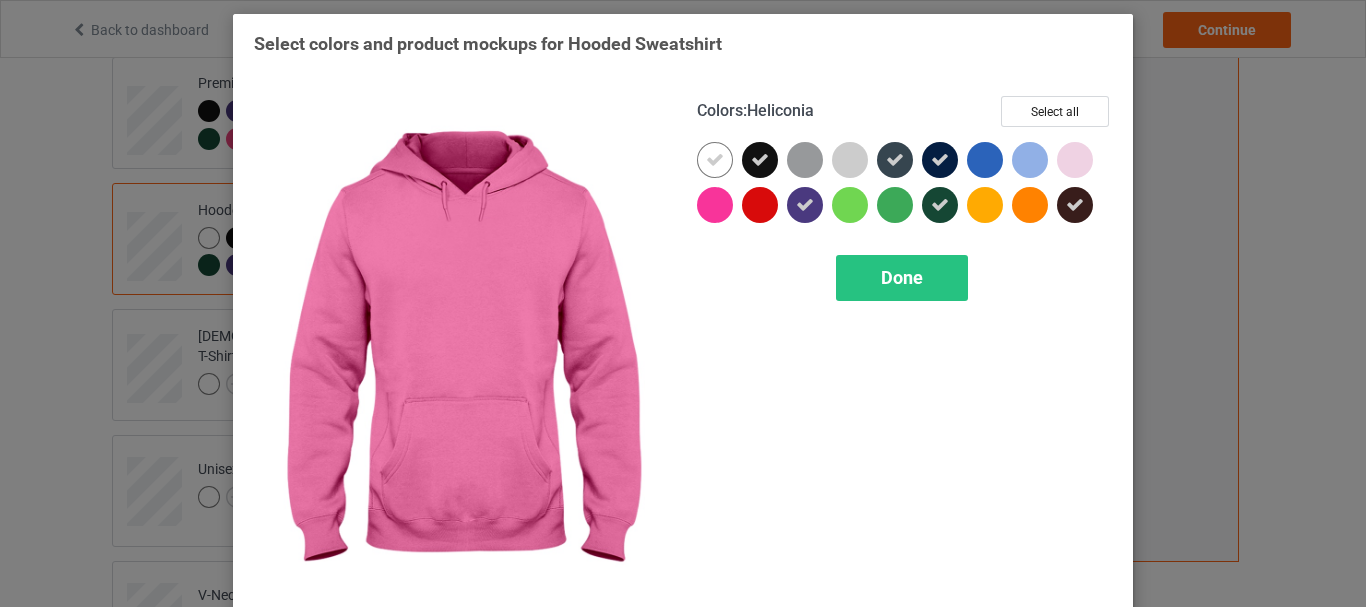 click at bounding box center (715, 205) 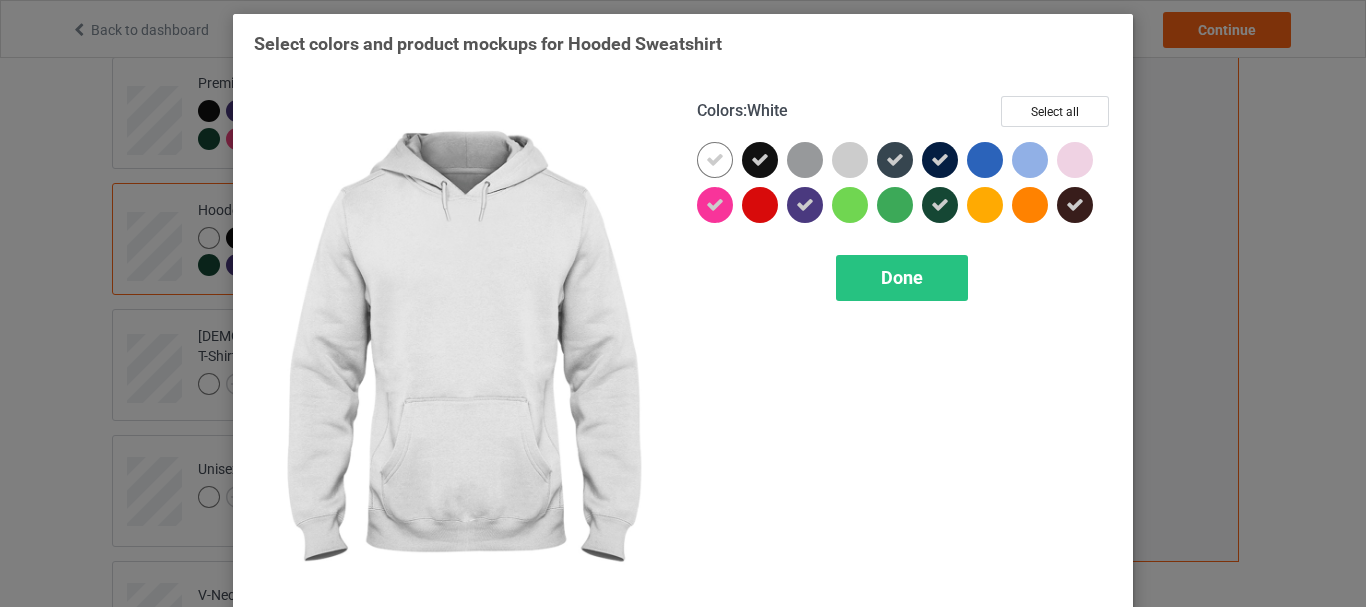 click at bounding box center (715, 160) 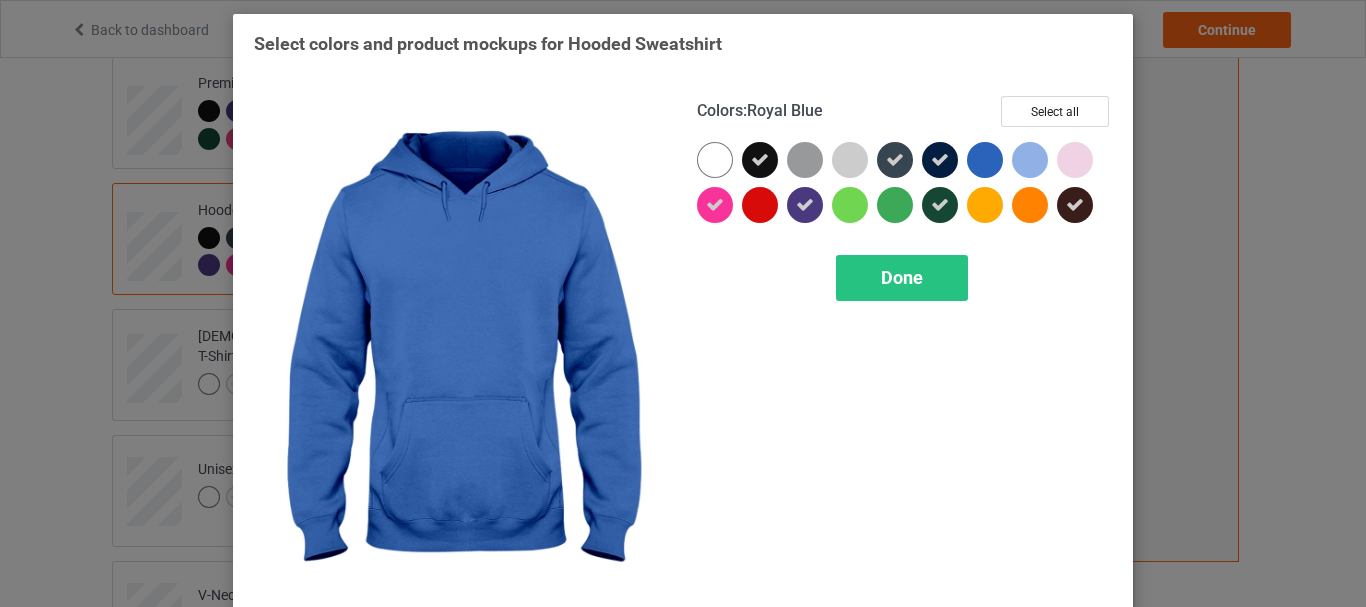 click at bounding box center [985, 160] 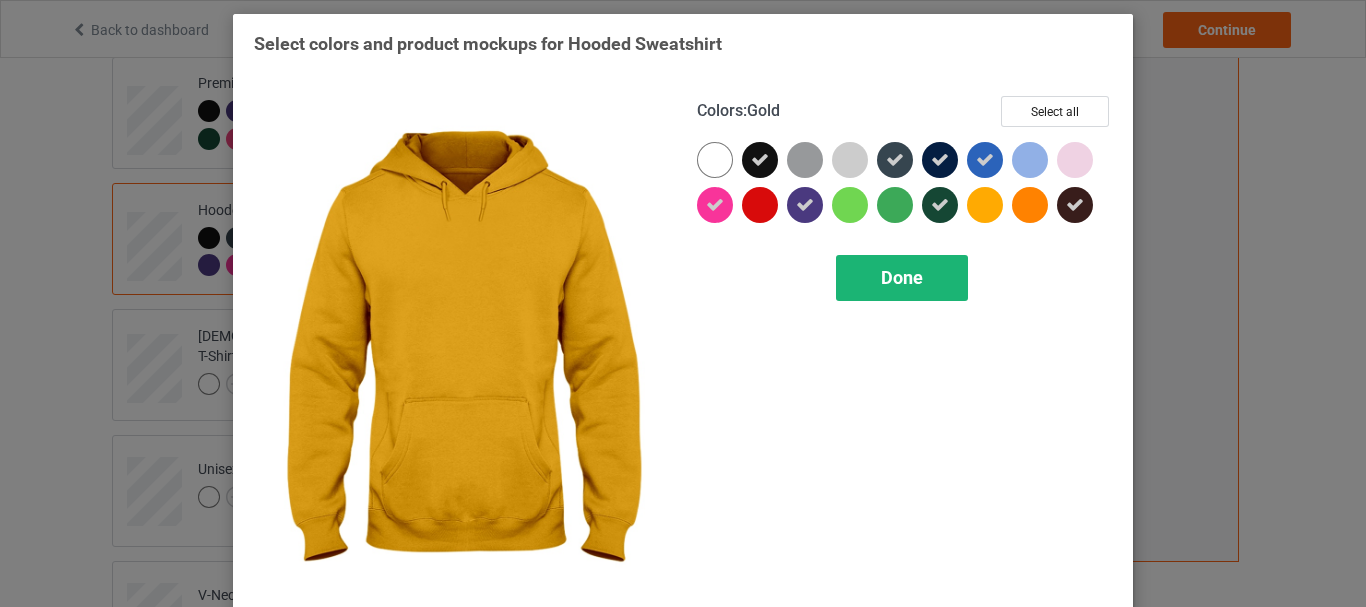 click on "Done" at bounding box center (902, 277) 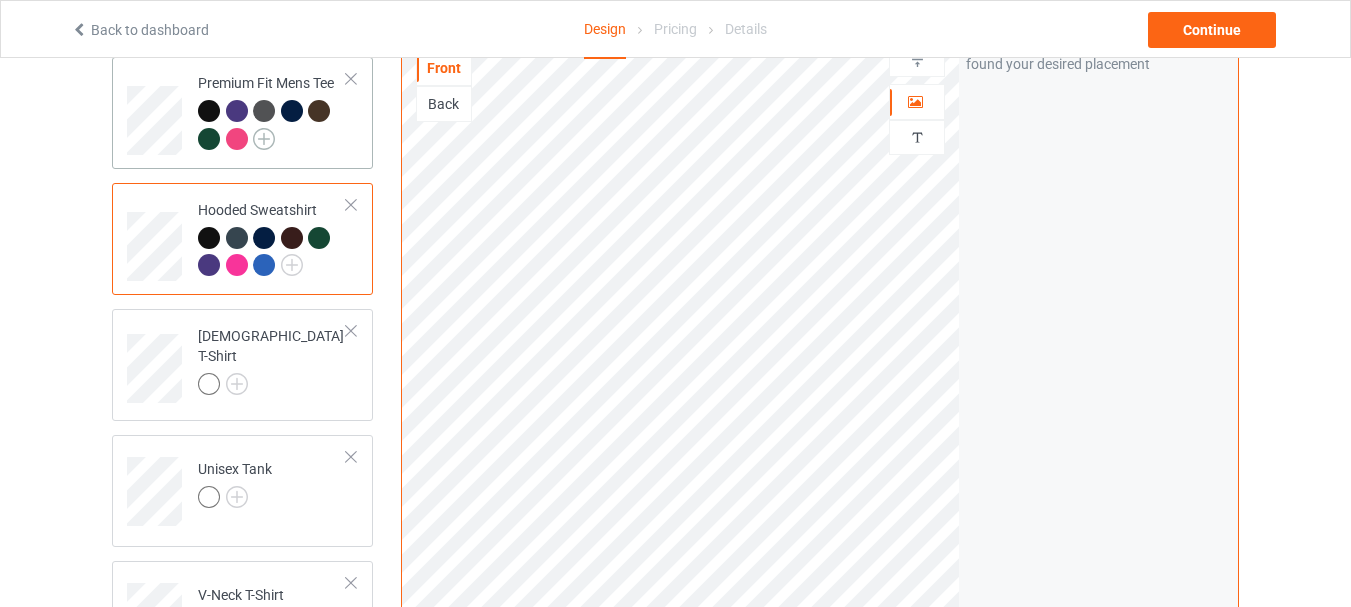 click at bounding box center (264, 139) 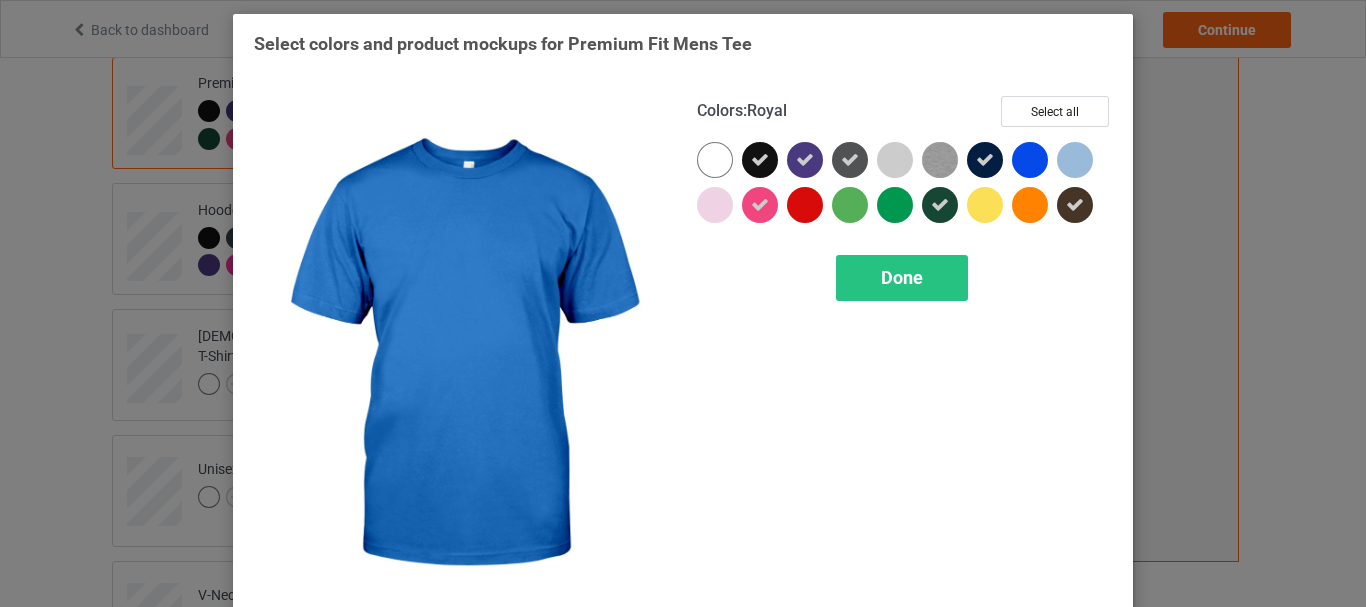 click at bounding box center [1030, 160] 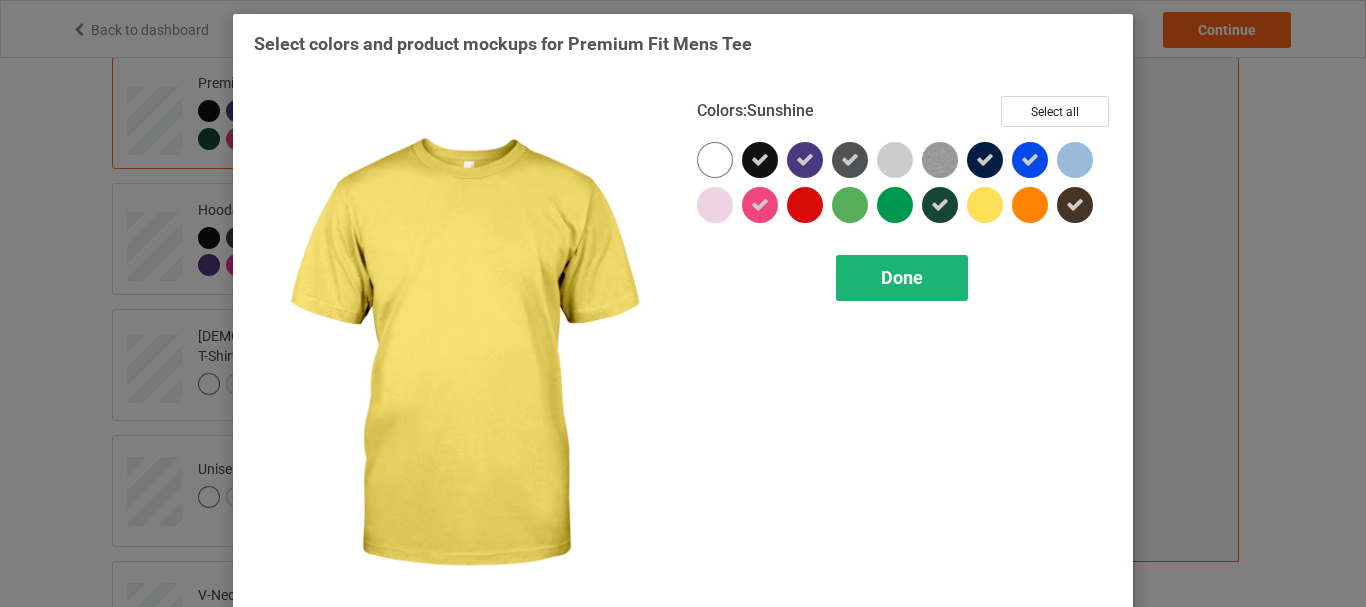 click on "Done" at bounding box center [902, 277] 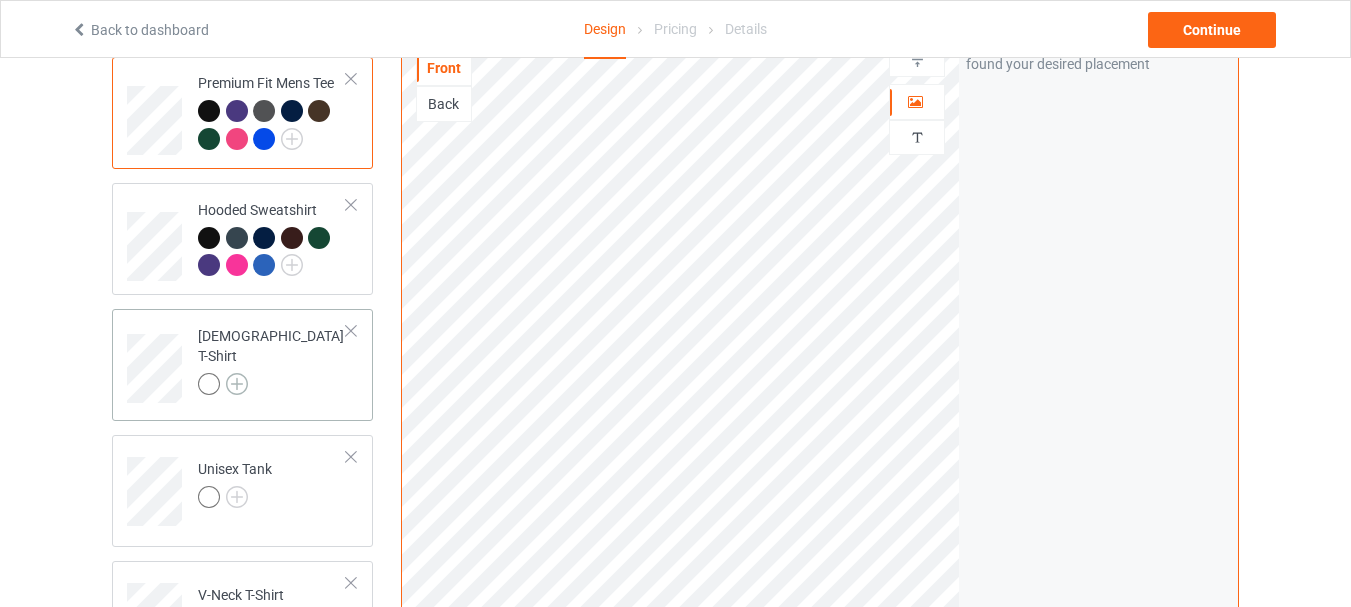 click at bounding box center [237, 384] 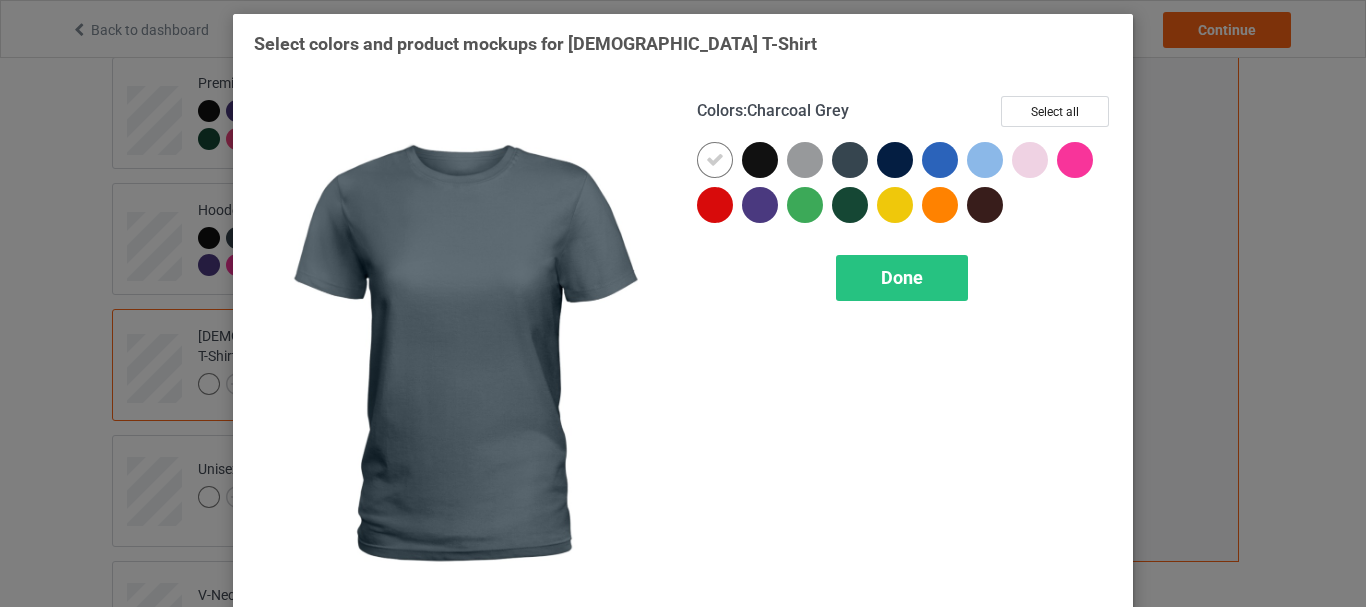 click at bounding box center (850, 160) 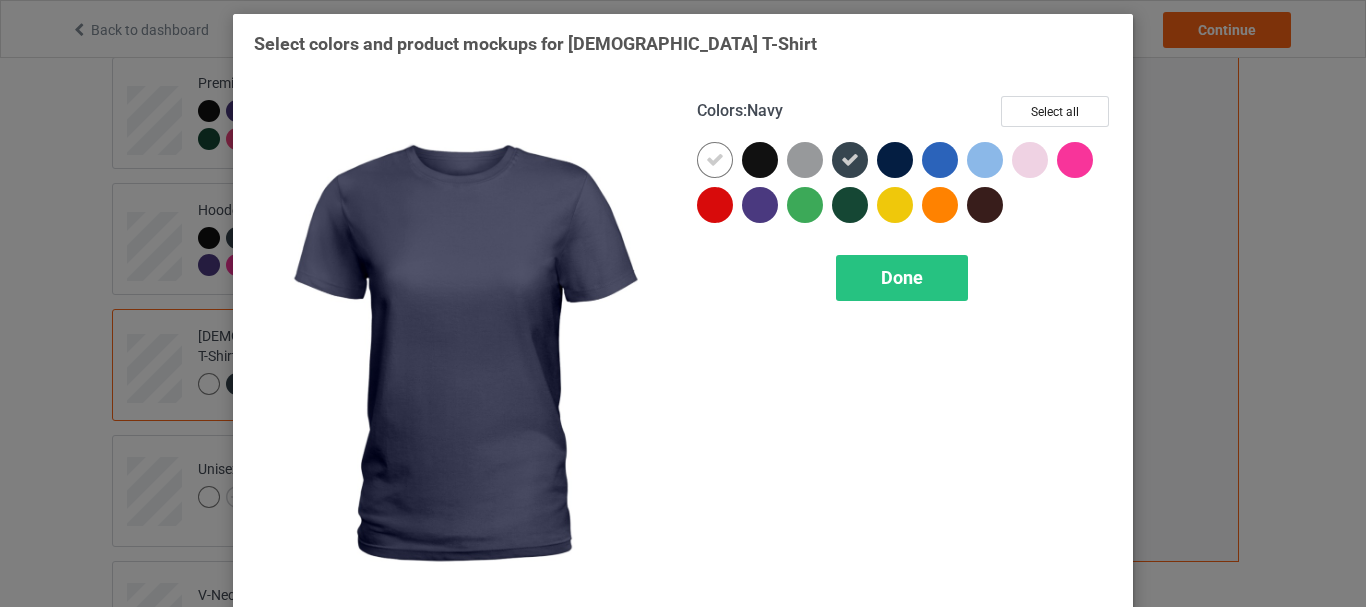 click at bounding box center [895, 160] 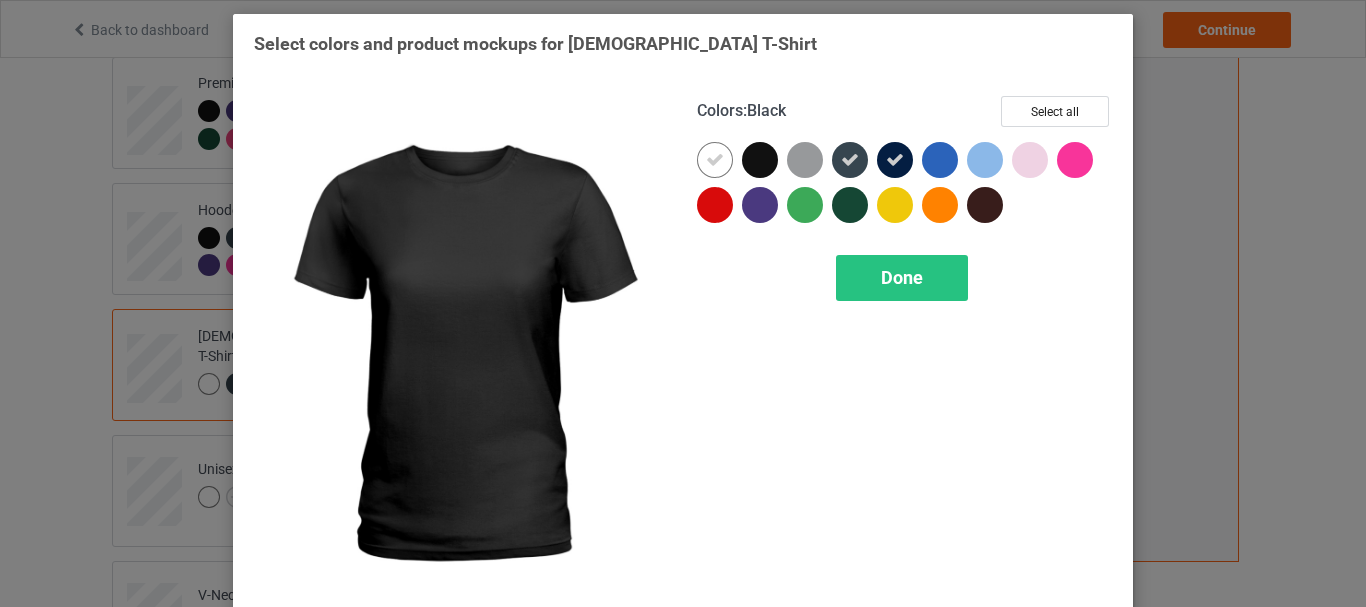 click at bounding box center [760, 160] 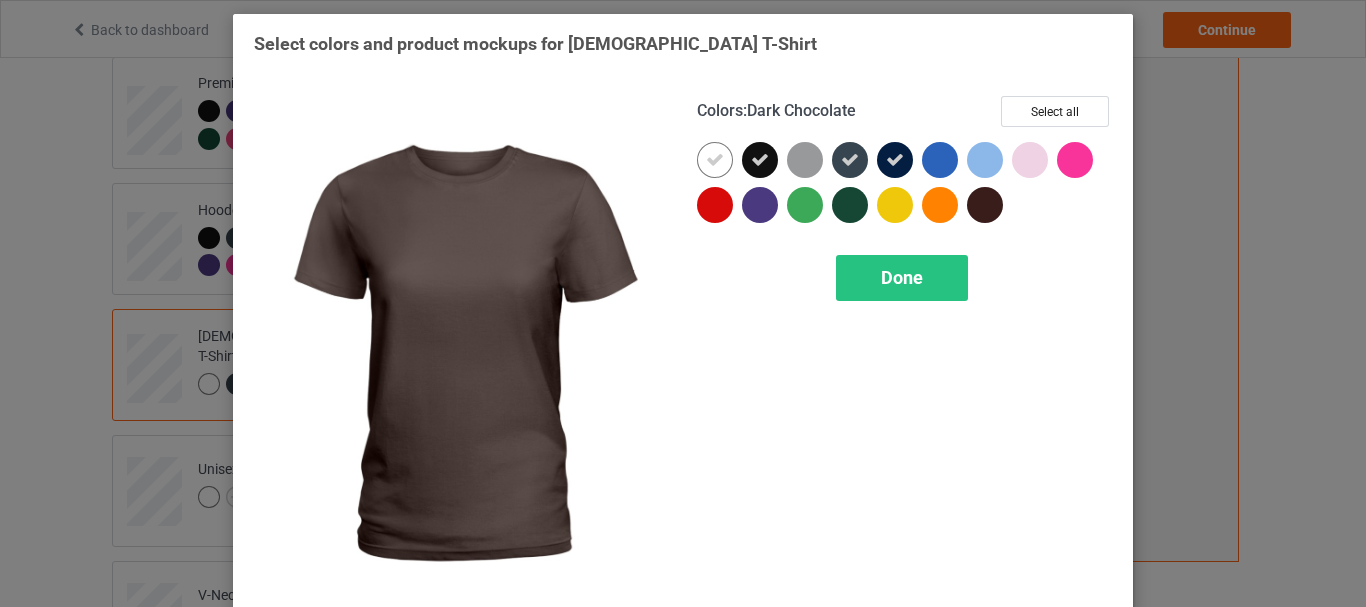 click at bounding box center (985, 205) 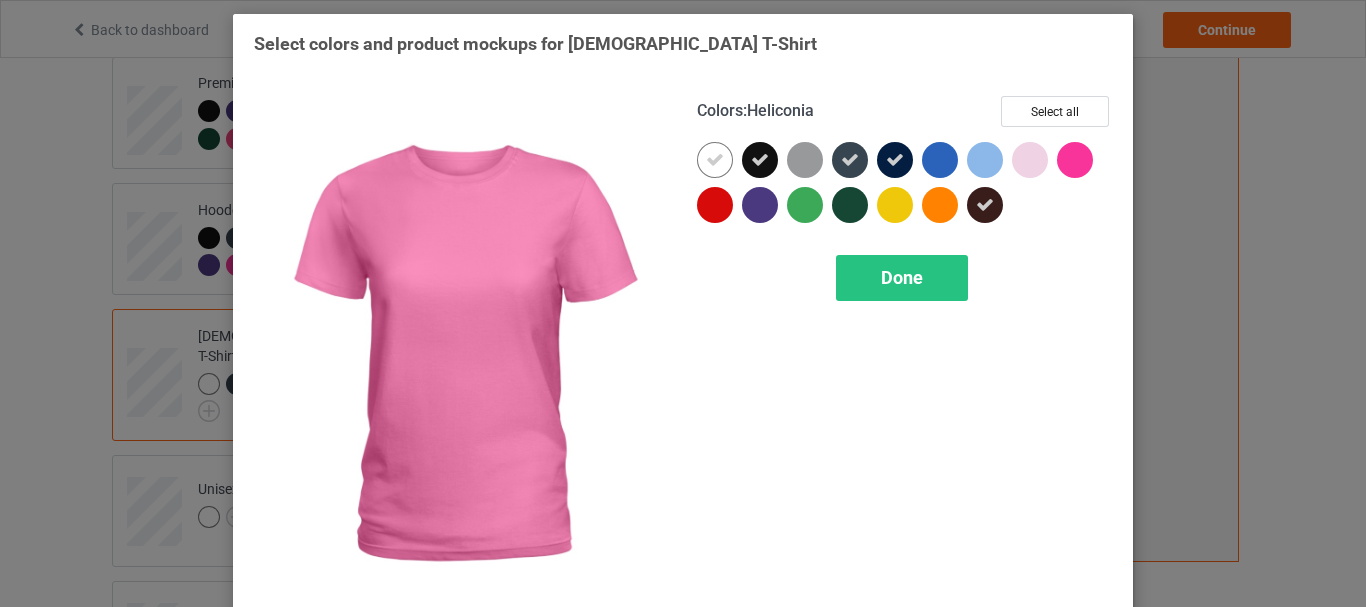 click at bounding box center (1075, 160) 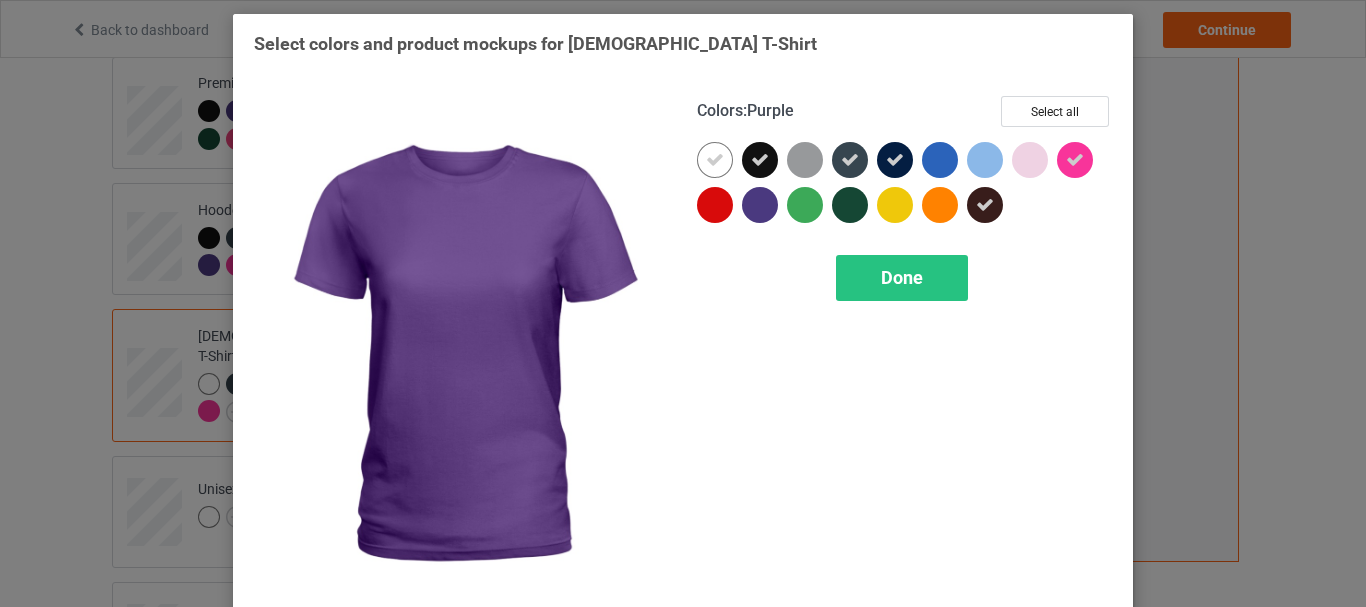 click at bounding box center (760, 205) 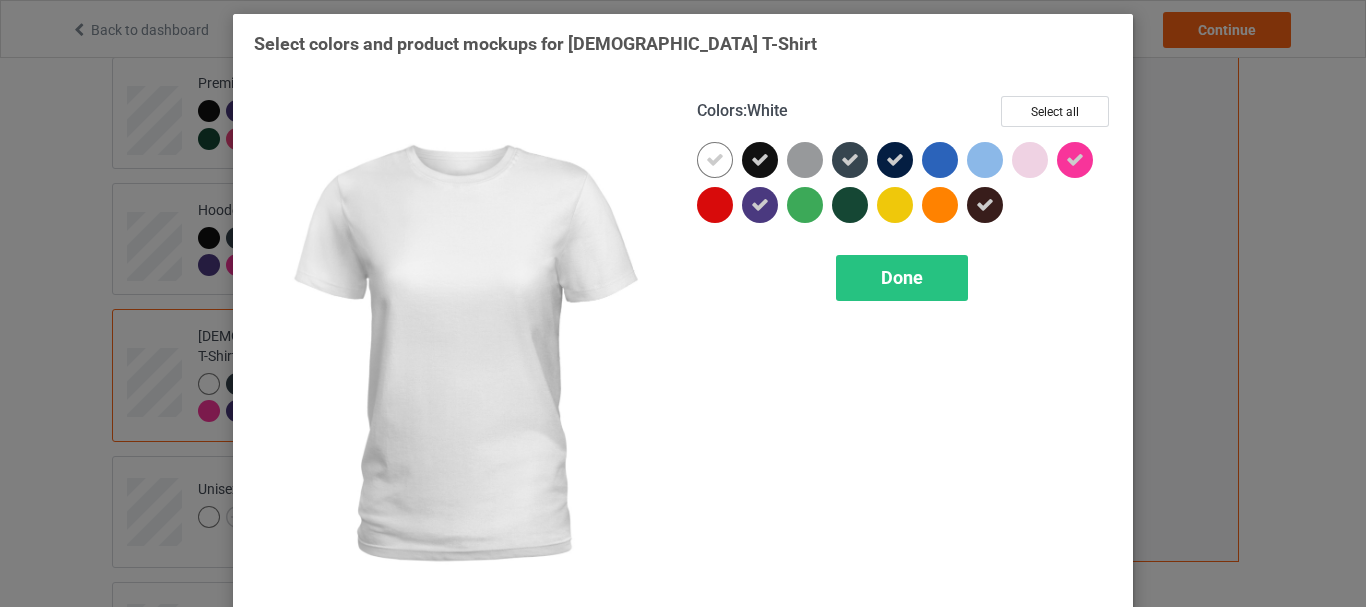 click at bounding box center [715, 160] 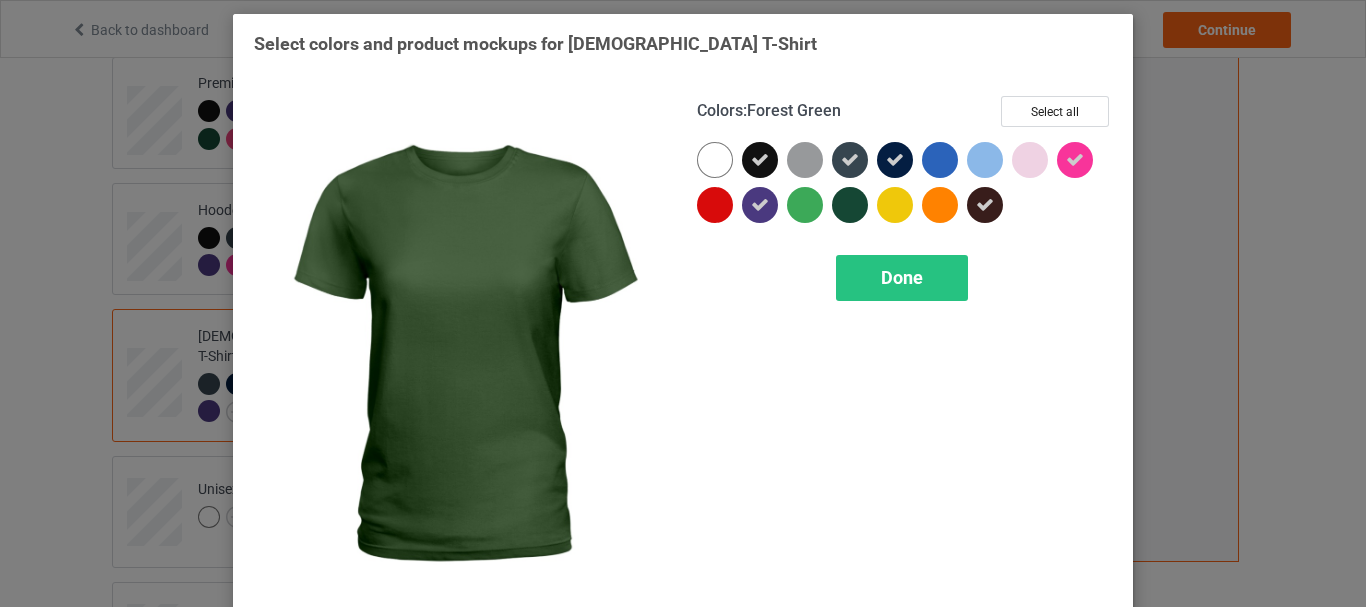 click at bounding box center [850, 205] 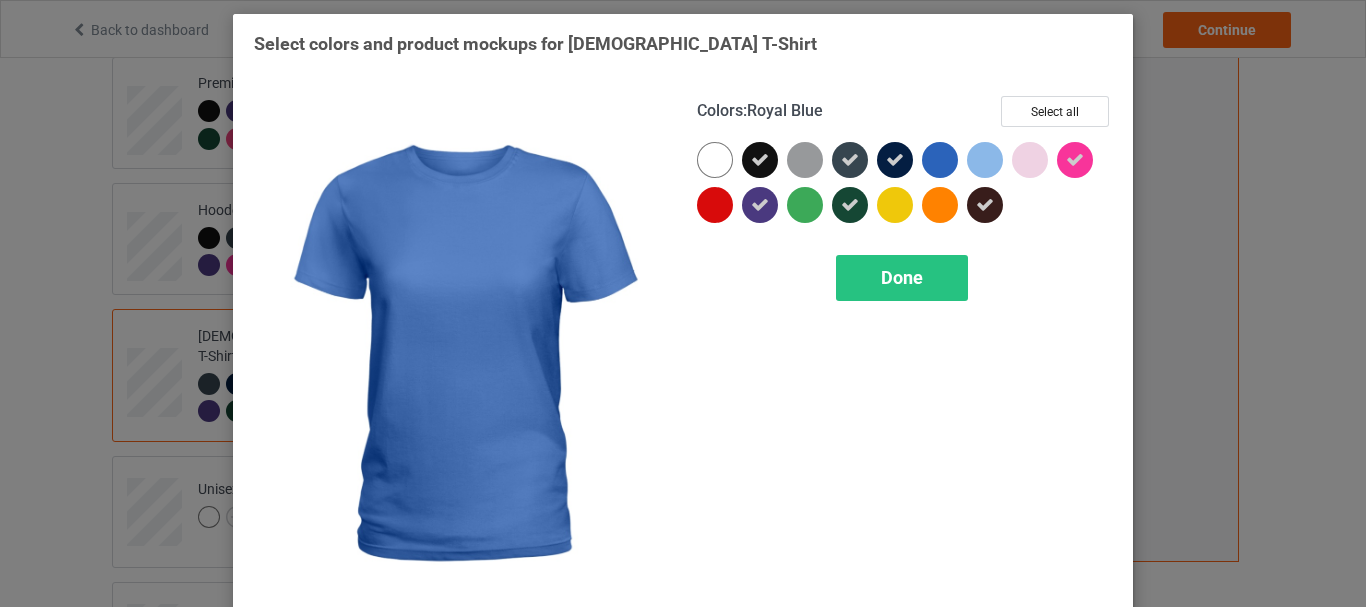 click at bounding box center (940, 160) 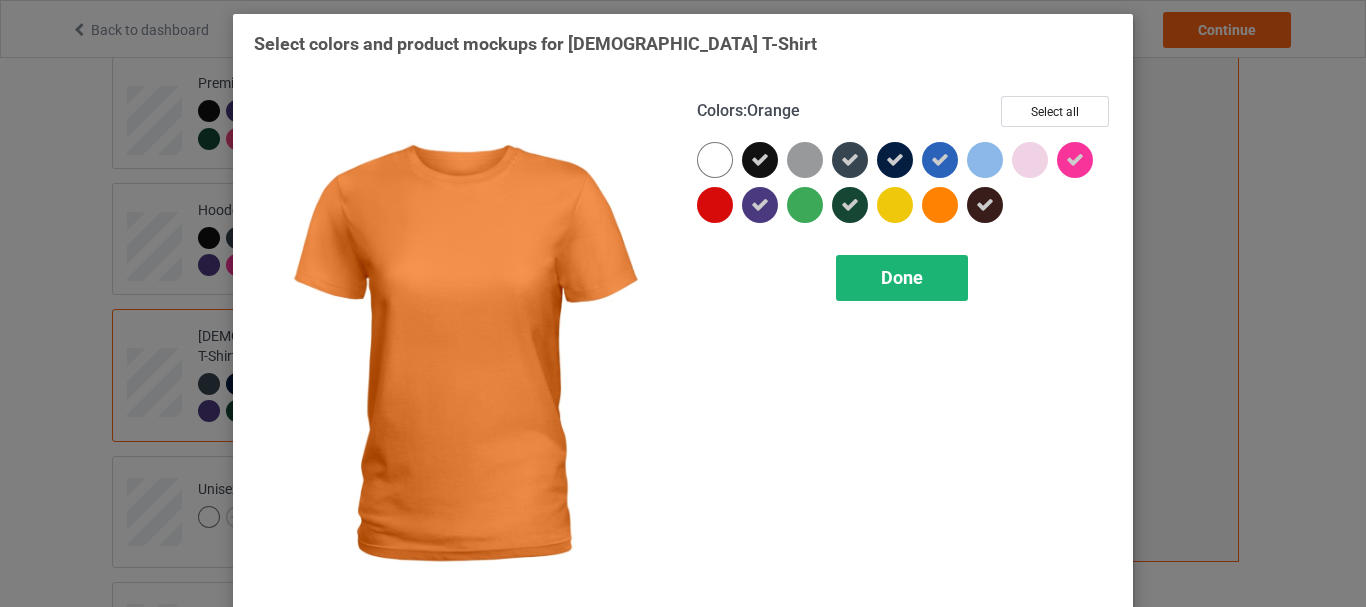 click on "Done" at bounding box center (902, 277) 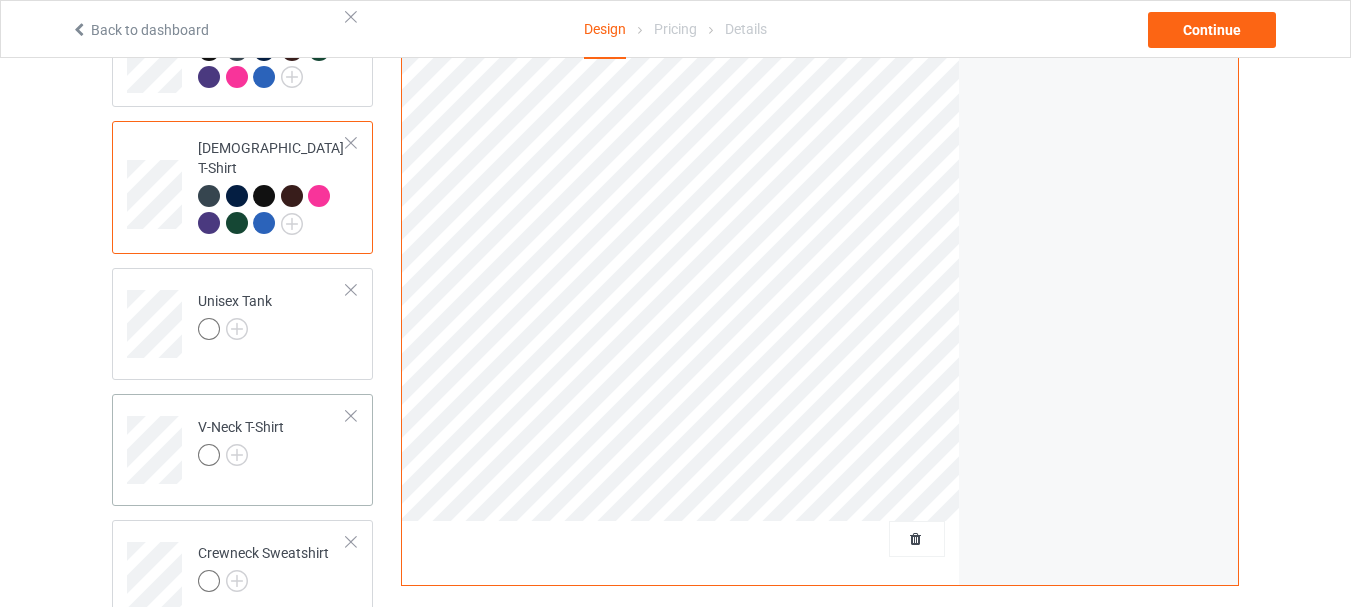 scroll, scrollTop: 500, scrollLeft: 0, axis: vertical 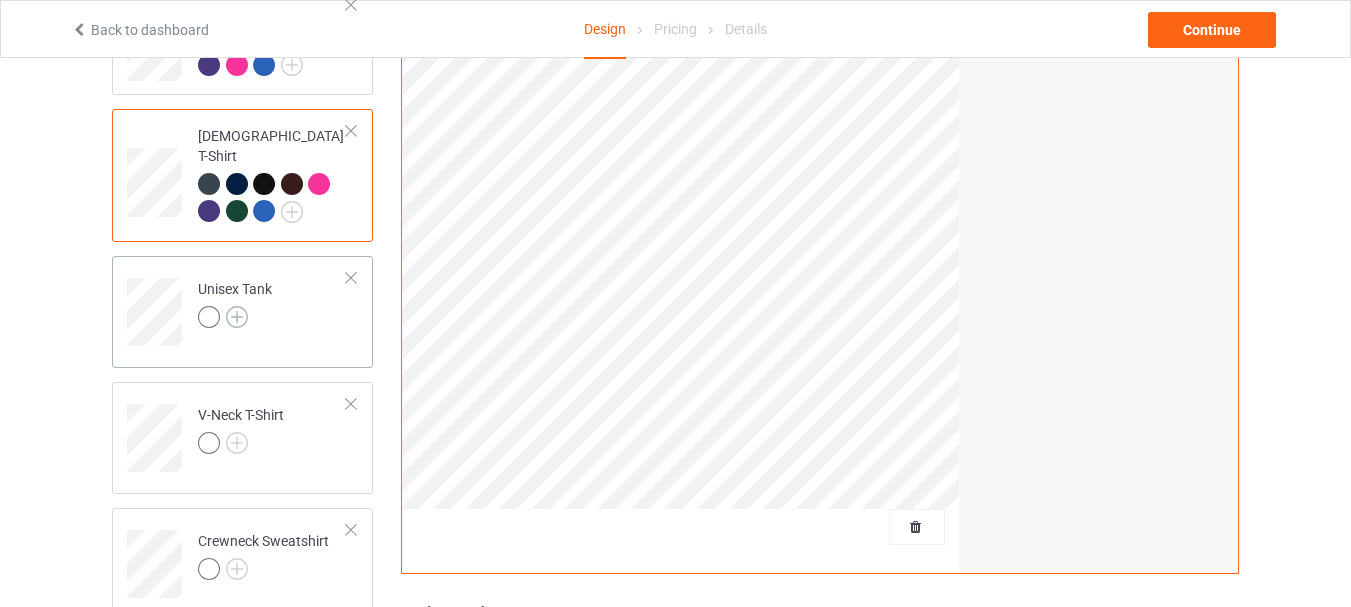 click at bounding box center (237, 317) 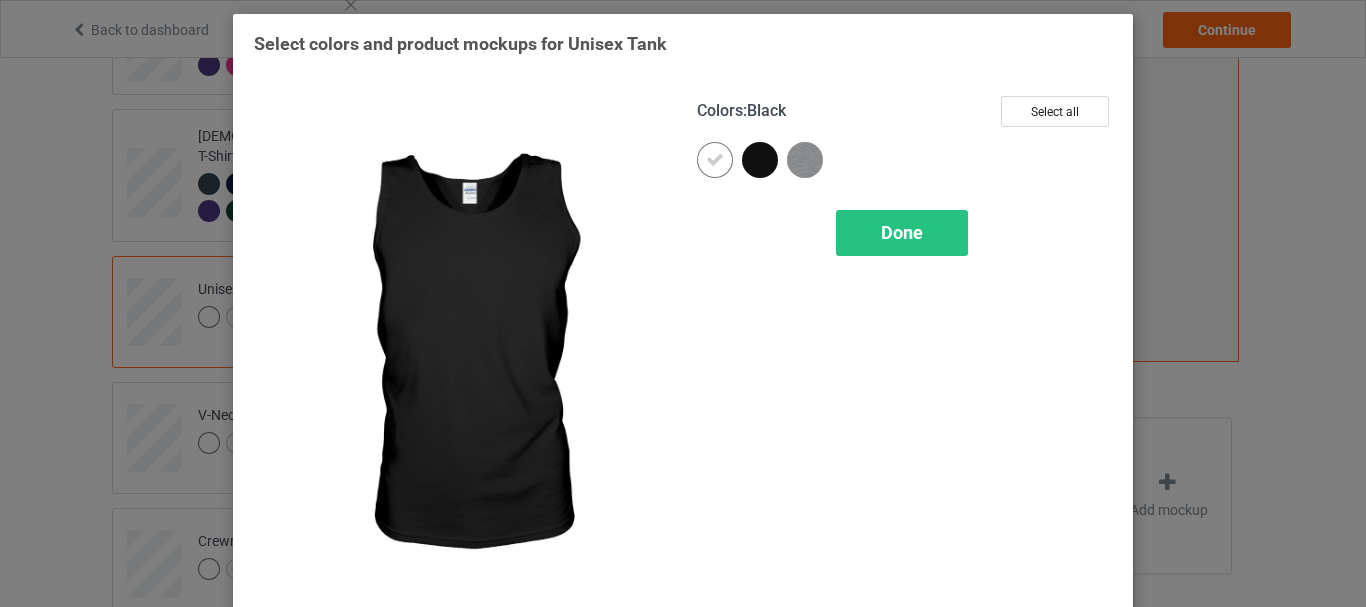 click at bounding box center (760, 160) 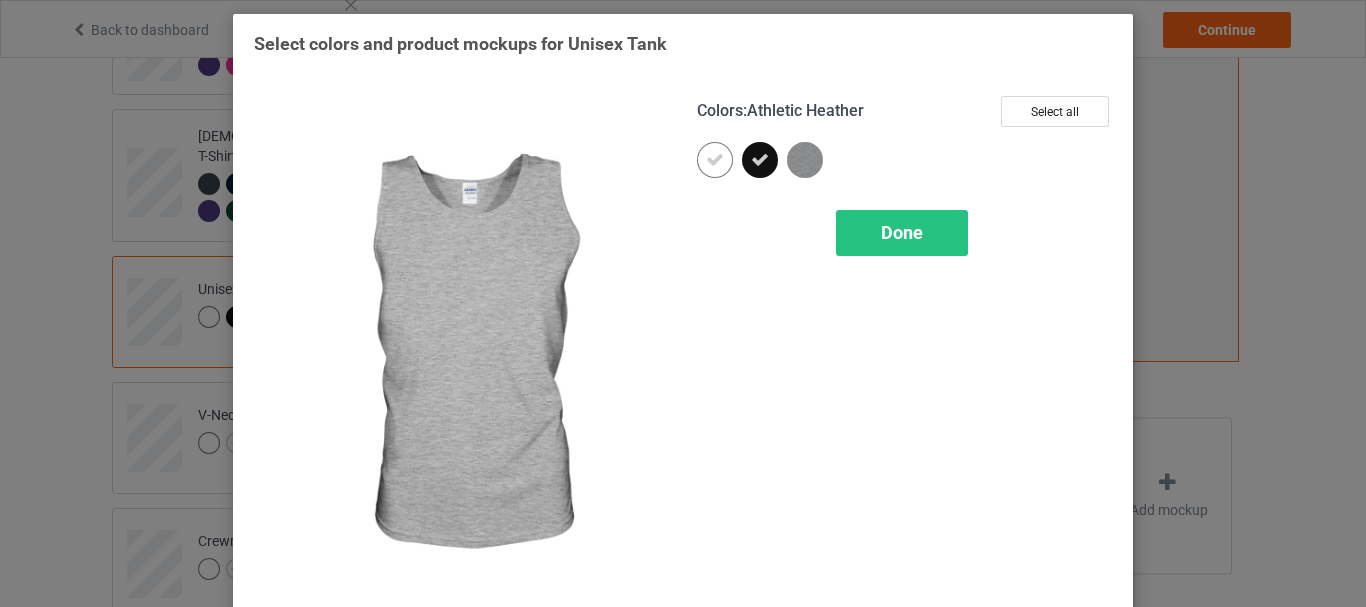 click at bounding box center [805, 160] 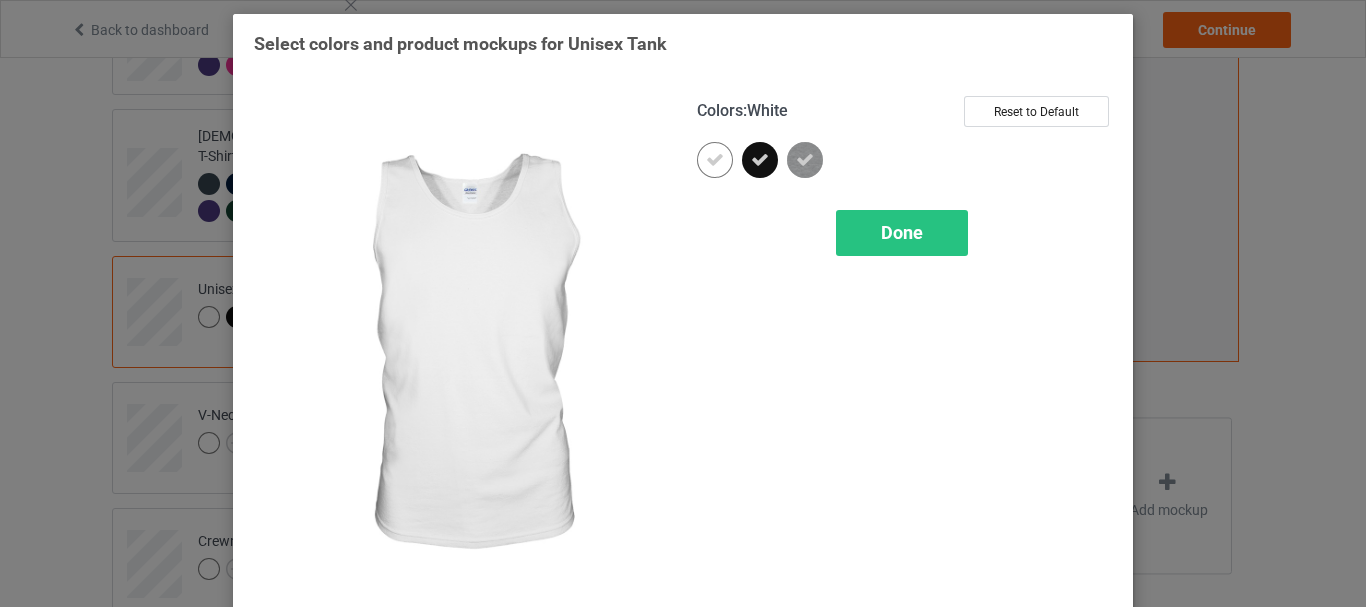 click at bounding box center [715, 160] 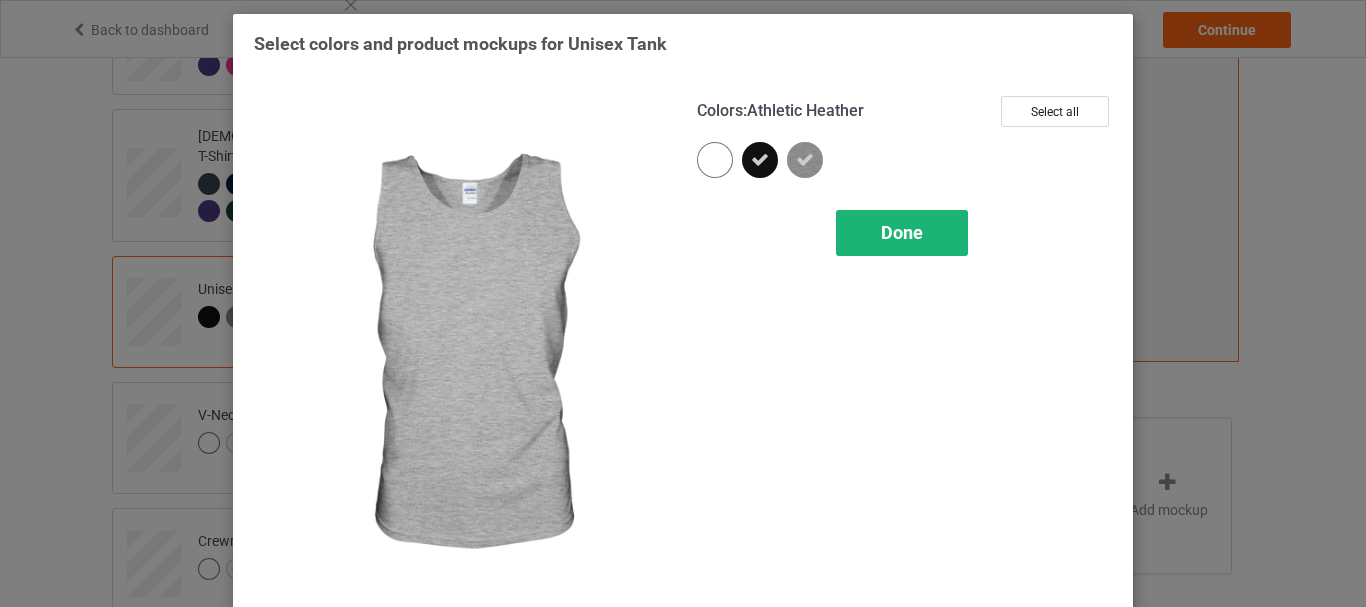 click on "Done" at bounding box center (902, 232) 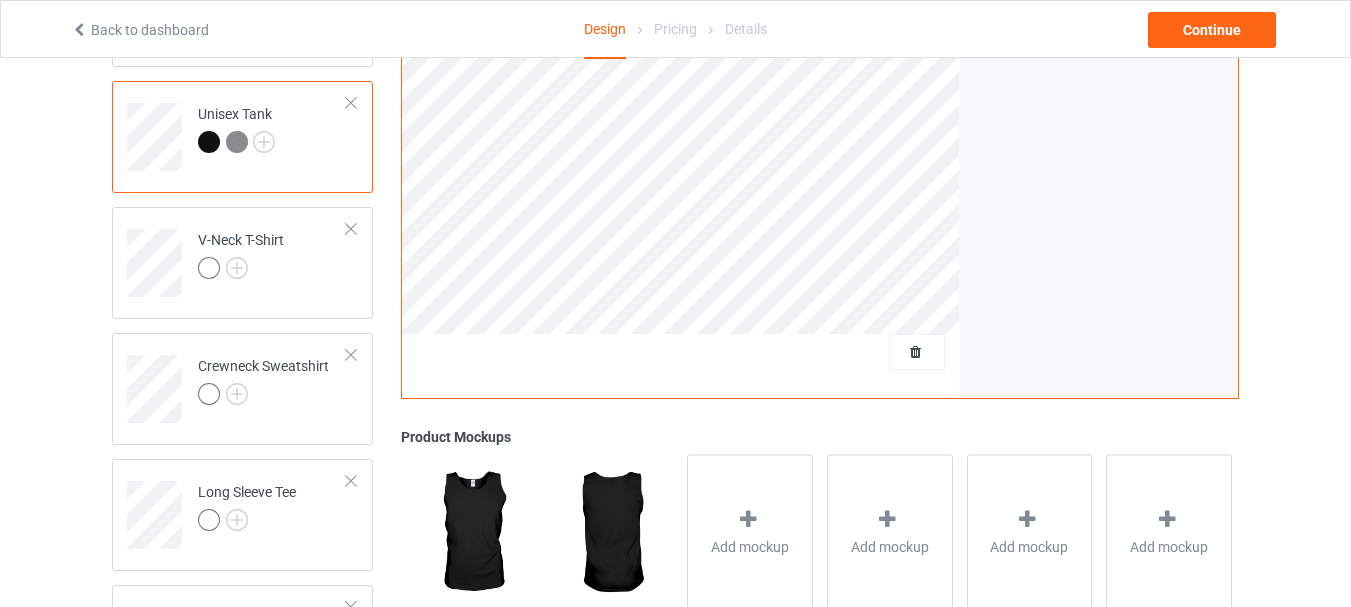 scroll, scrollTop: 800, scrollLeft: 0, axis: vertical 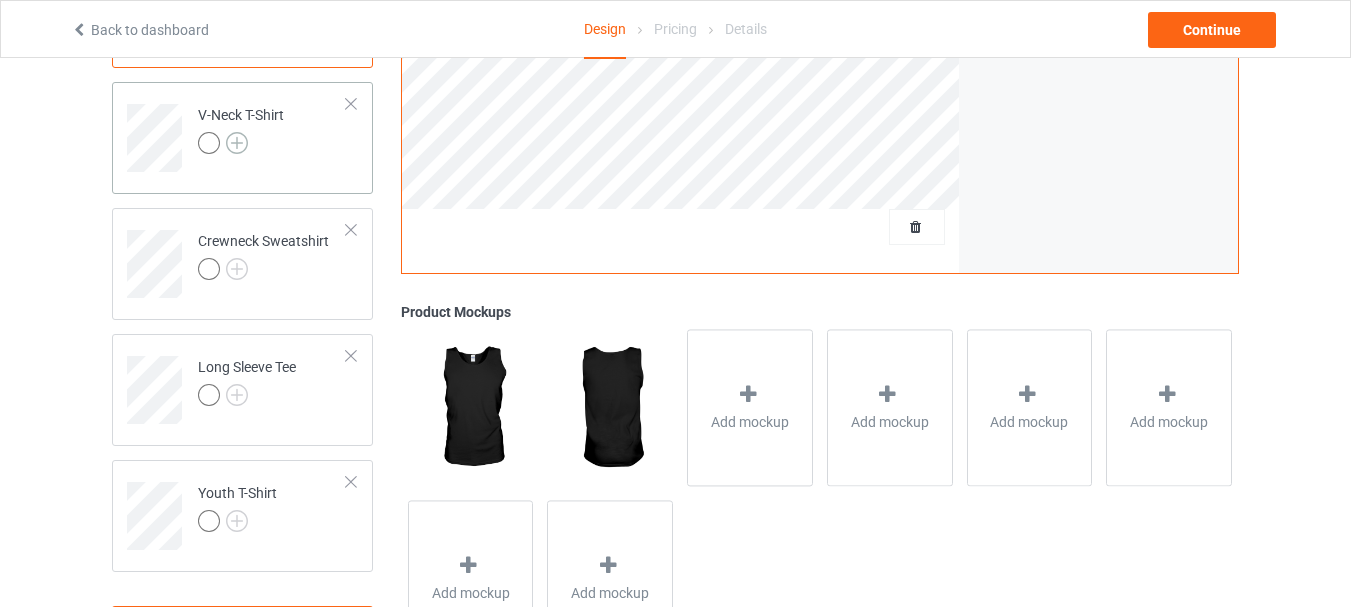 click at bounding box center (237, 143) 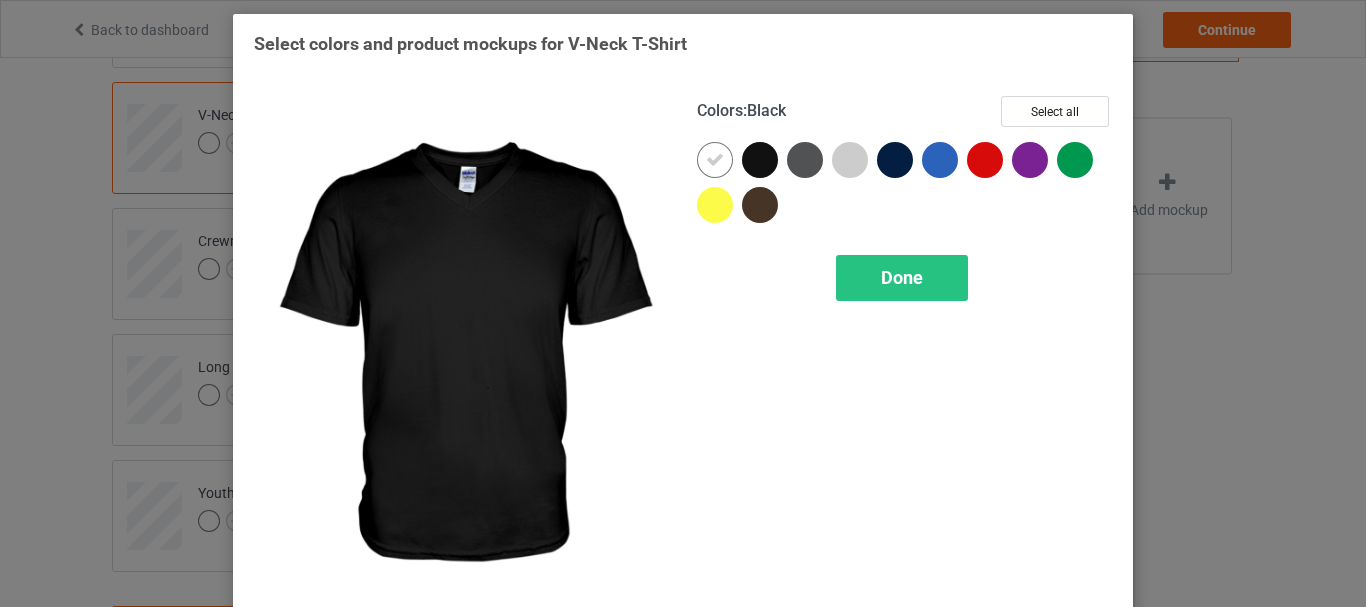 click at bounding box center [760, 160] 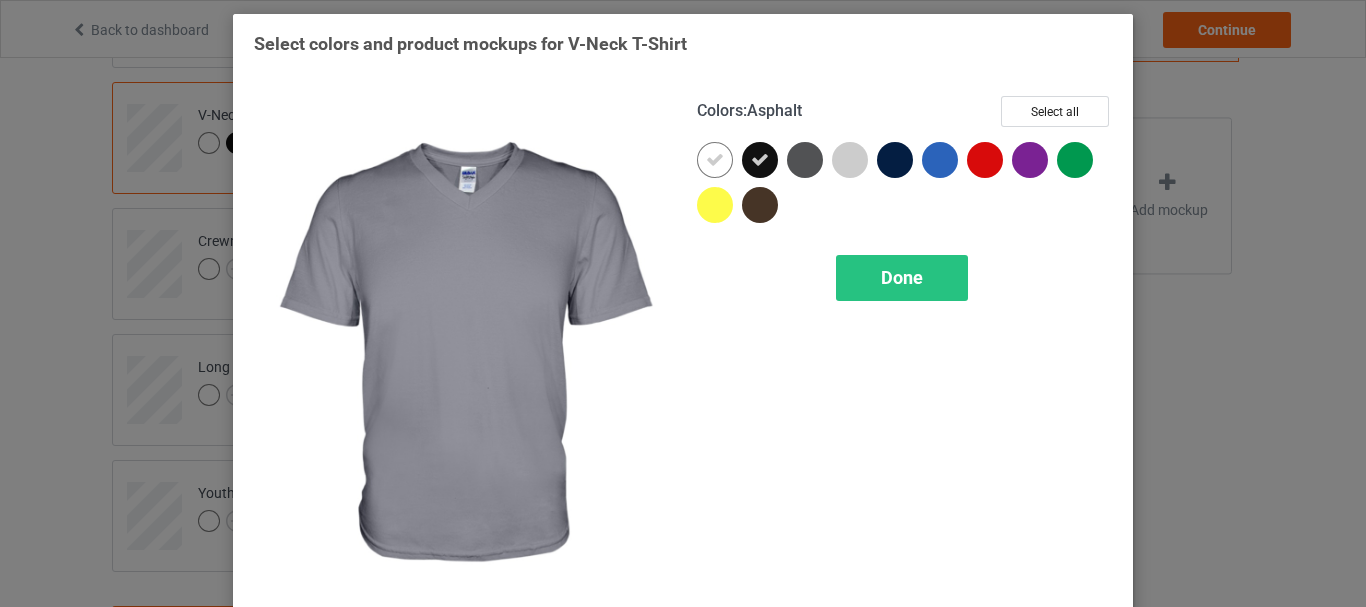 click at bounding box center [805, 160] 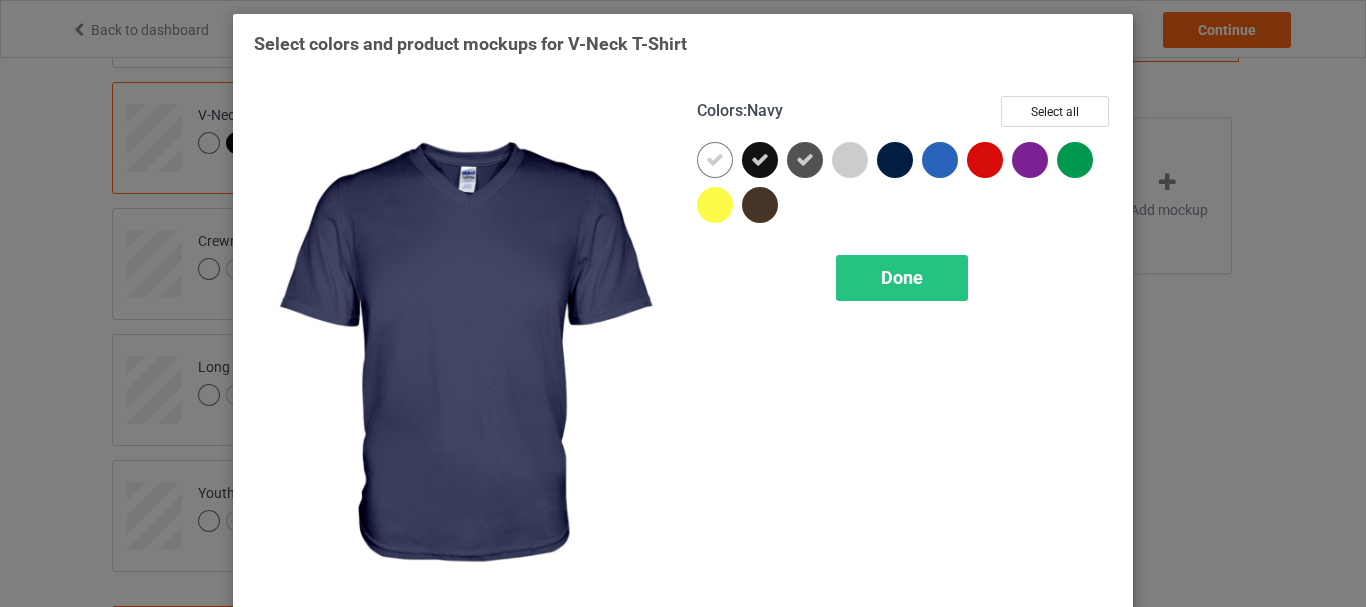 click at bounding box center [895, 160] 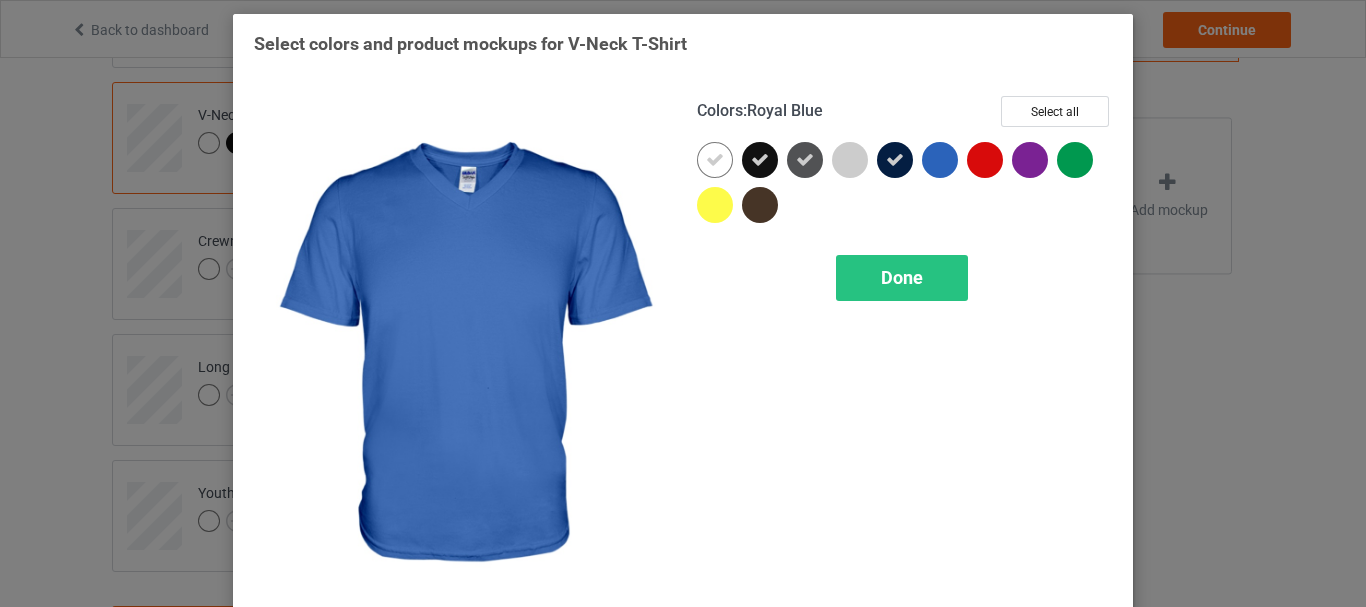 drag, startPoint x: 924, startPoint y: 160, endPoint x: 979, endPoint y: 158, distance: 55.03635 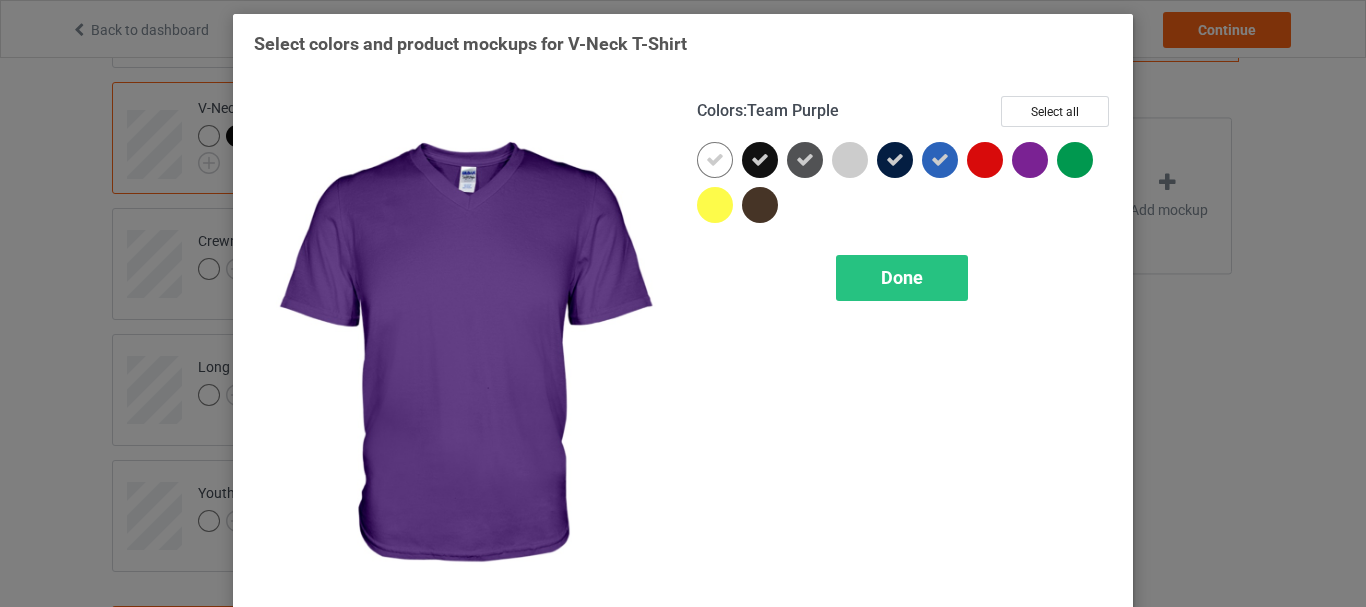click at bounding box center [1030, 160] 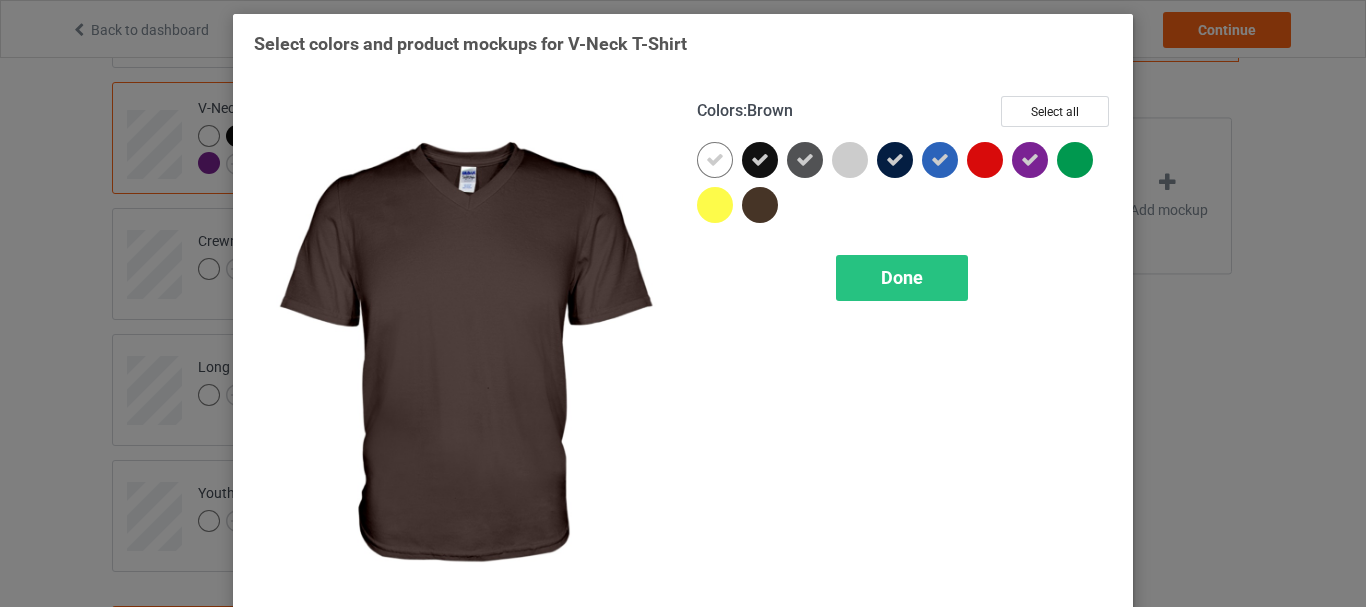 click at bounding box center (760, 205) 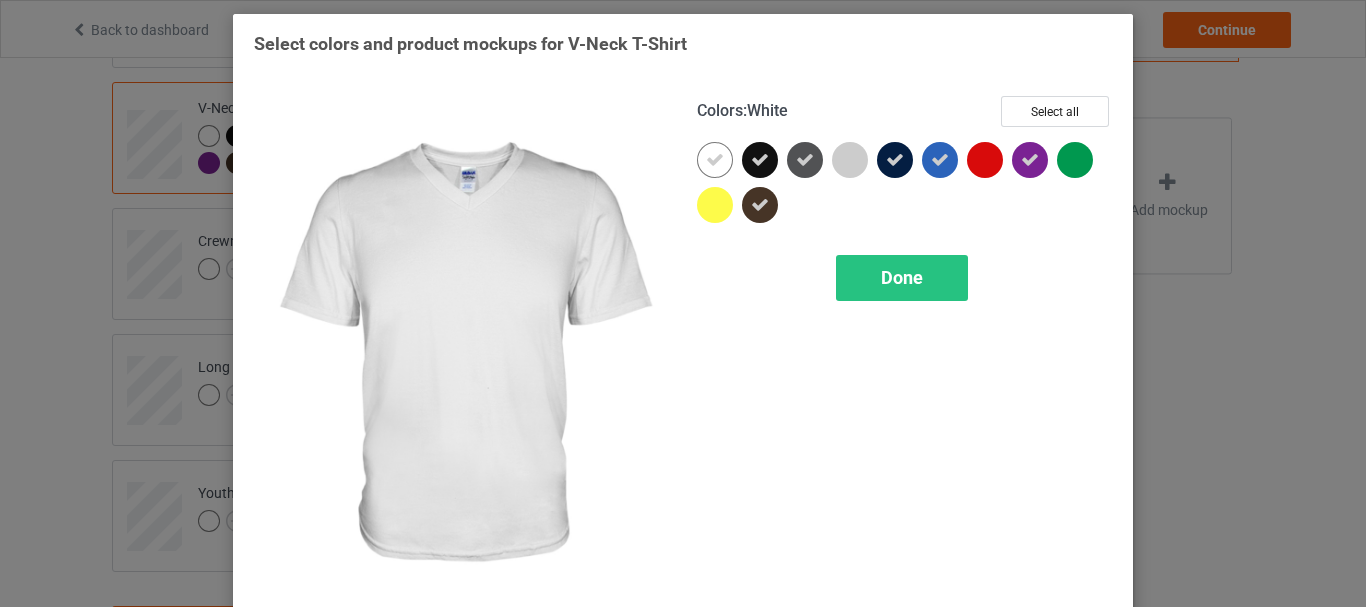 click at bounding box center (715, 160) 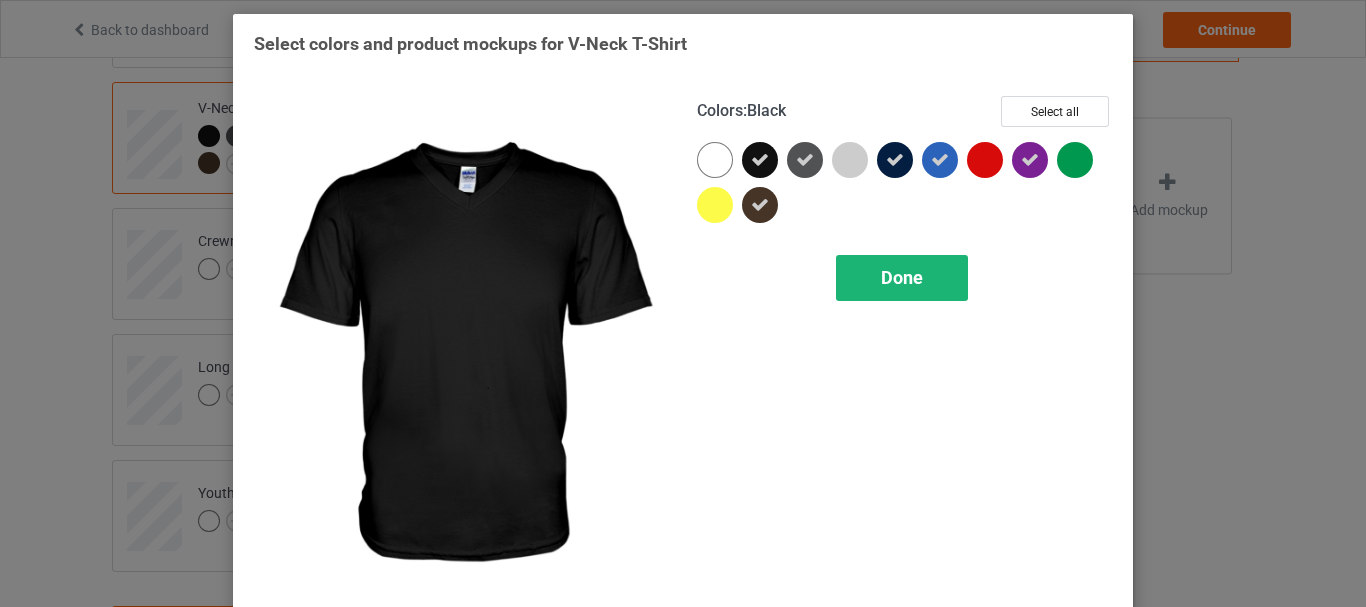 click on "Done" at bounding box center (902, 277) 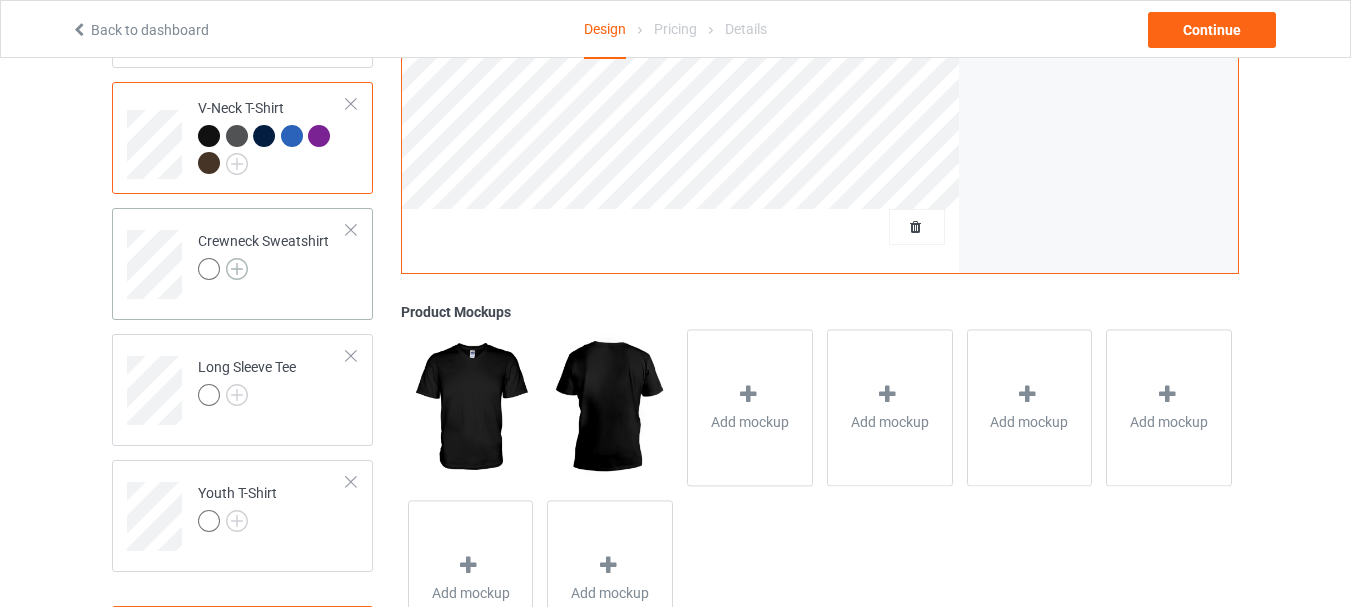 click at bounding box center (237, 269) 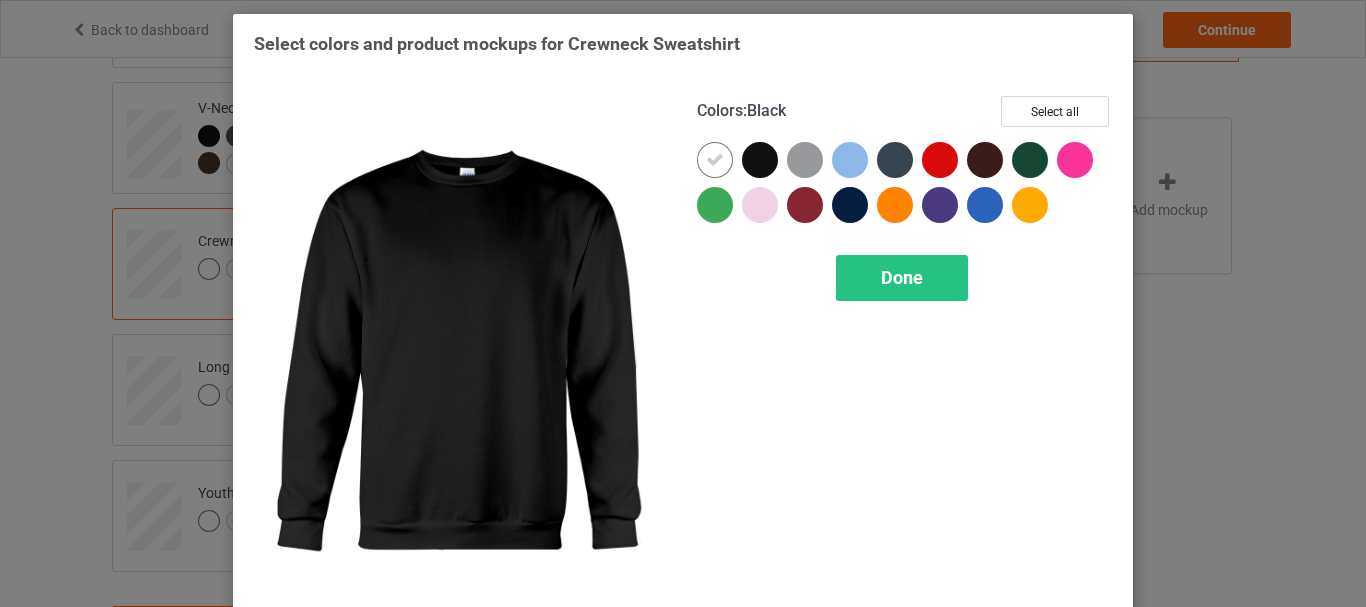click at bounding box center (760, 160) 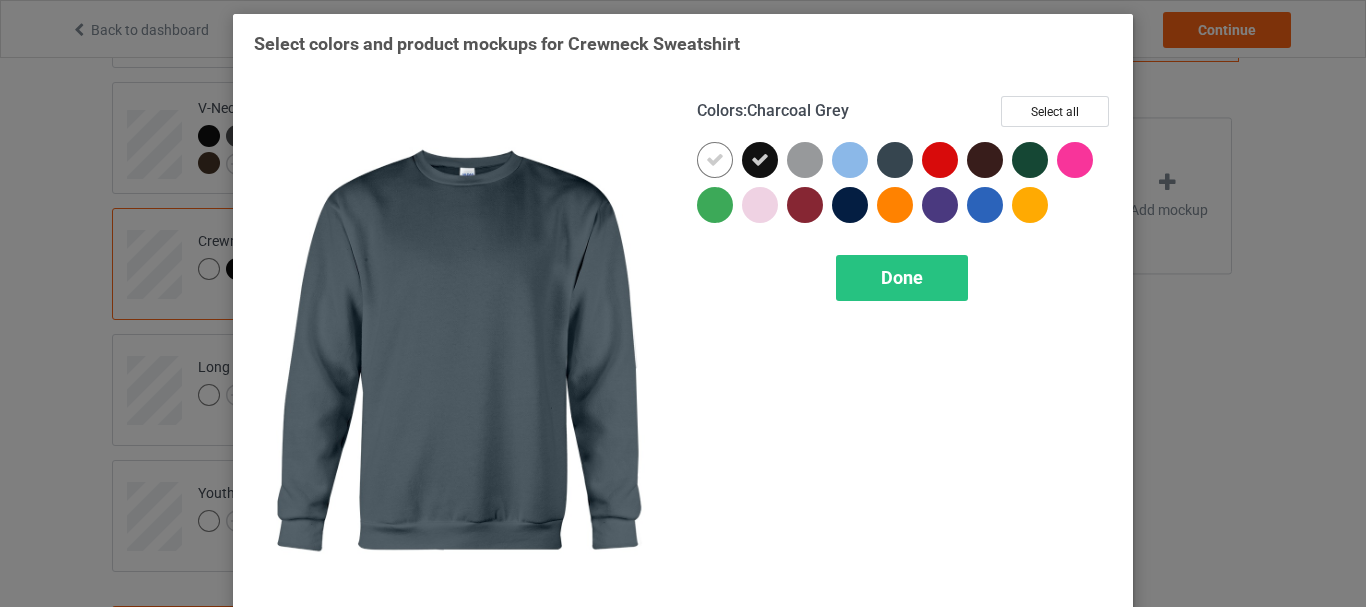 click at bounding box center [895, 160] 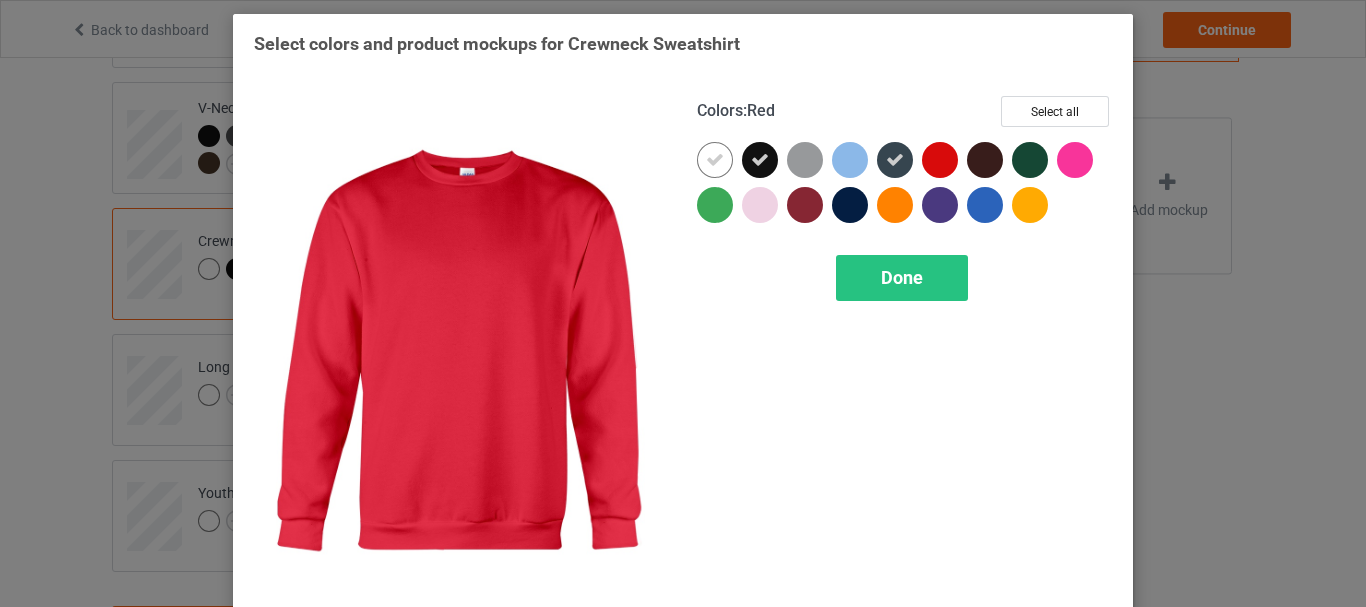 click at bounding box center [940, 160] 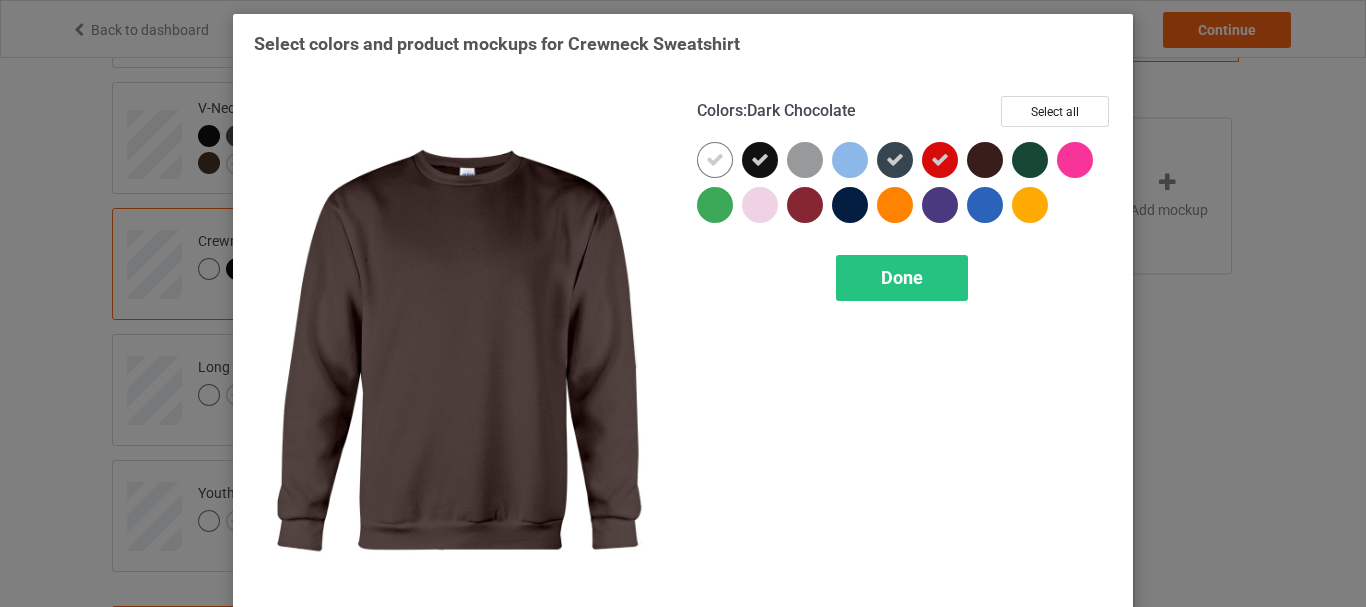drag, startPoint x: 974, startPoint y: 158, endPoint x: 1002, endPoint y: 158, distance: 28 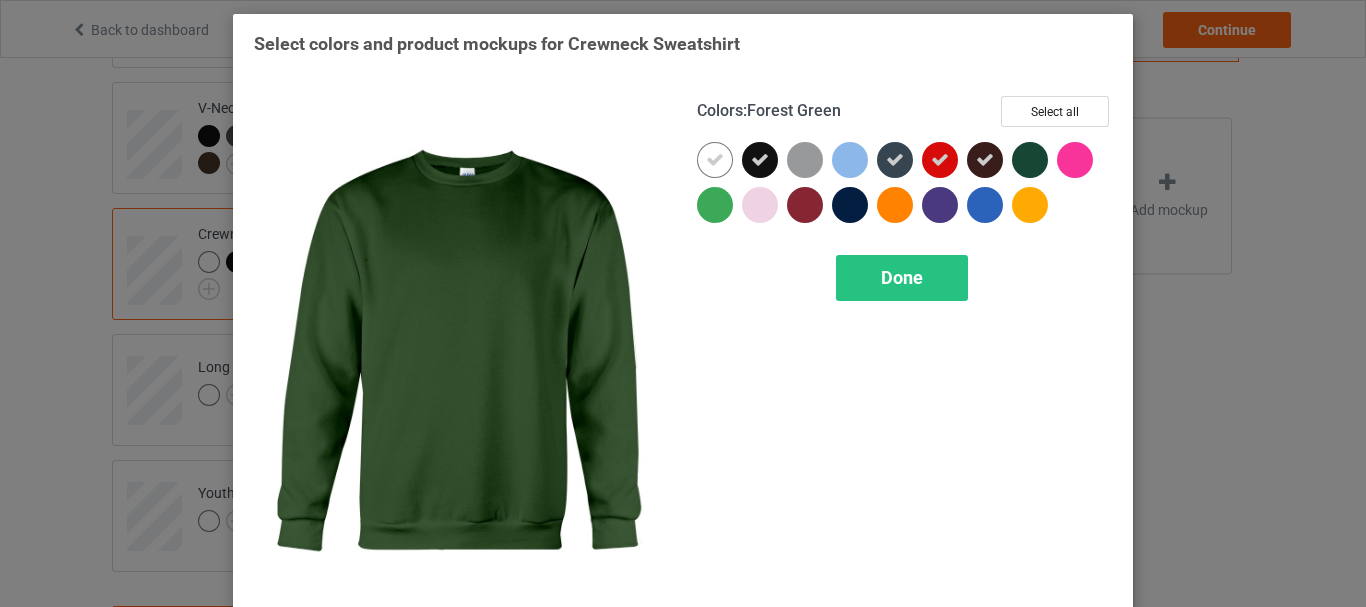 click at bounding box center [1030, 160] 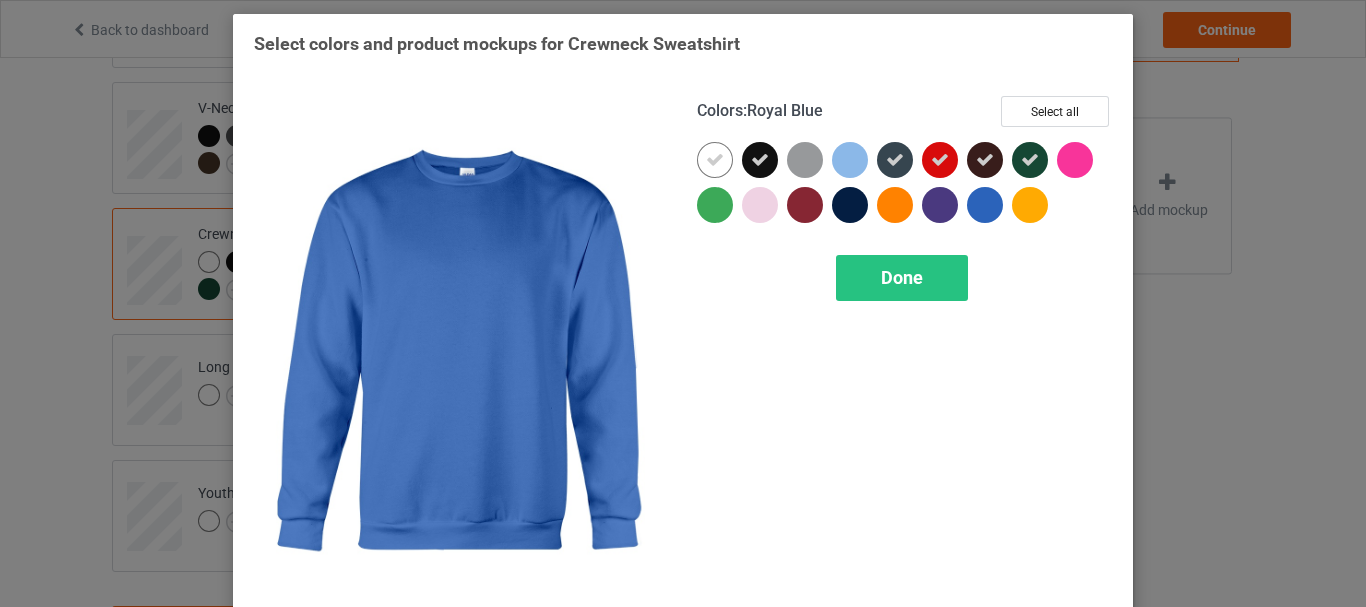 drag, startPoint x: 973, startPoint y: 204, endPoint x: 937, endPoint y: 207, distance: 36.124783 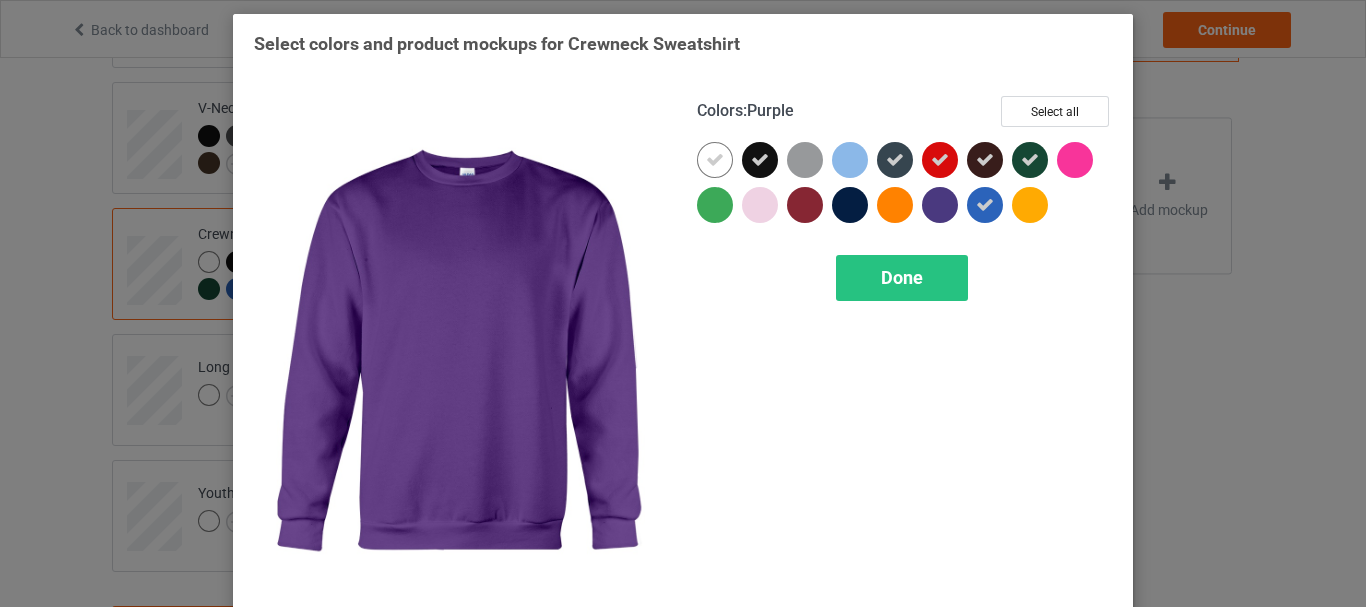 click at bounding box center [940, 205] 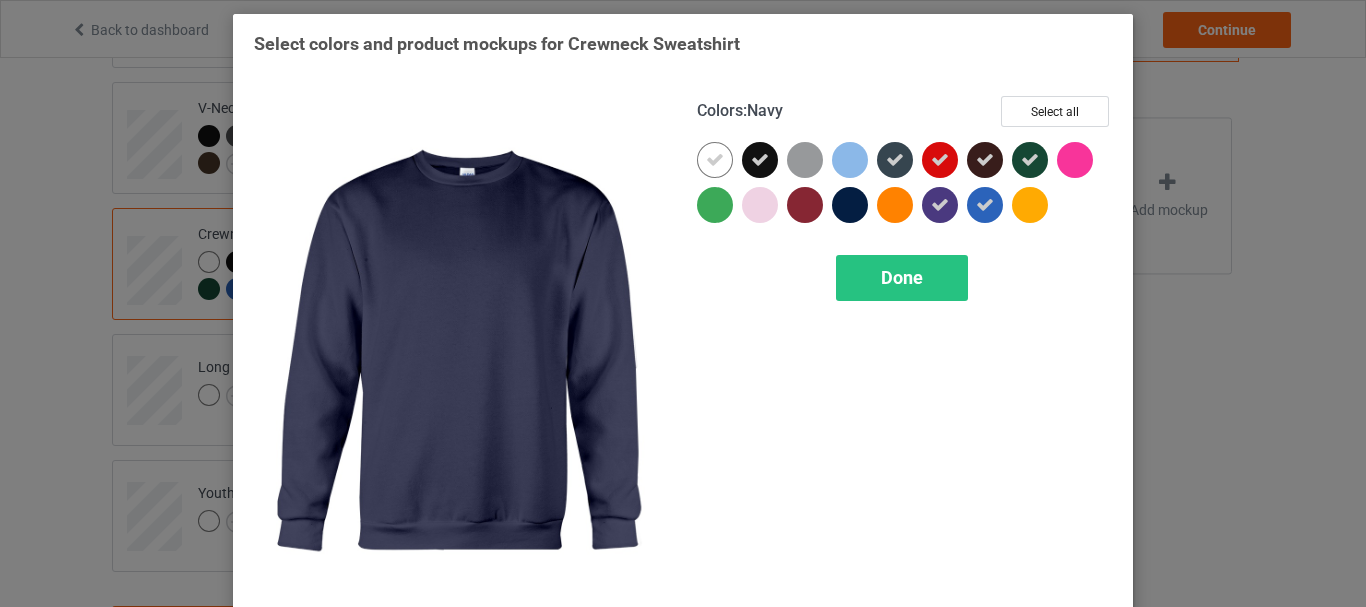 click at bounding box center (850, 205) 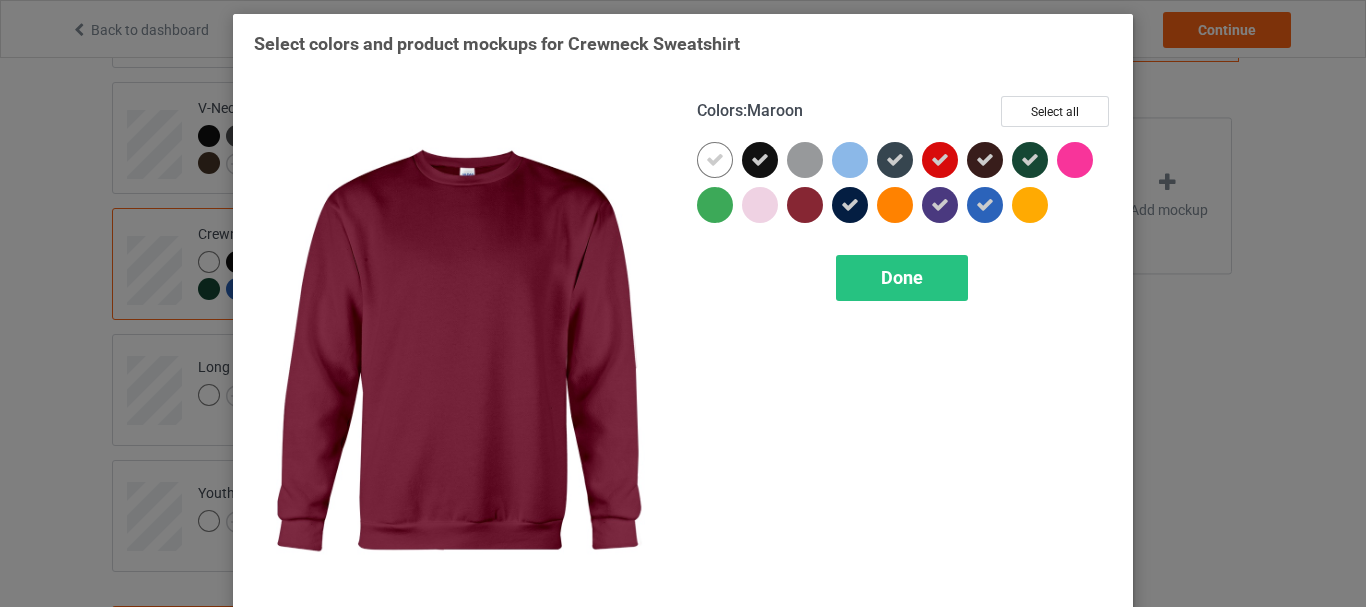click at bounding box center (805, 205) 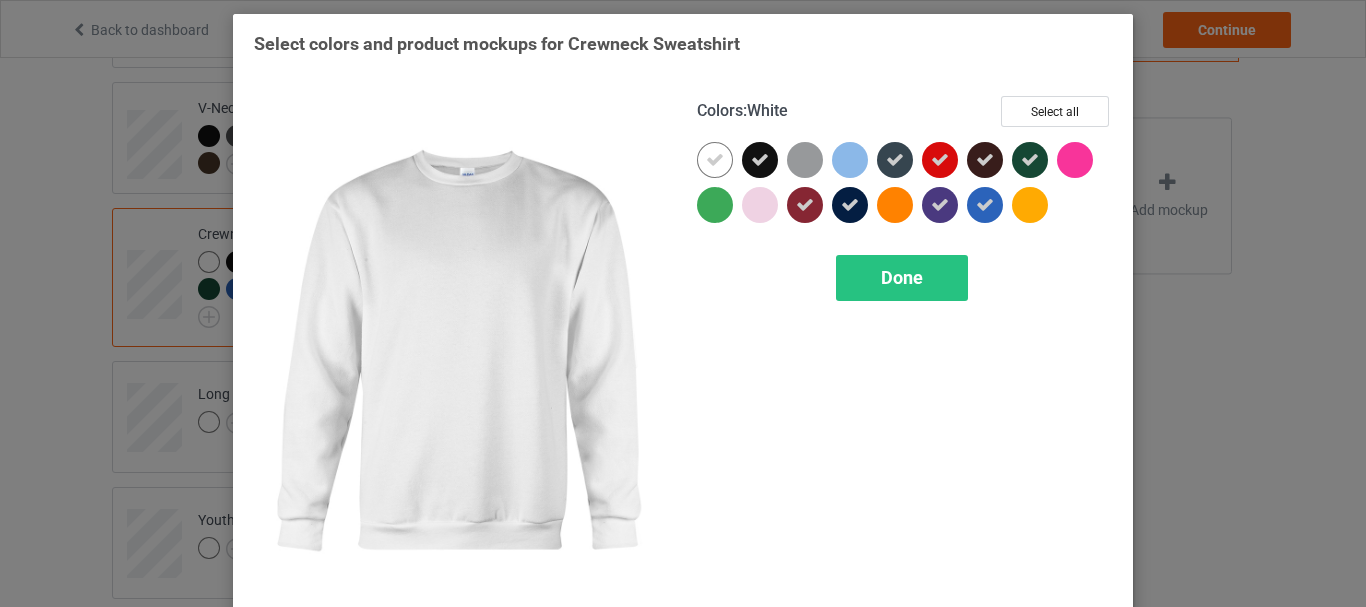 click at bounding box center (715, 160) 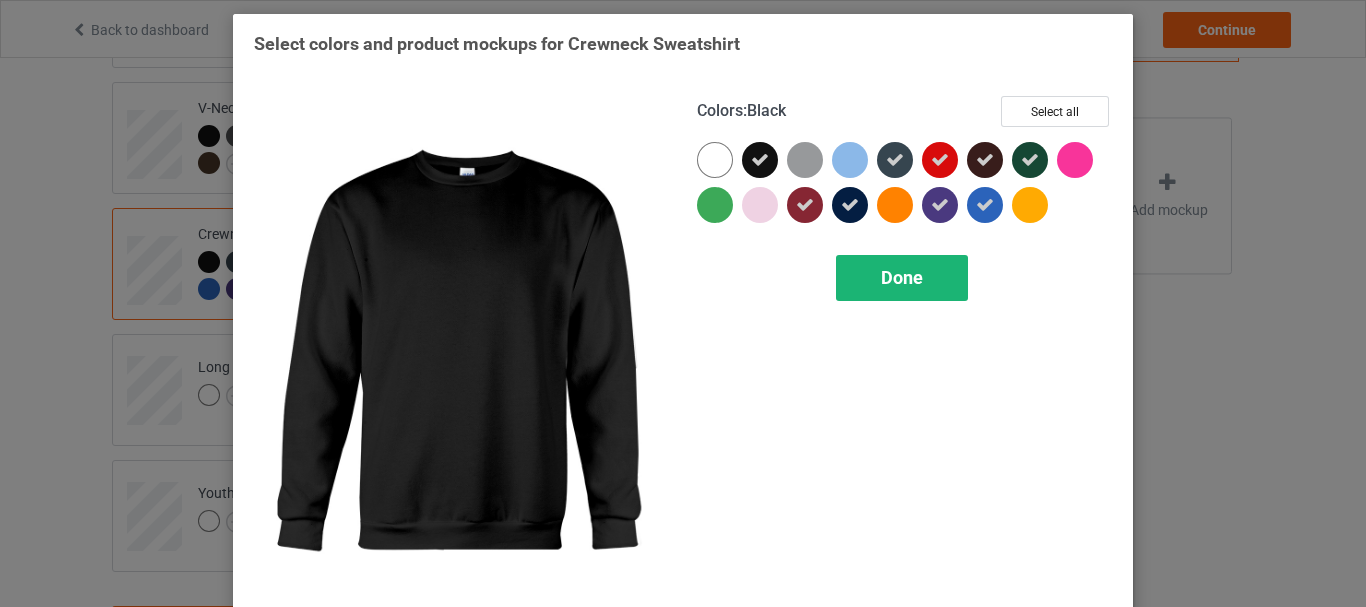 drag, startPoint x: 904, startPoint y: 300, endPoint x: 899, endPoint y: 291, distance: 10.29563 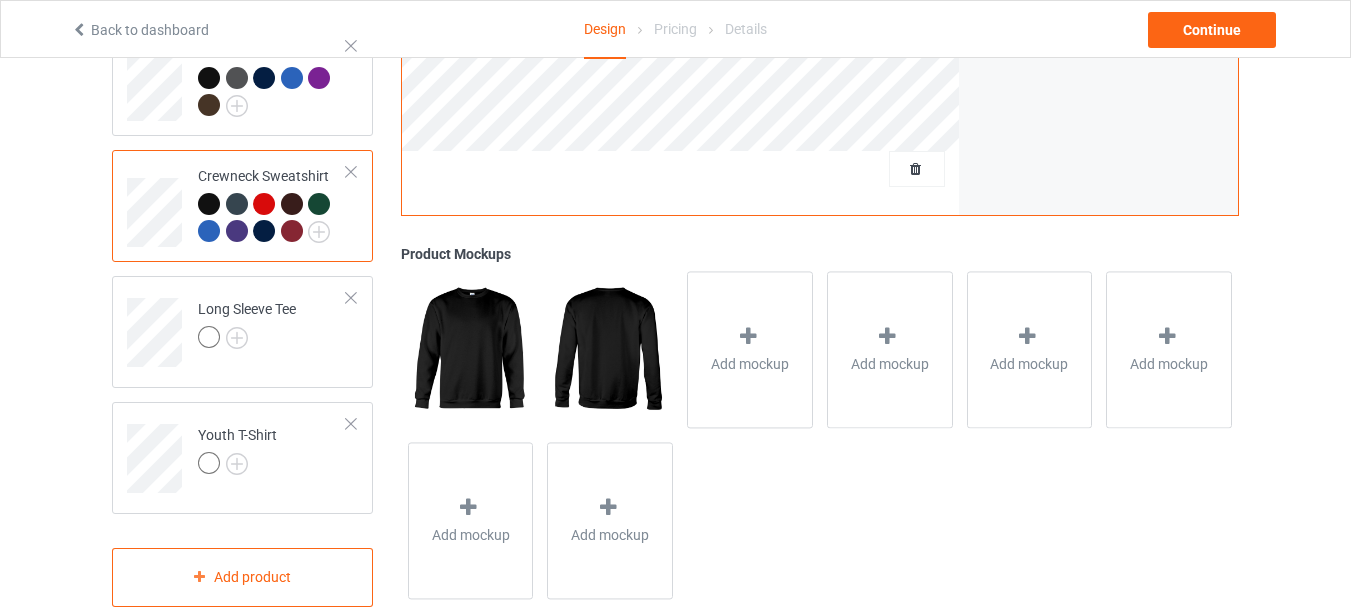 scroll, scrollTop: 887, scrollLeft: 0, axis: vertical 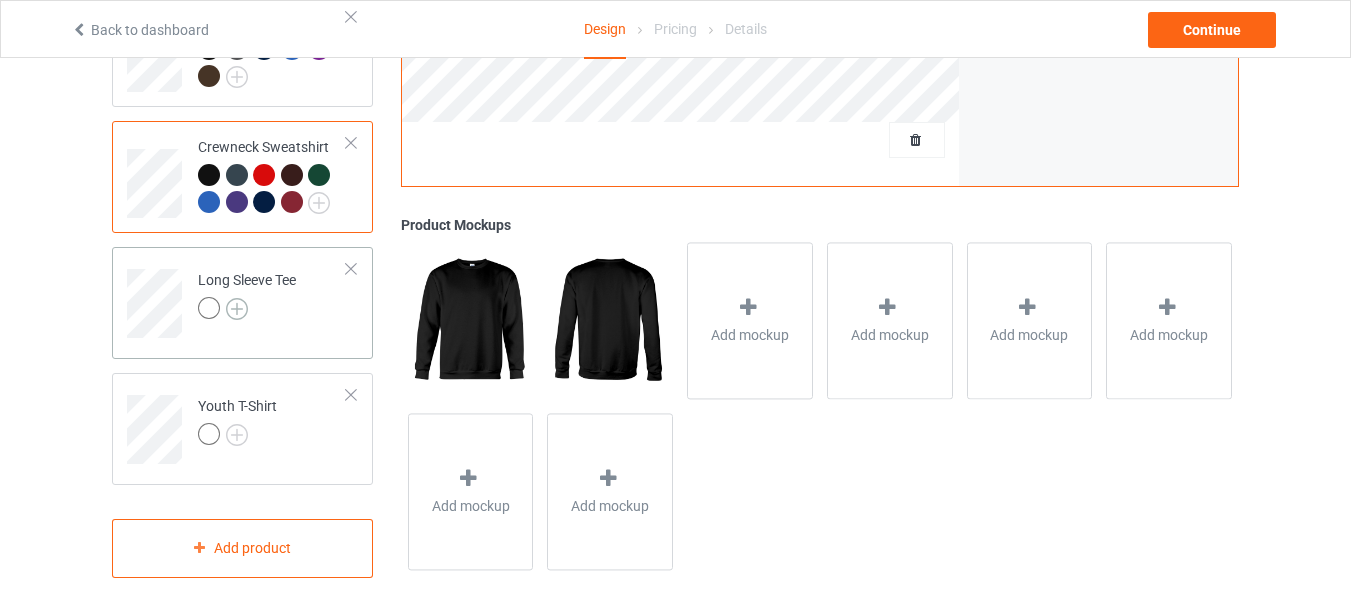 click at bounding box center [237, 309] 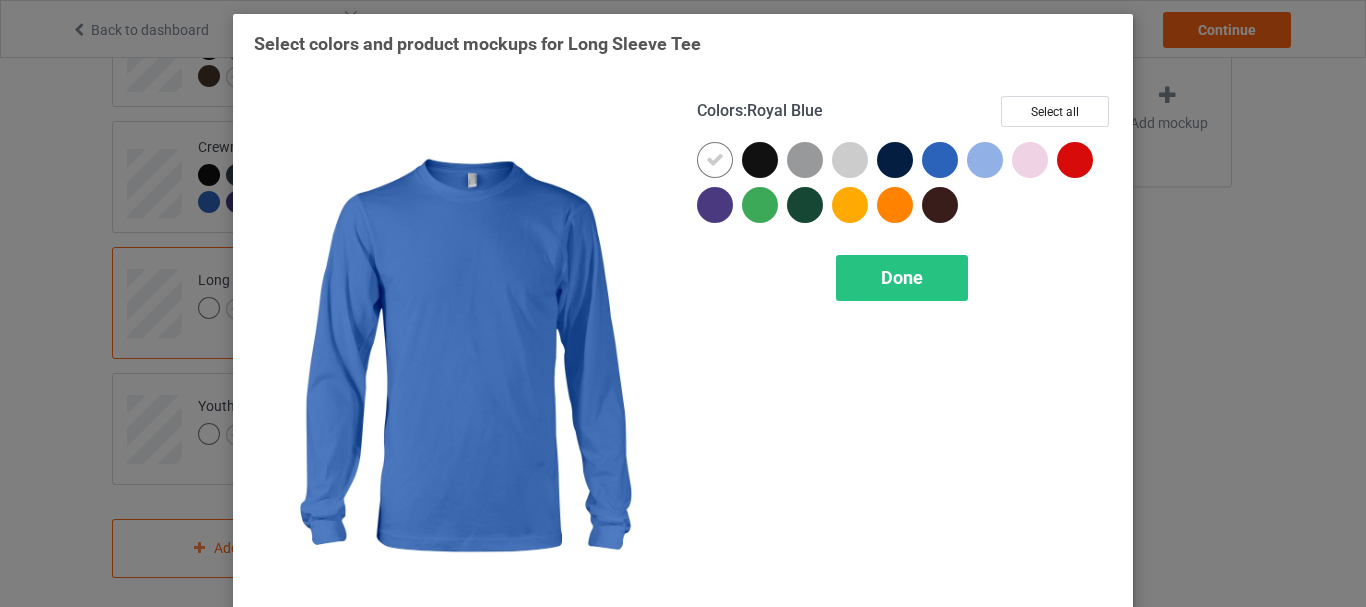 click at bounding box center [940, 160] 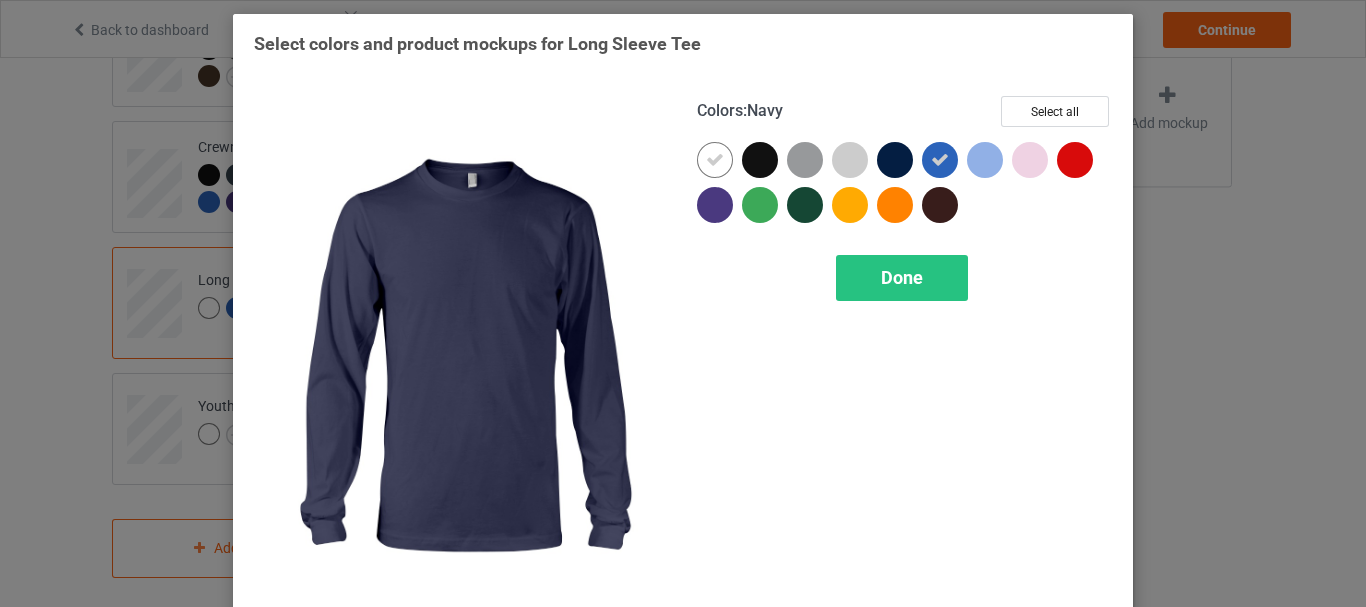 click at bounding box center (895, 160) 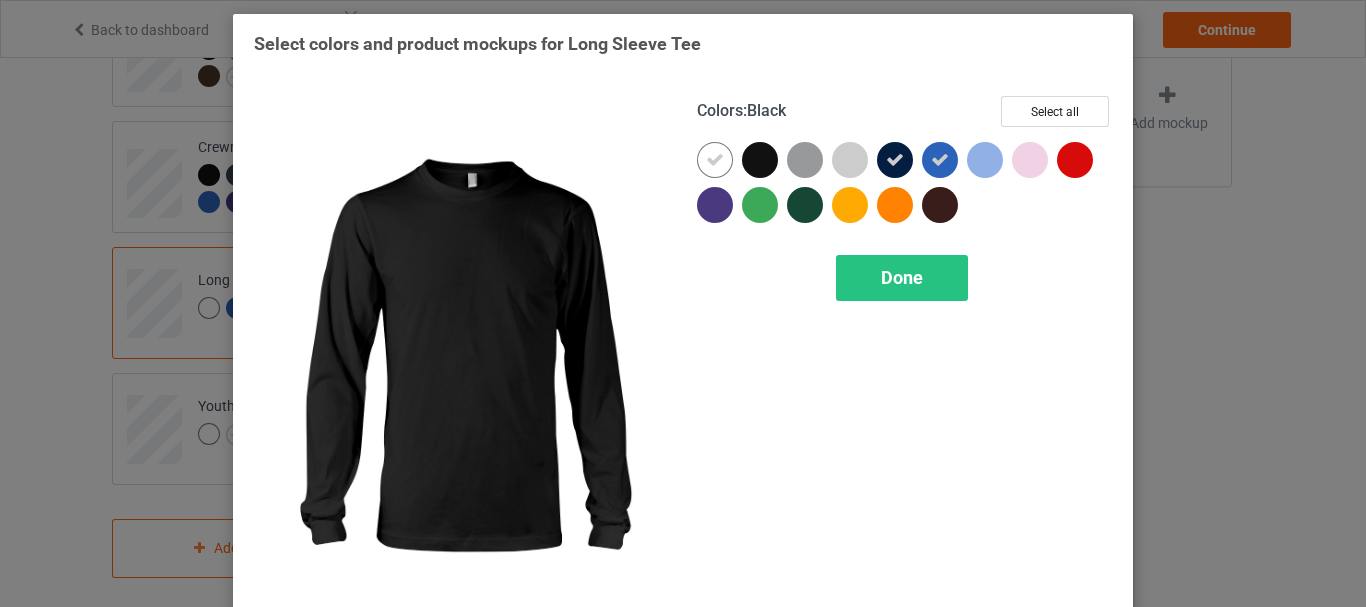 click at bounding box center (760, 160) 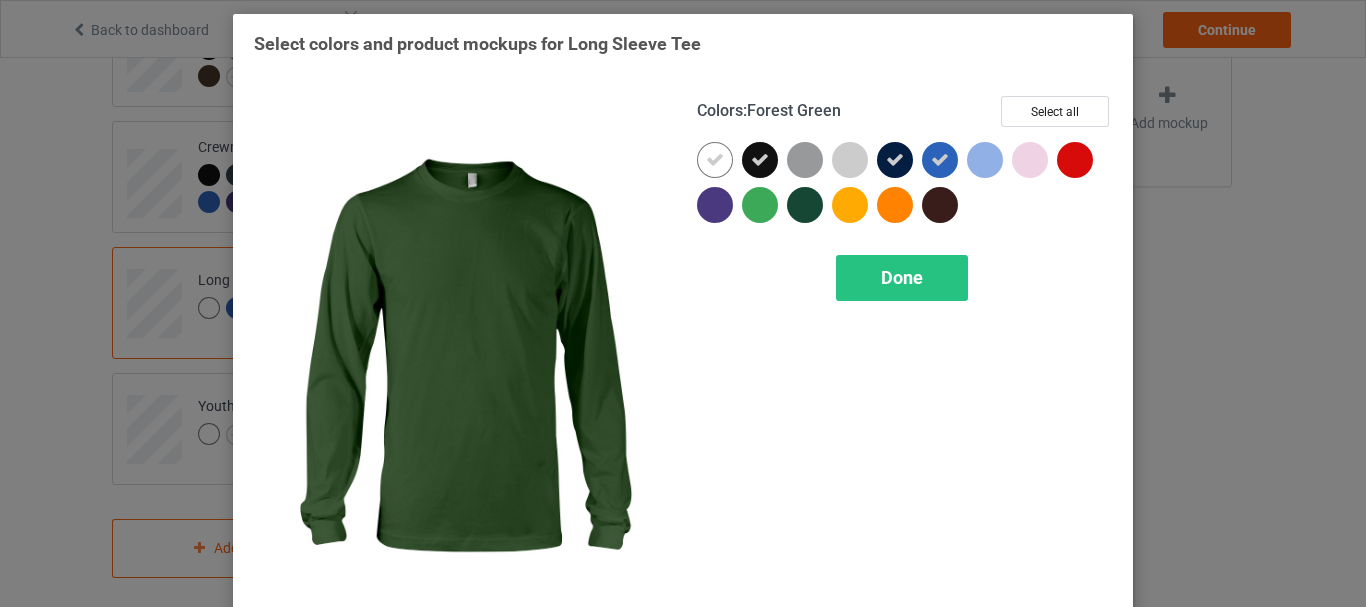 click at bounding box center (805, 205) 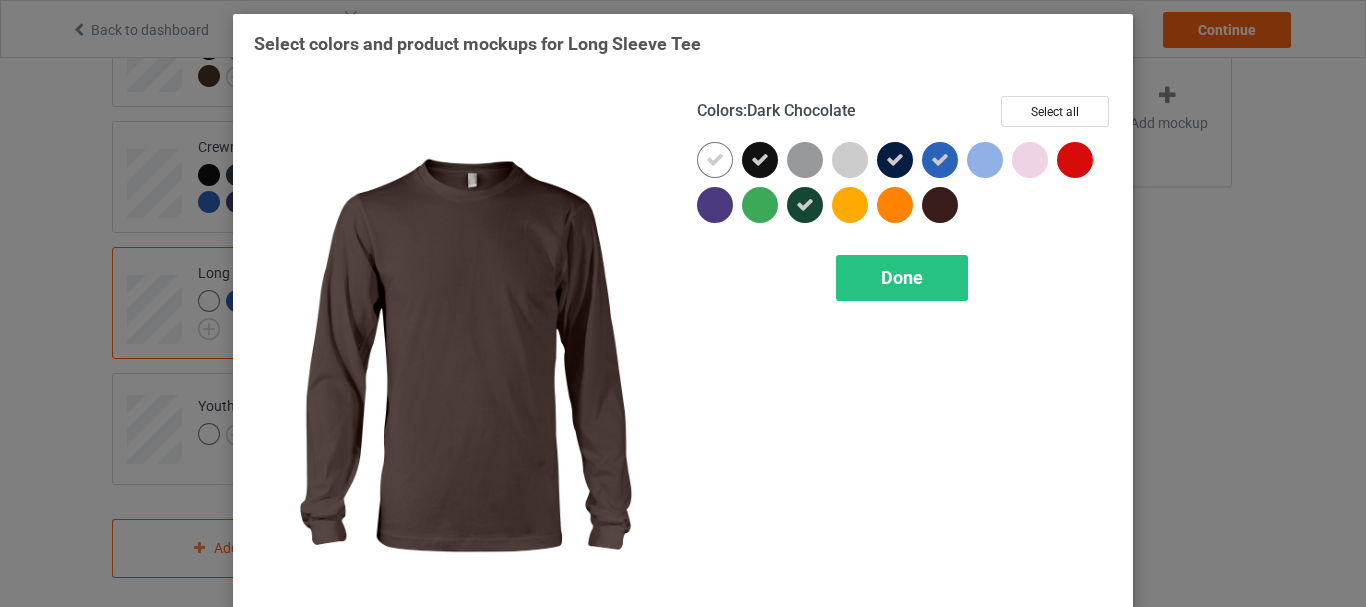 click at bounding box center [940, 205] 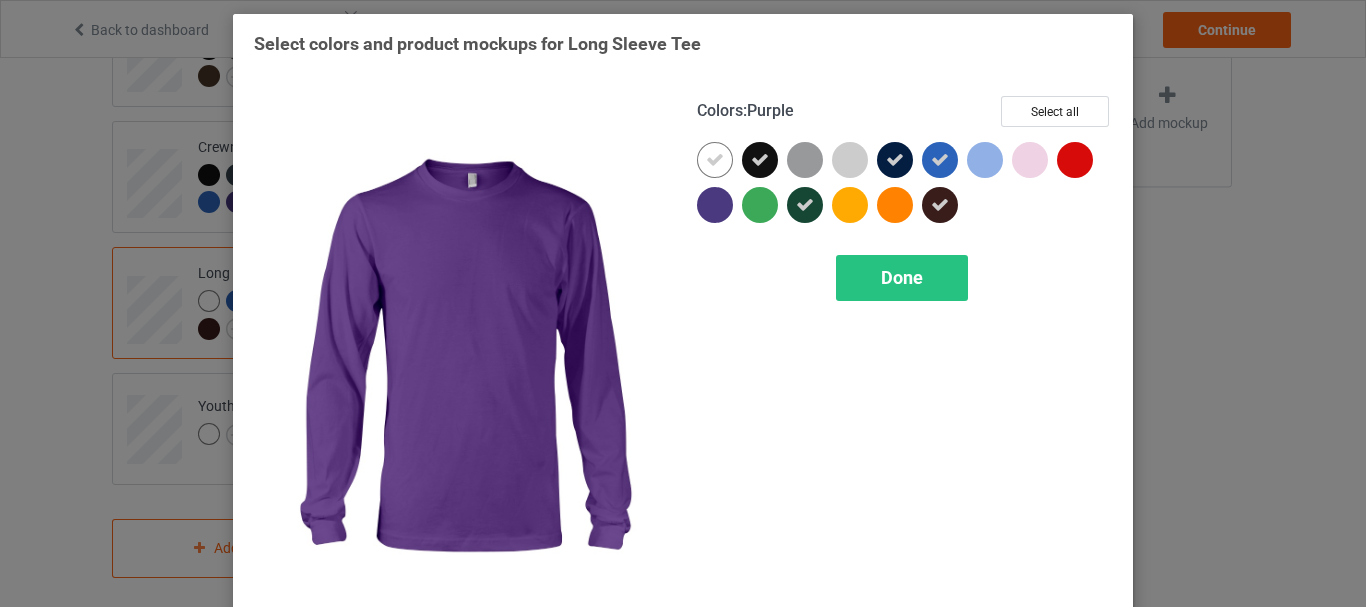 click at bounding box center [715, 205] 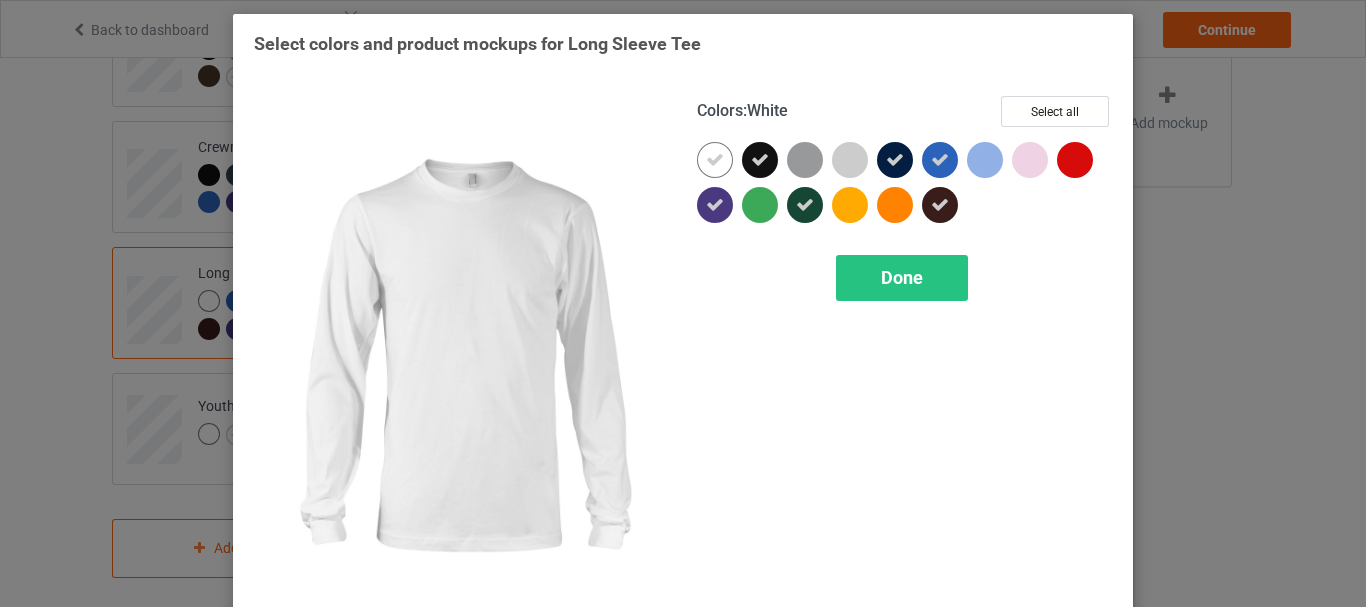 click at bounding box center (715, 160) 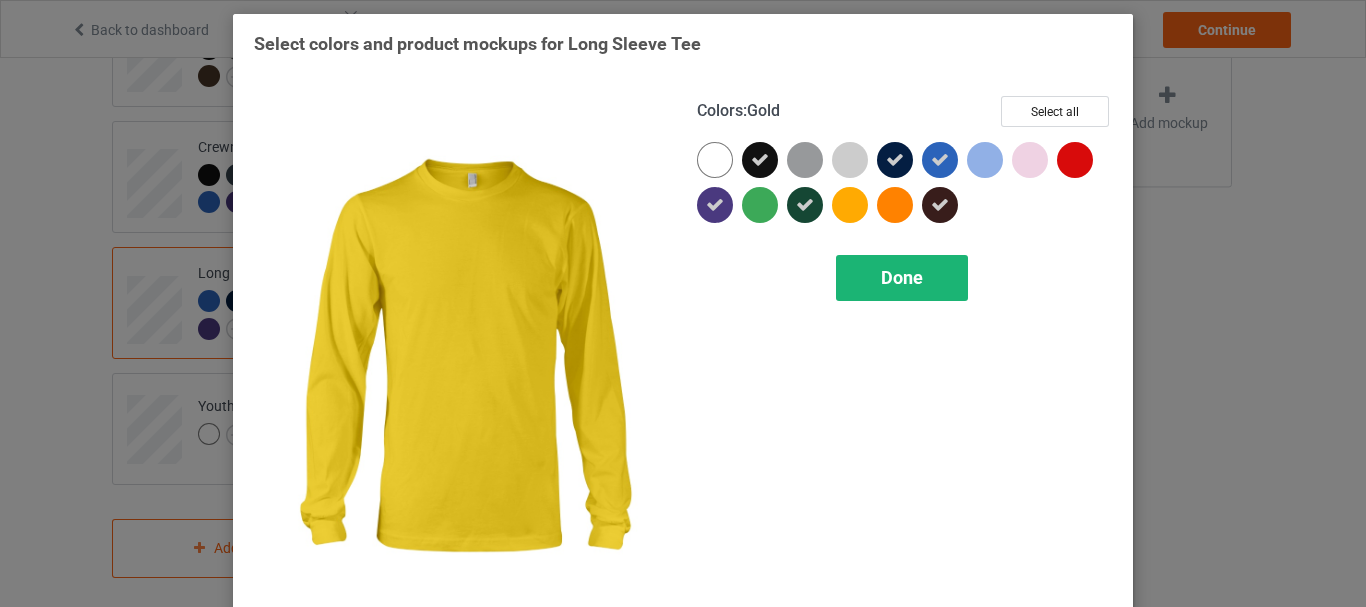 click on "Done" at bounding box center [902, 277] 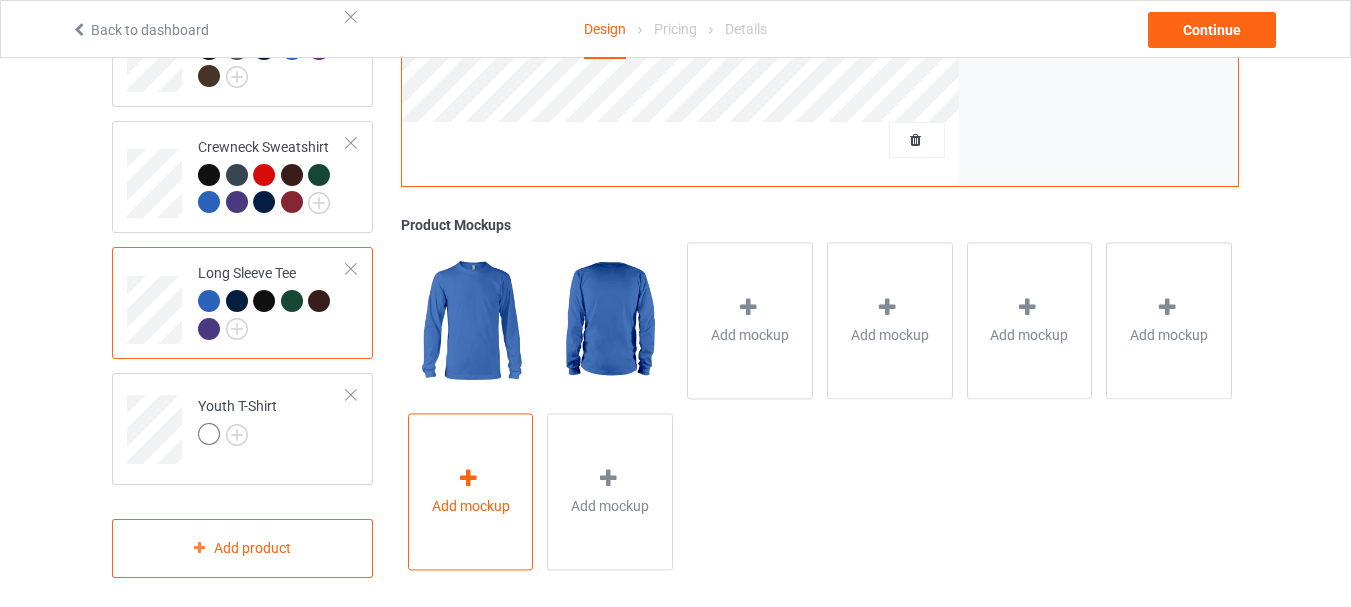 scroll, scrollTop: 888, scrollLeft: 0, axis: vertical 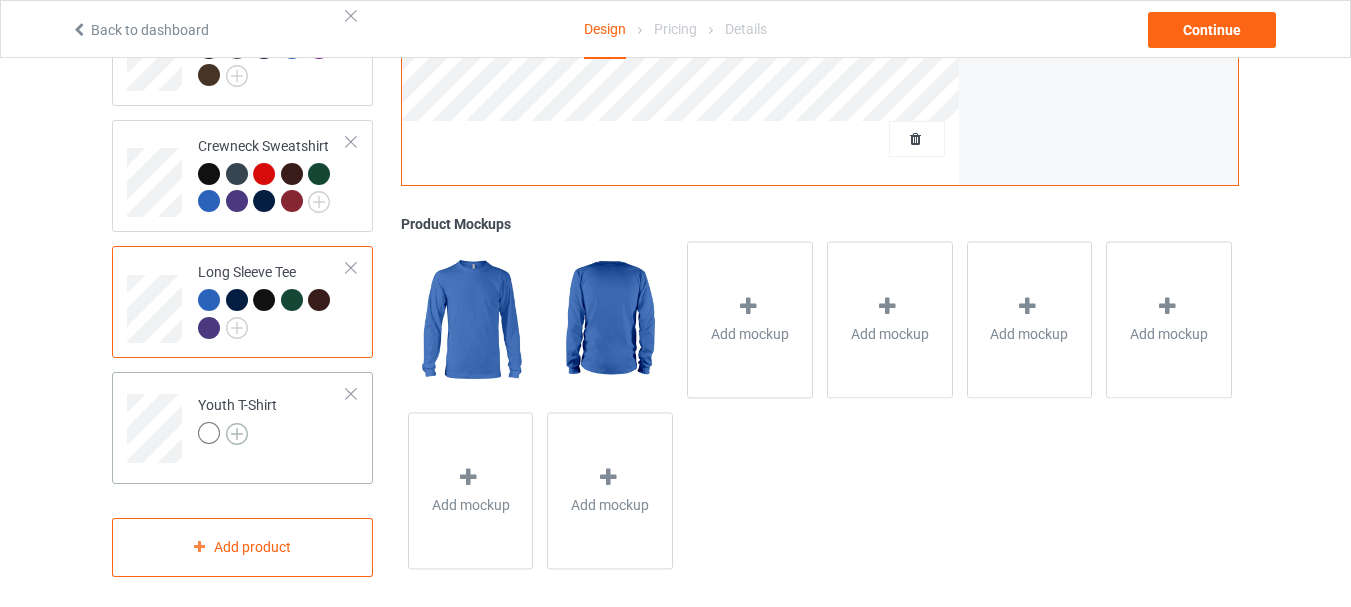 click at bounding box center (237, 434) 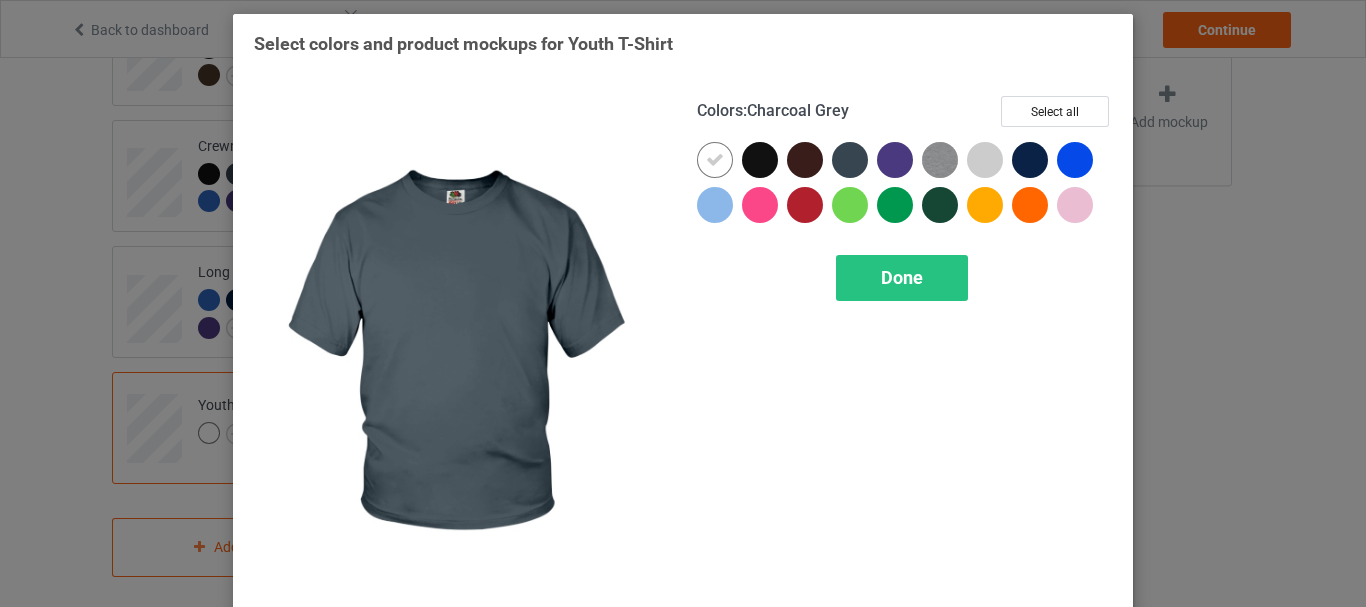 click at bounding box center (850, 160) 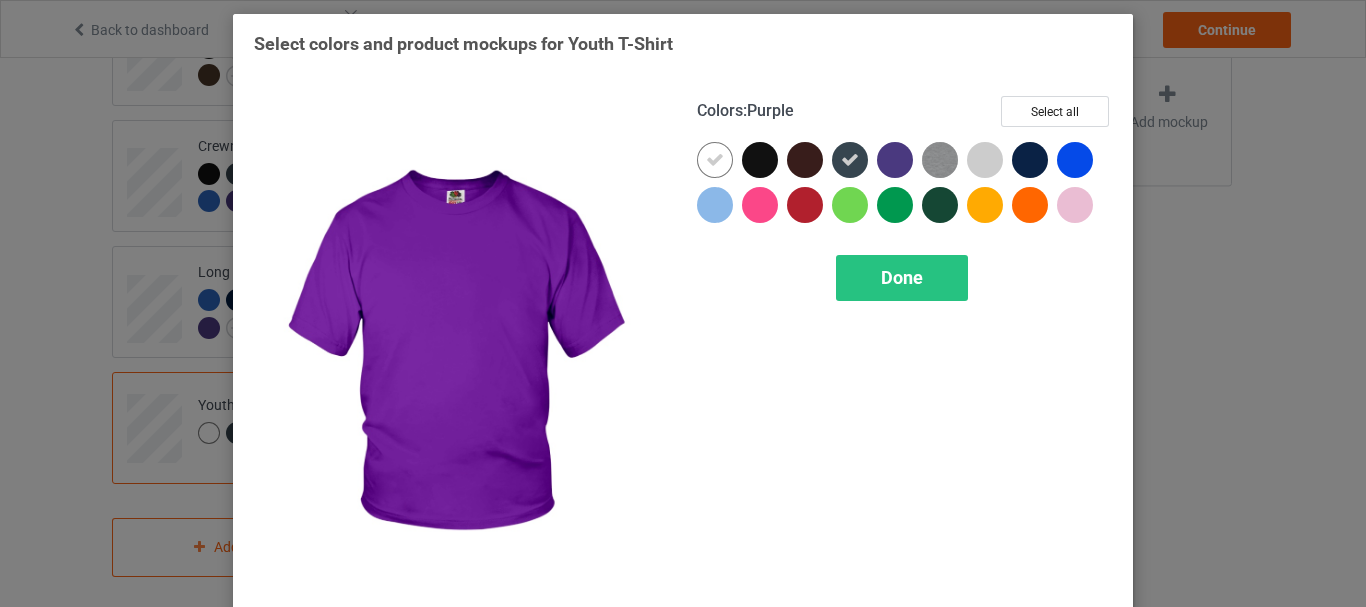 click at bounding box center (895, 160) 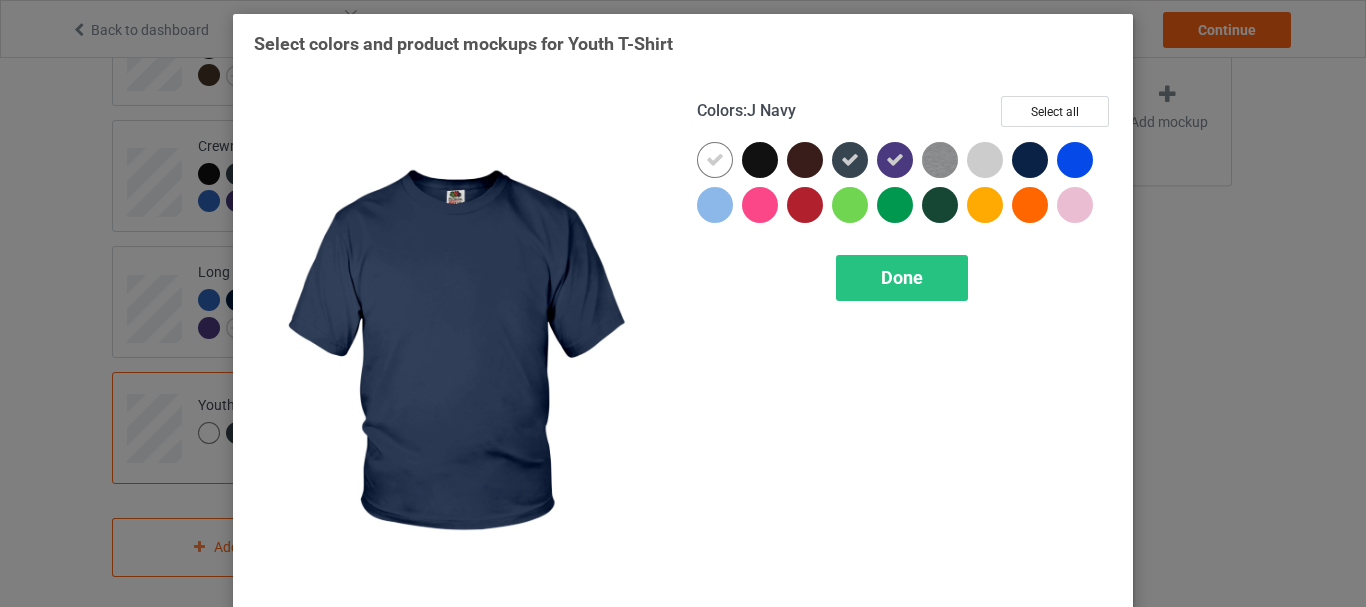 click at bounding box center (1030, 160) 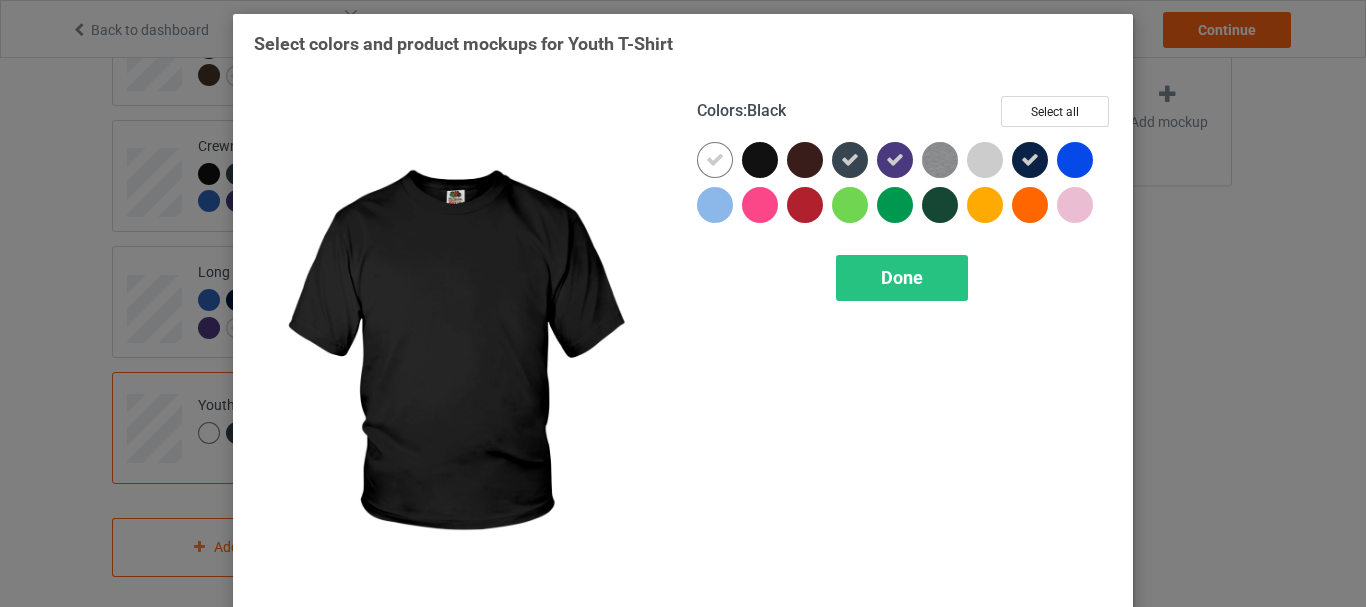 click at bounding box center (760, 160) 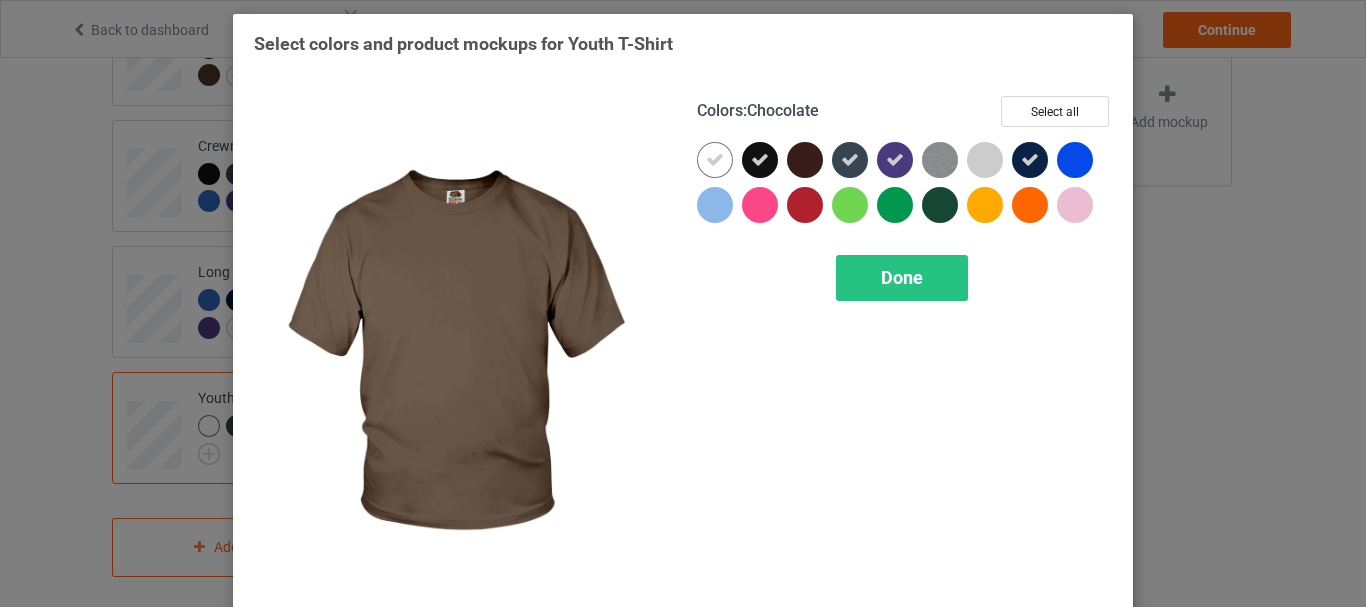 click at bounding box center (805, 160) 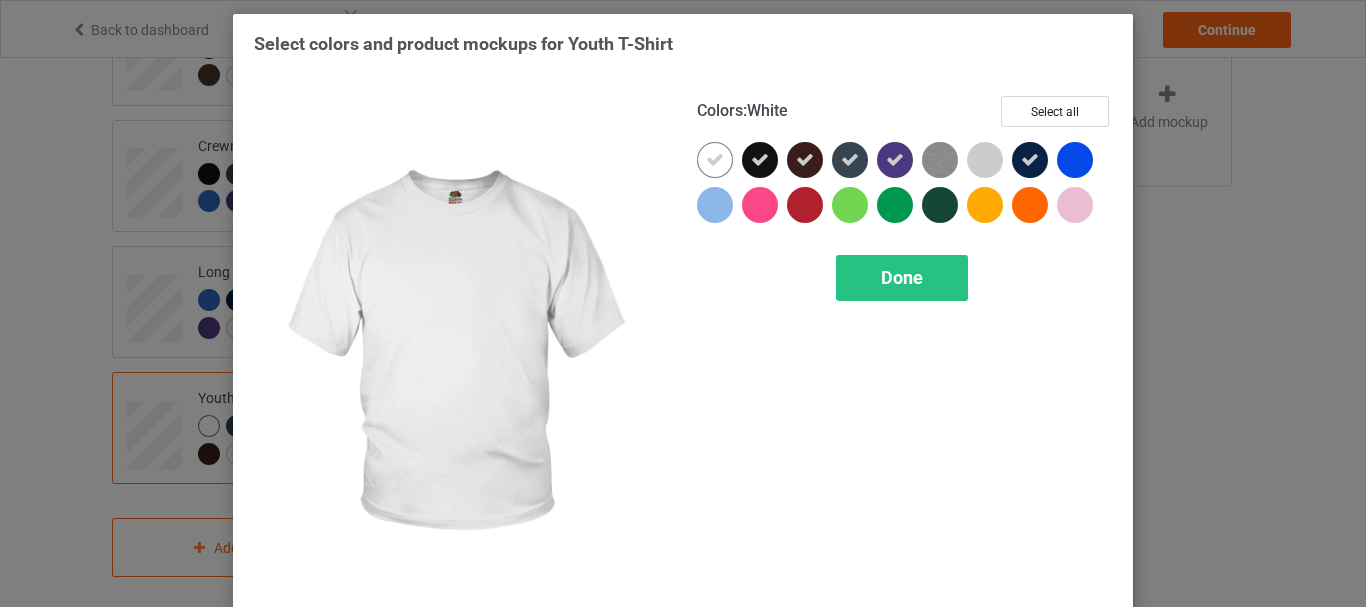 click at bounding box center (715, 160) 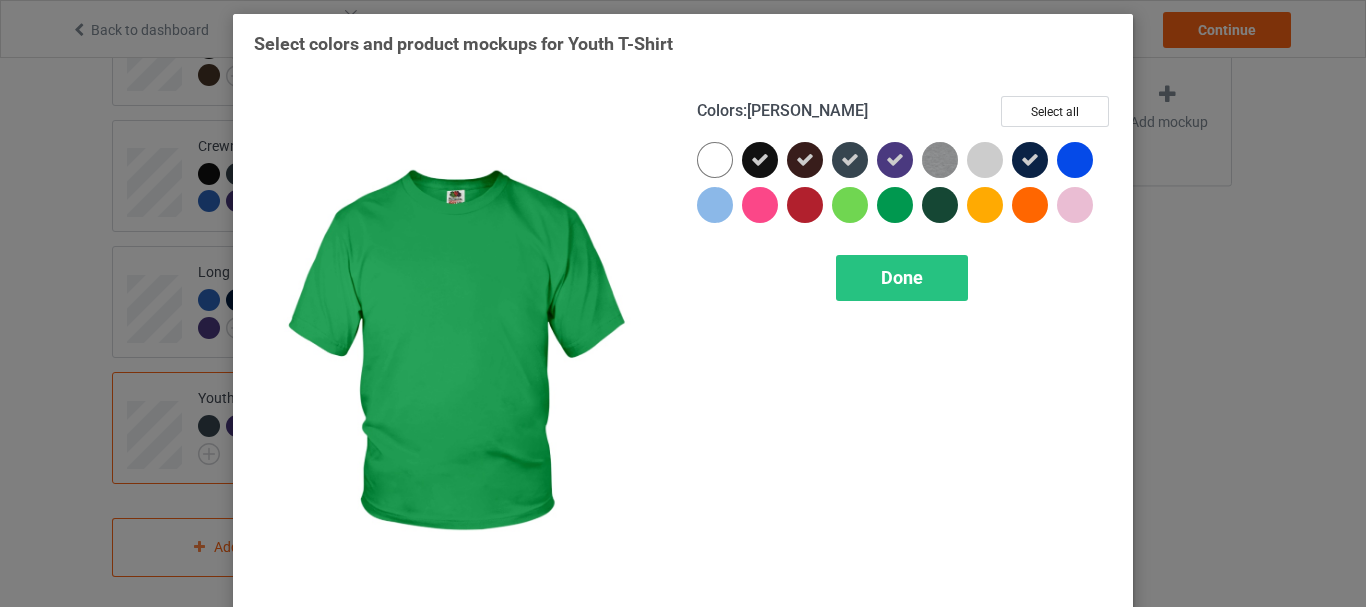 click at bounding box center [895, 205] 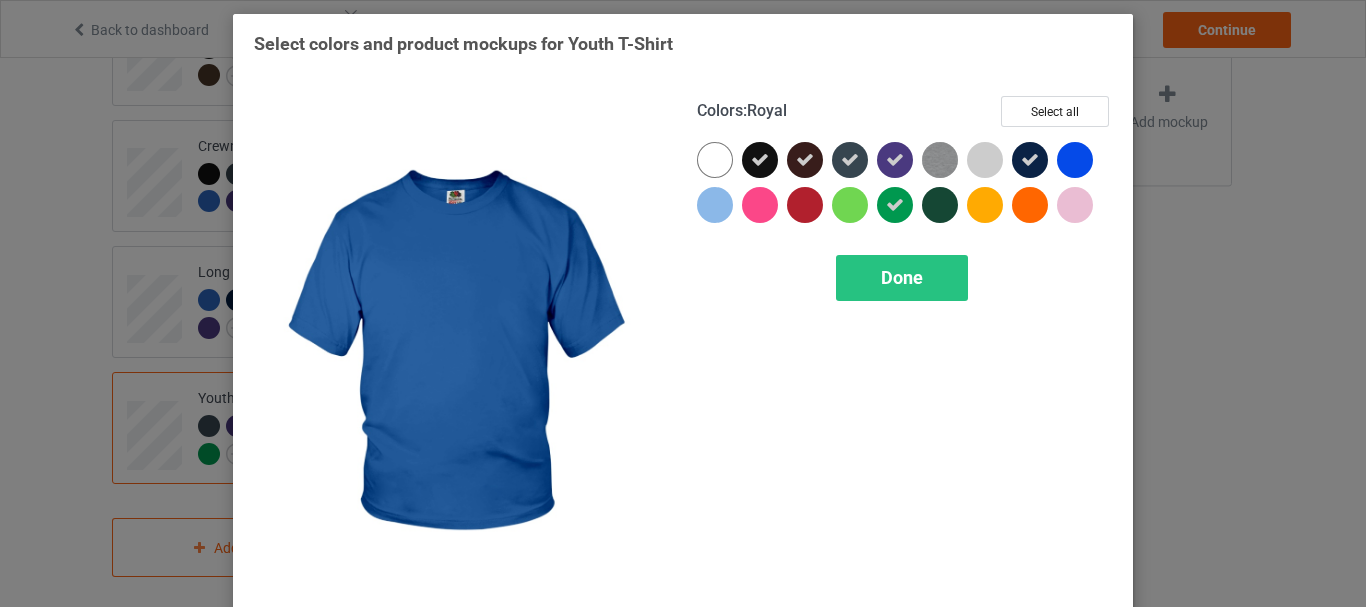 click at bounding box center [1075, 160] 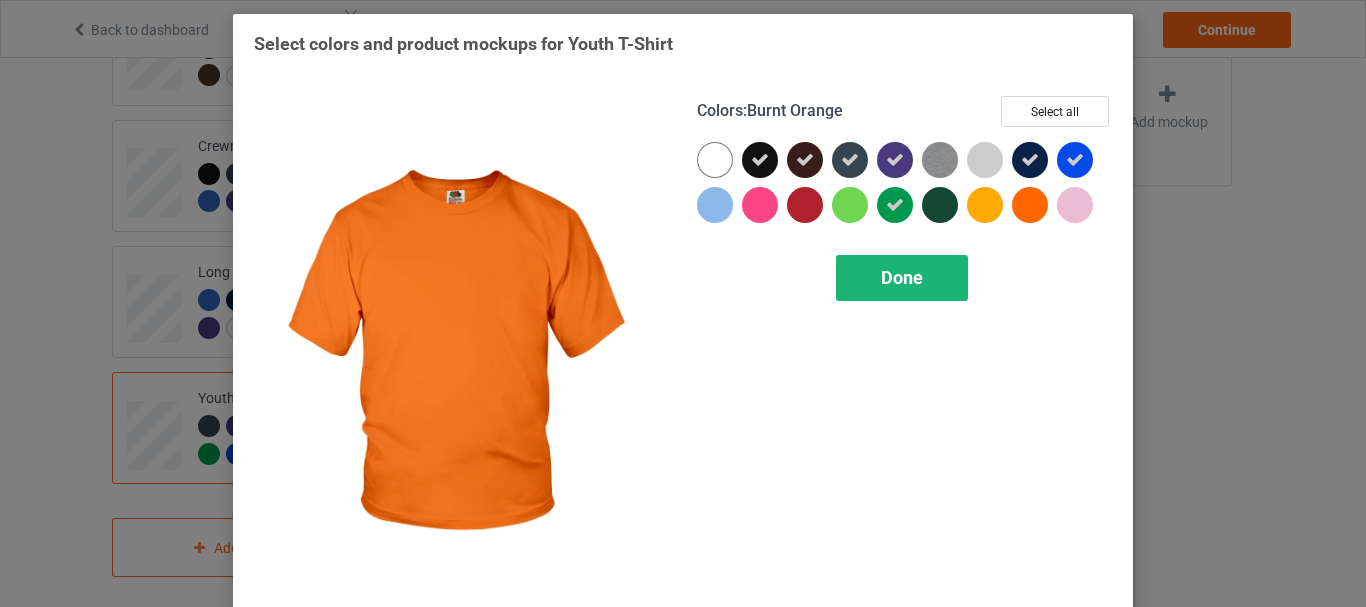 click on "Done" at bounding box center [902, 277] 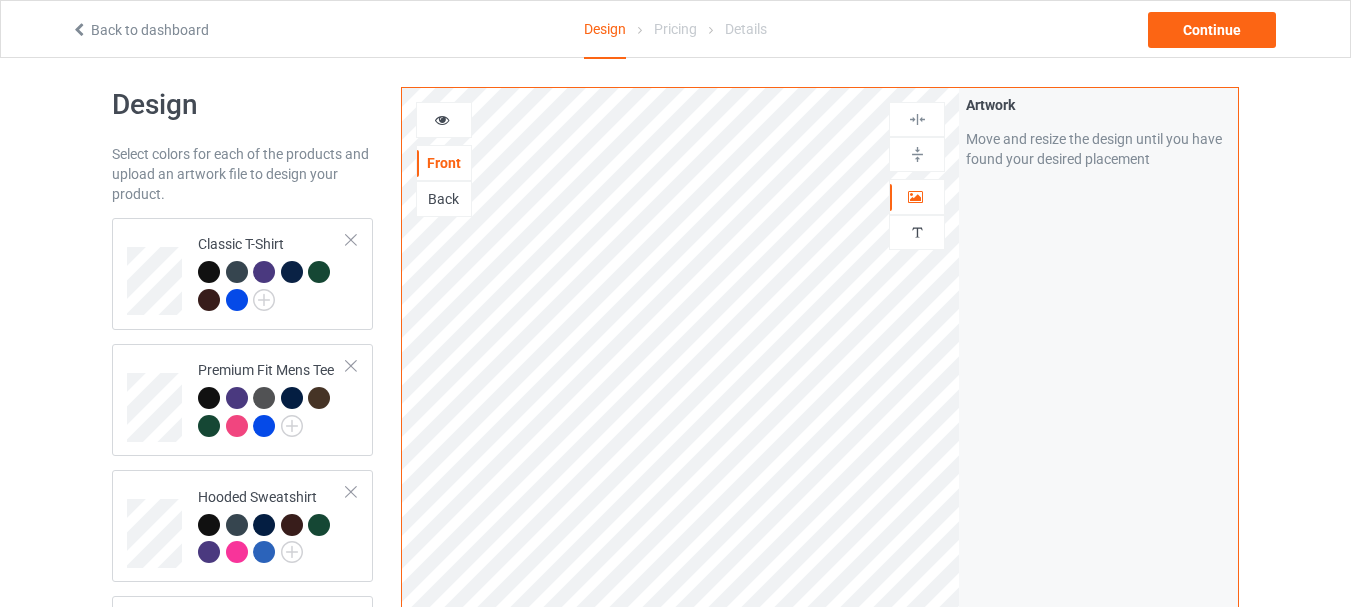 scroll, scrollTop: 0, scrollLeft: 0, axis: both 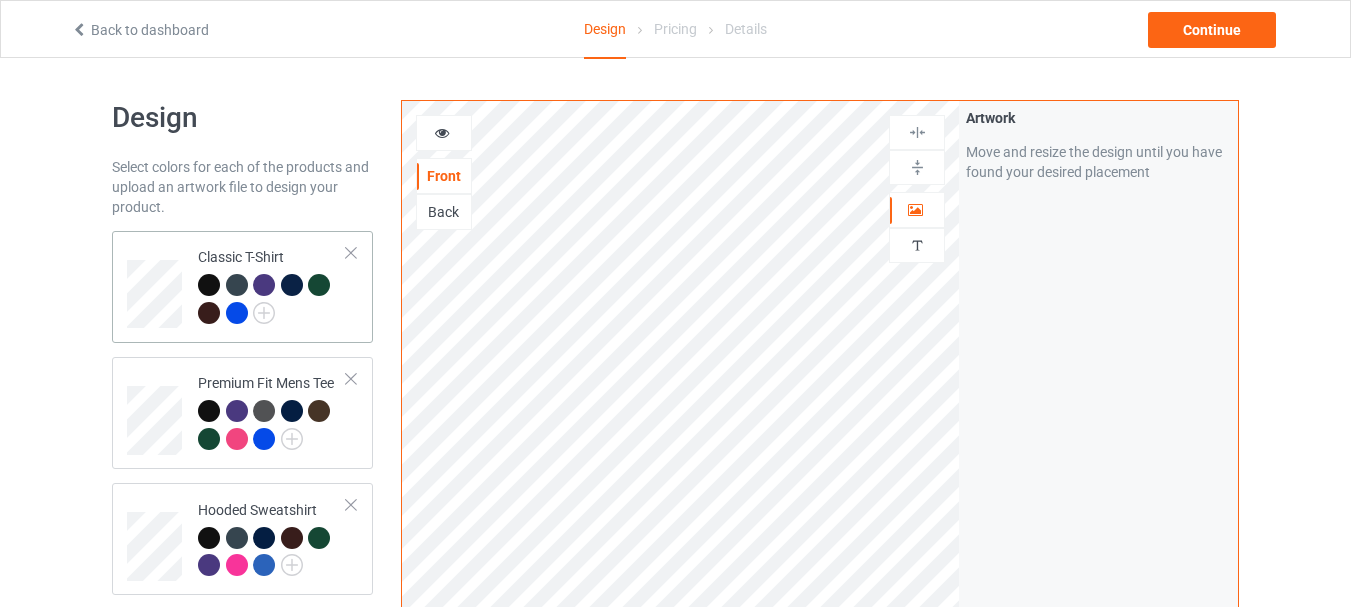 click at bounding box center [209, 313] 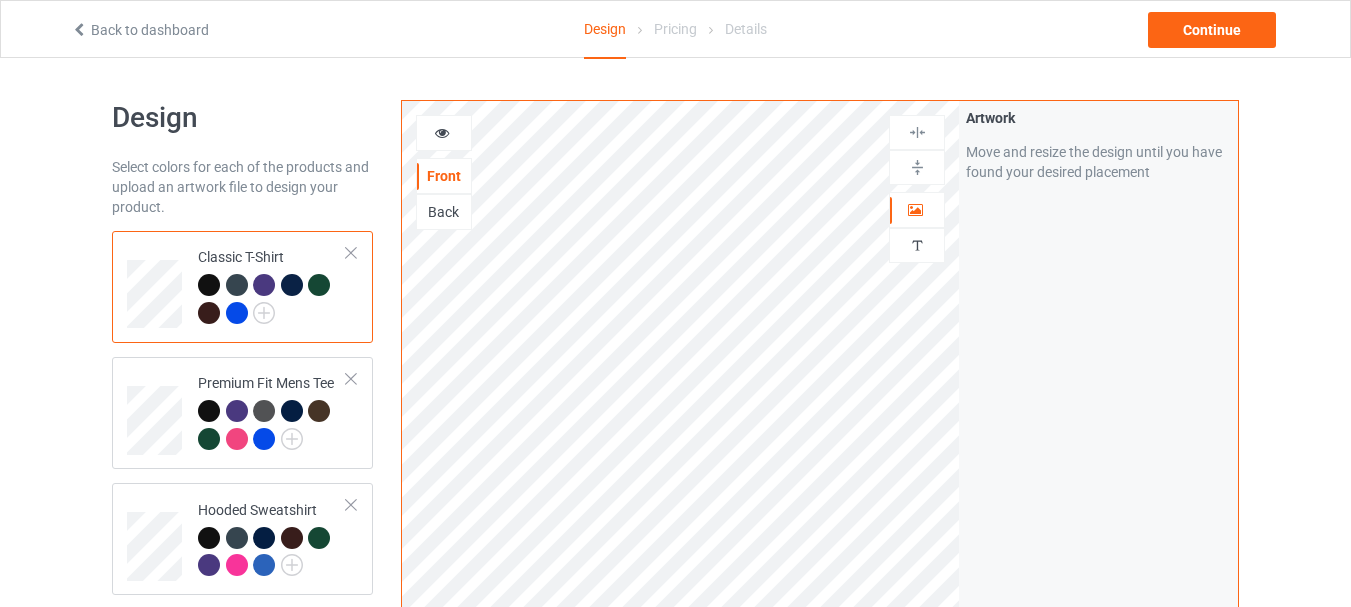 click at bounding box center (209, 285) 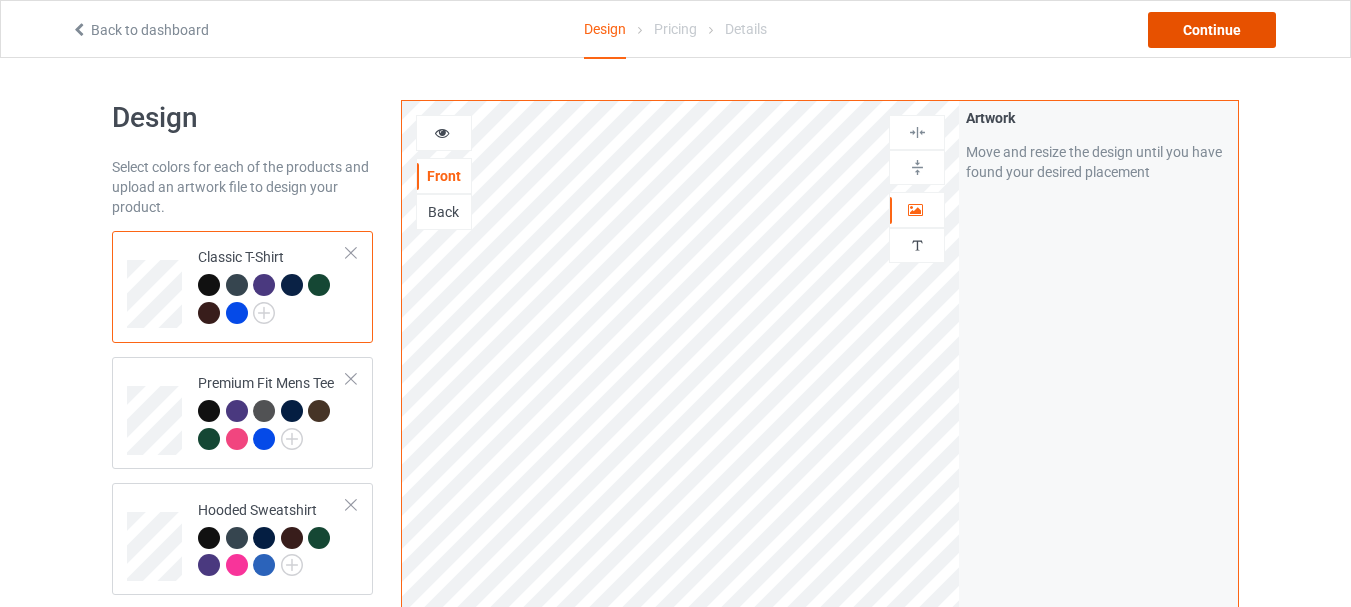 click on "Continue" at bounding box center [1212, 30] 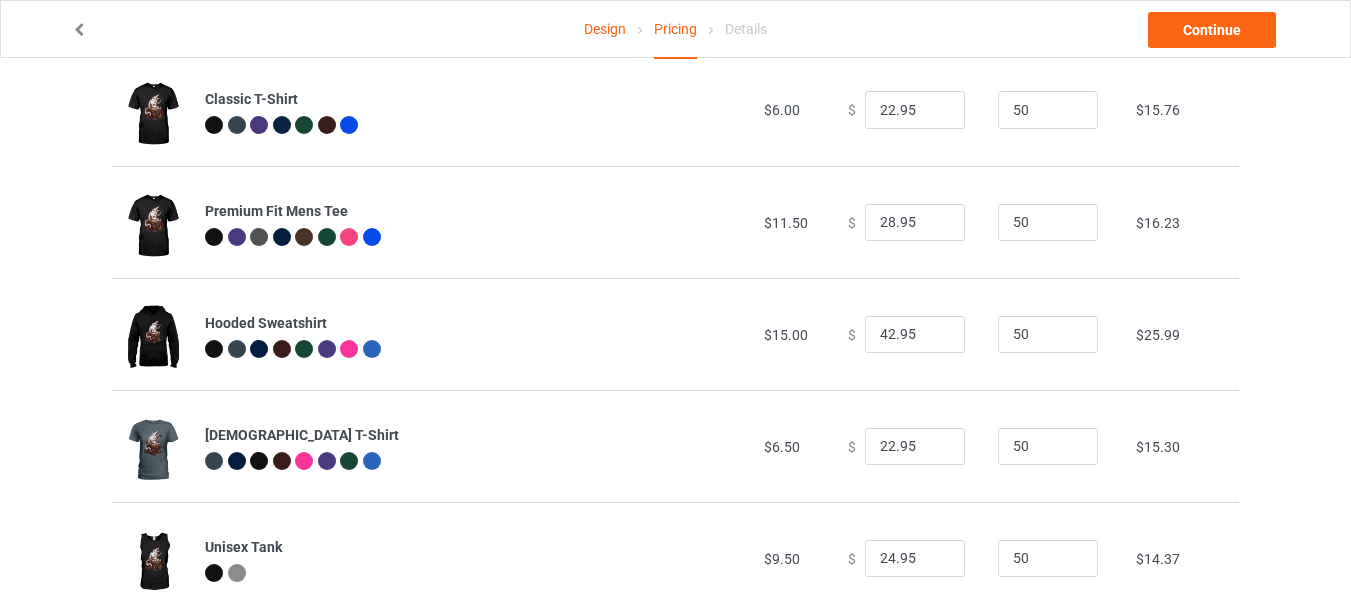 scroll, scrollTop: 0, scrollLeft: 0, axis: both 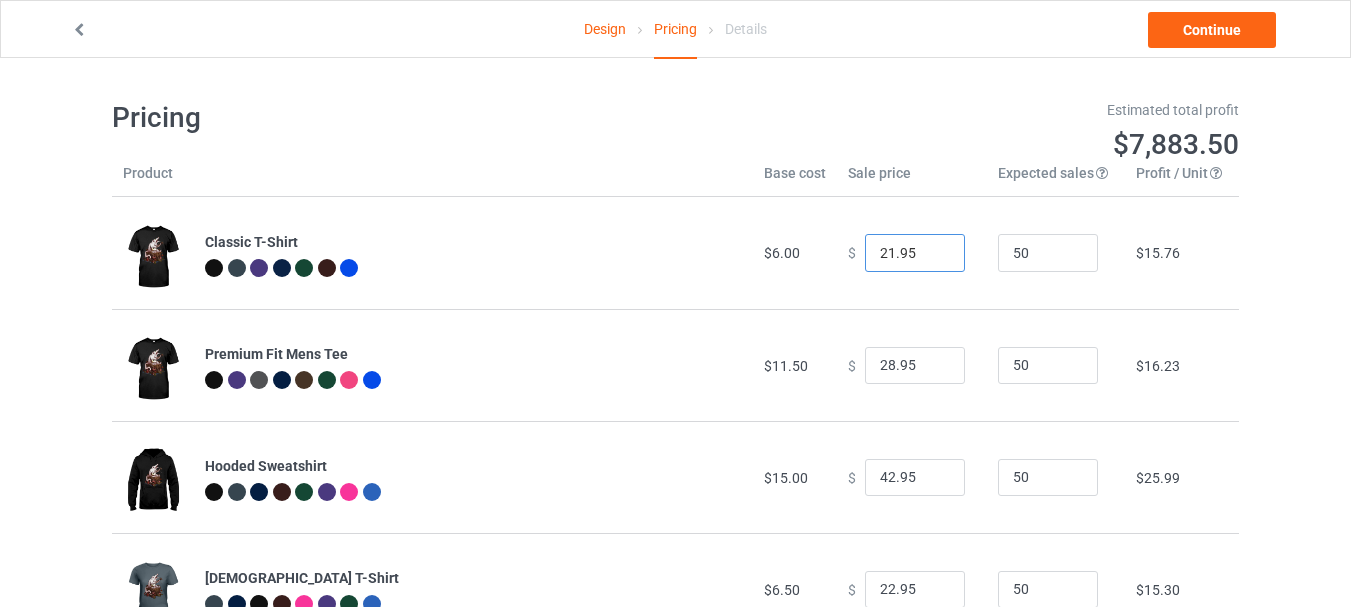 click on "21.95" at bounding box center (915, 253) 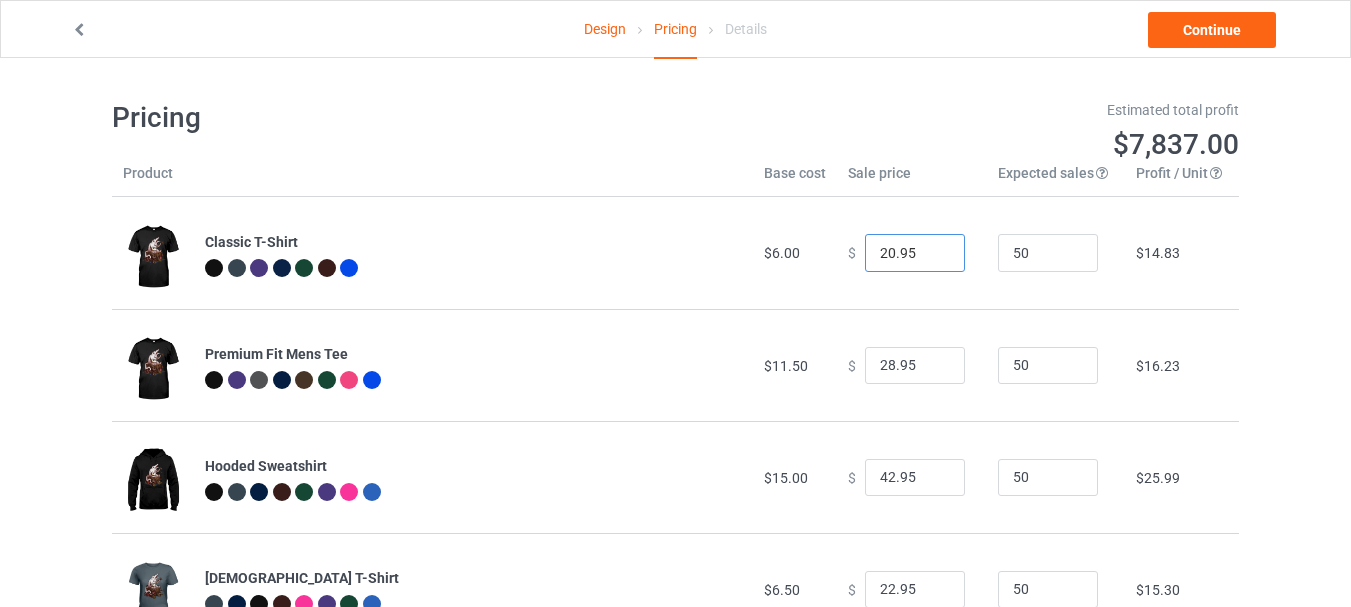 type on "20.95" 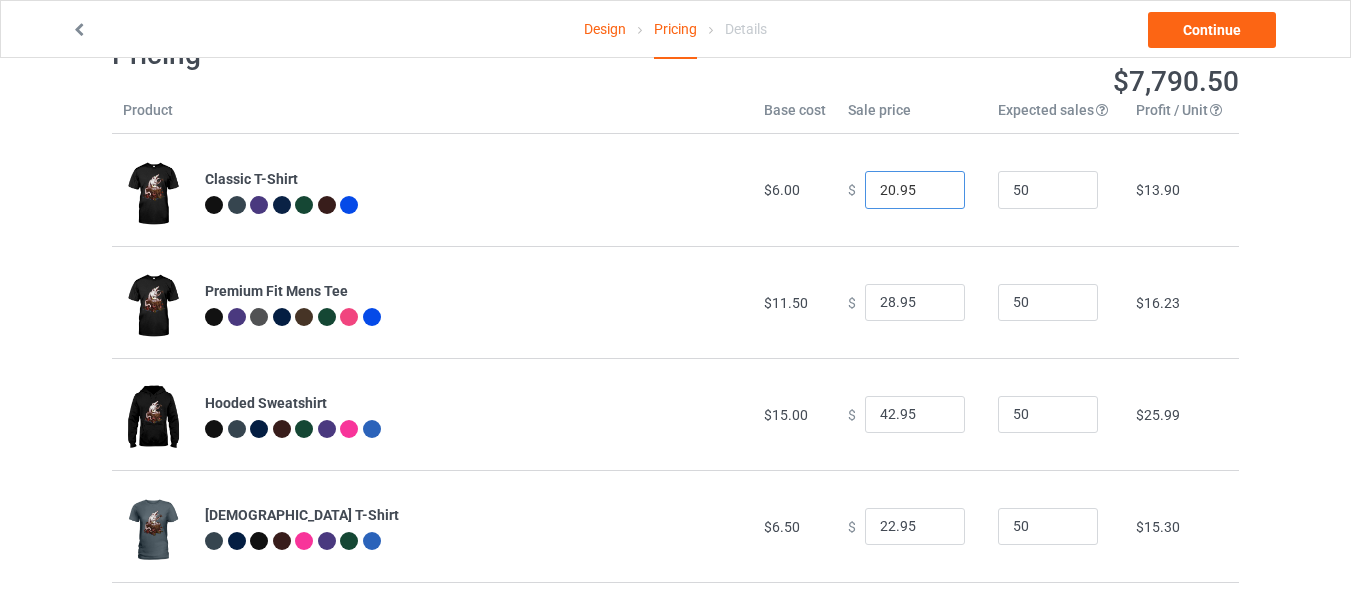 scroll, scrollTop: 100, scrollLeft: 0, axis: vertical 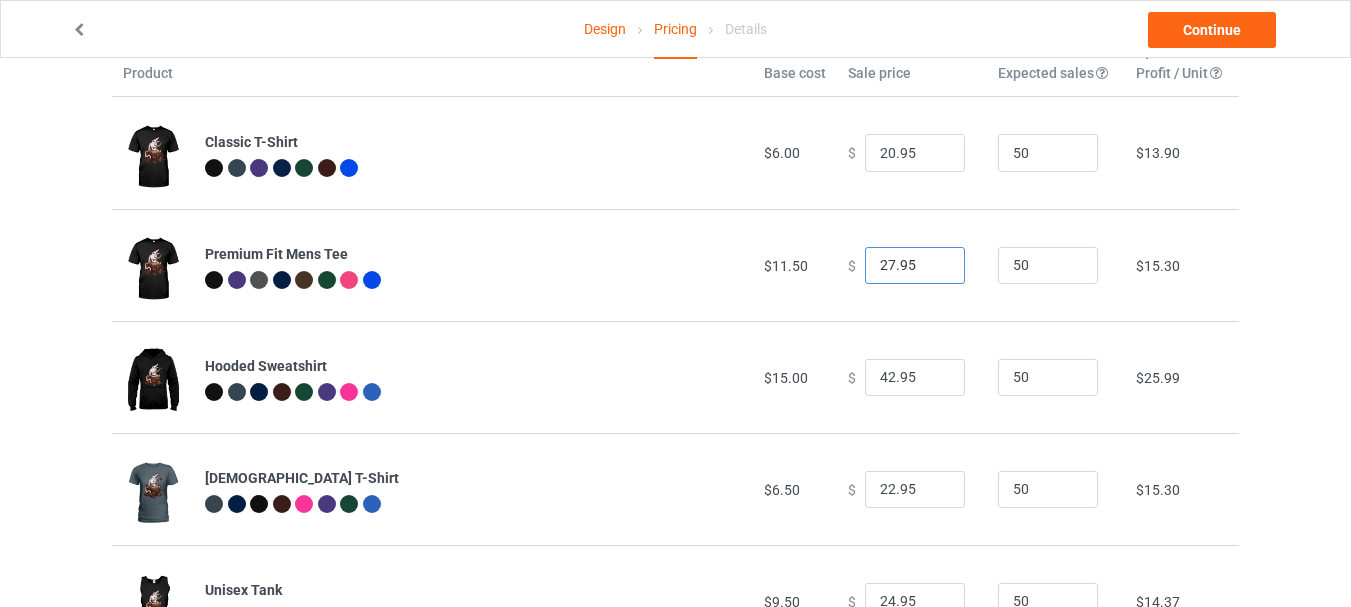 click on "27.95" at bounding box center (915, 266) 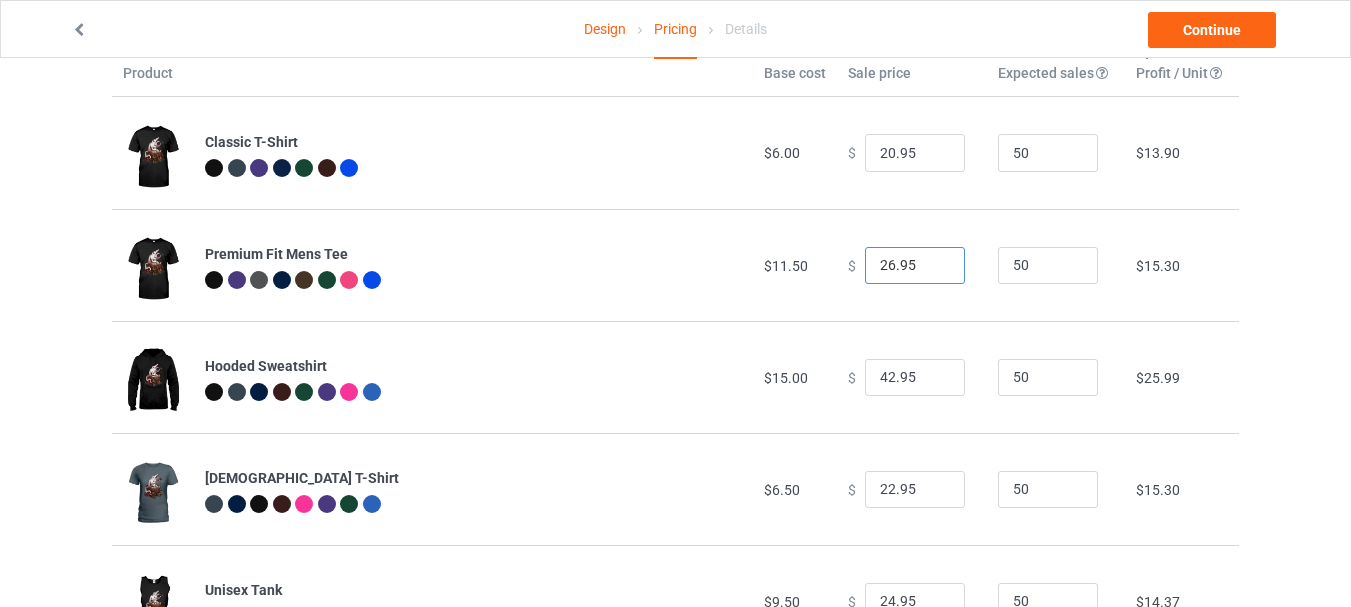 type on "26.95" 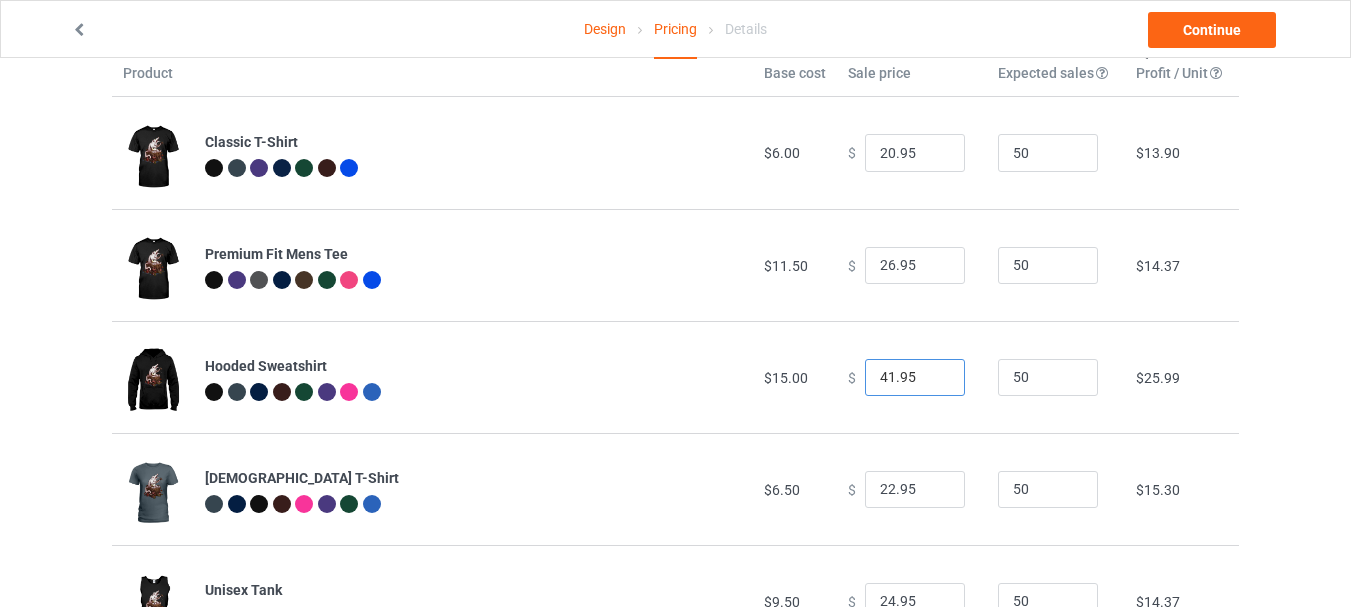 click on "41.95" at bounding box center [915, 378] 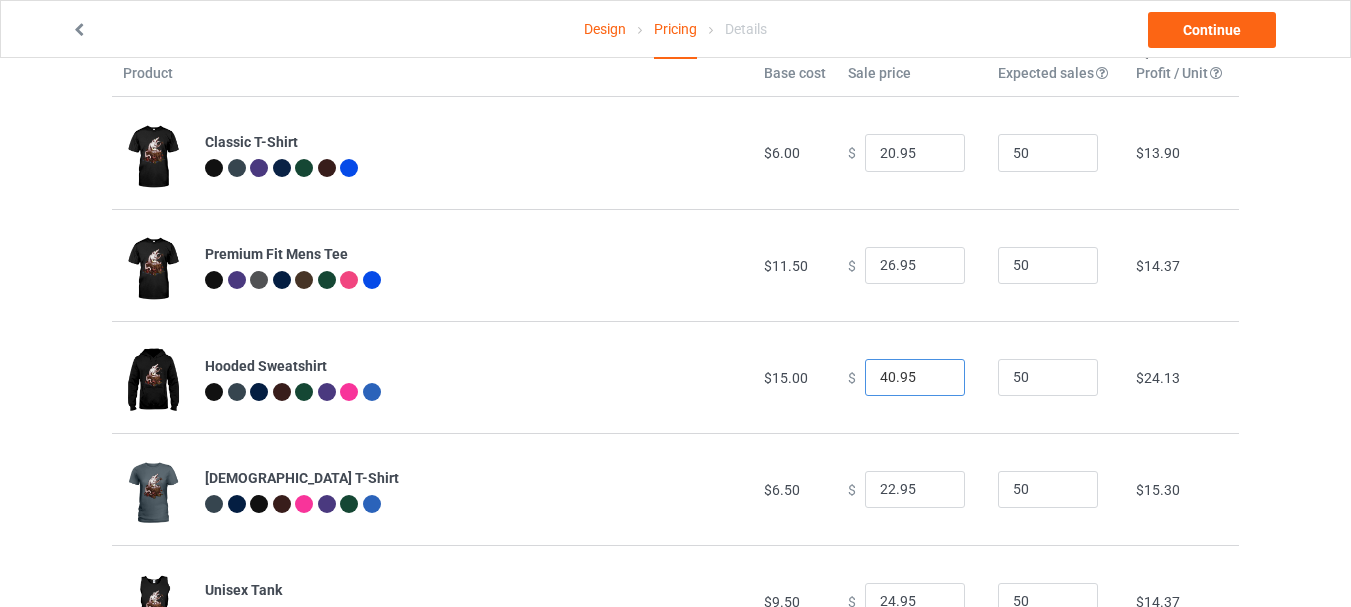 type on "40.95" 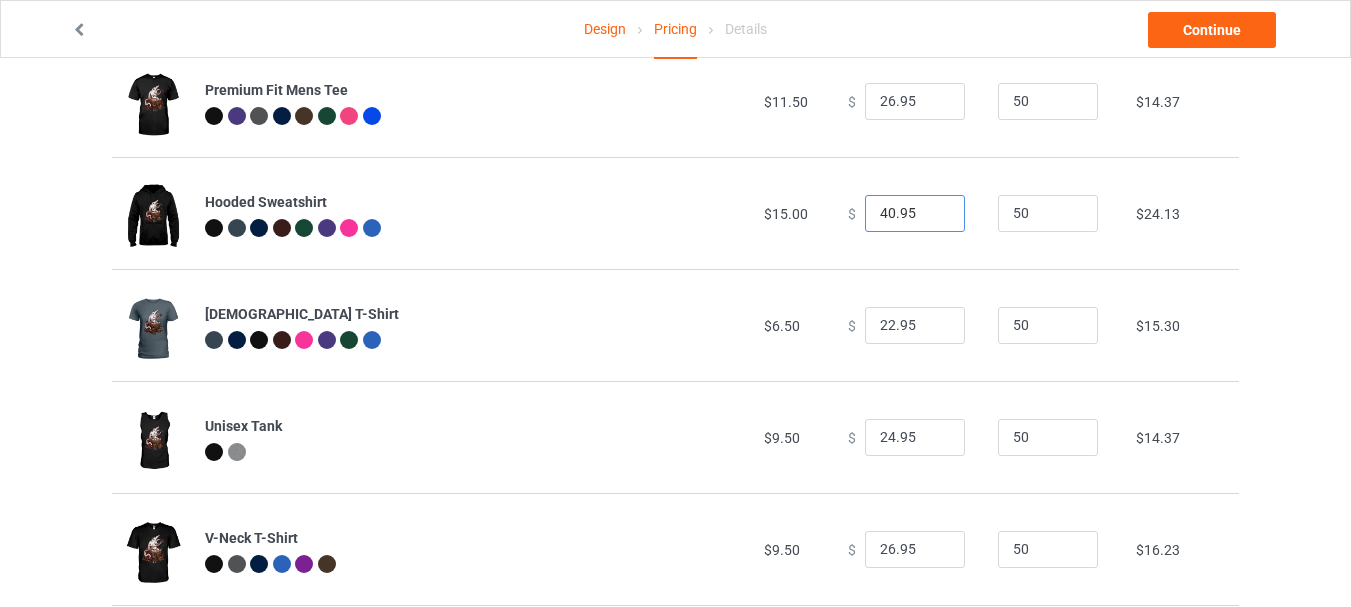 scroll, scrollTop: 300, scrollLeft: 0, axis: vertical 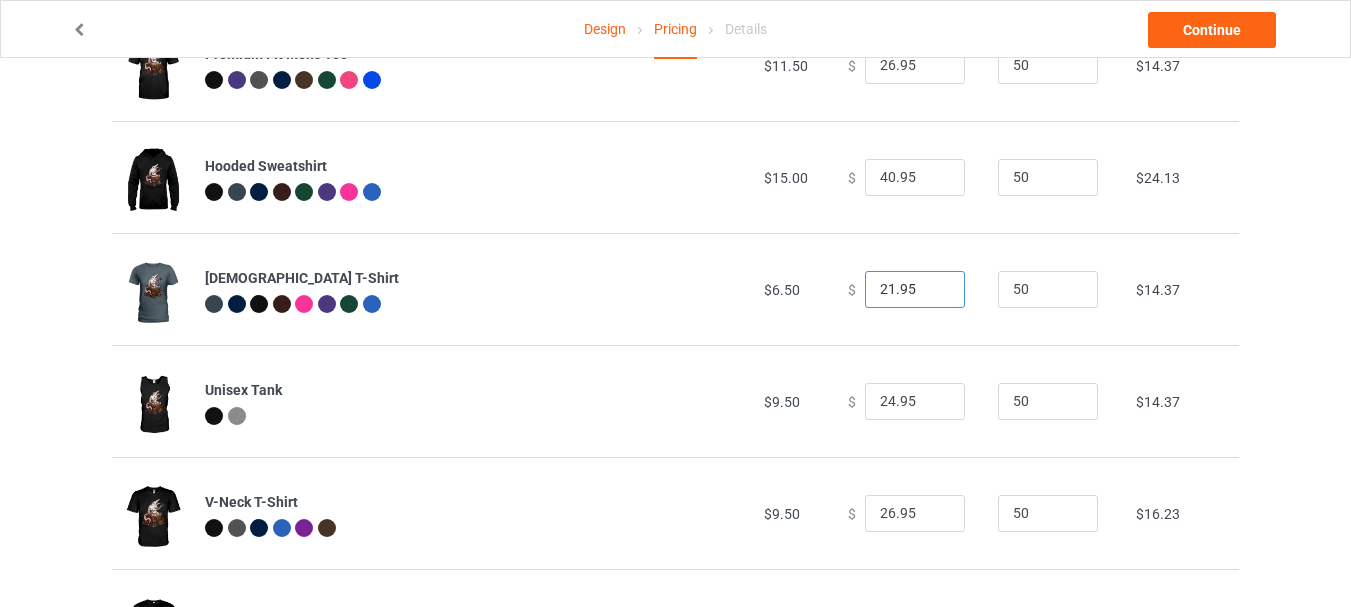 click on "21.95" at bounding box center (915, 290) 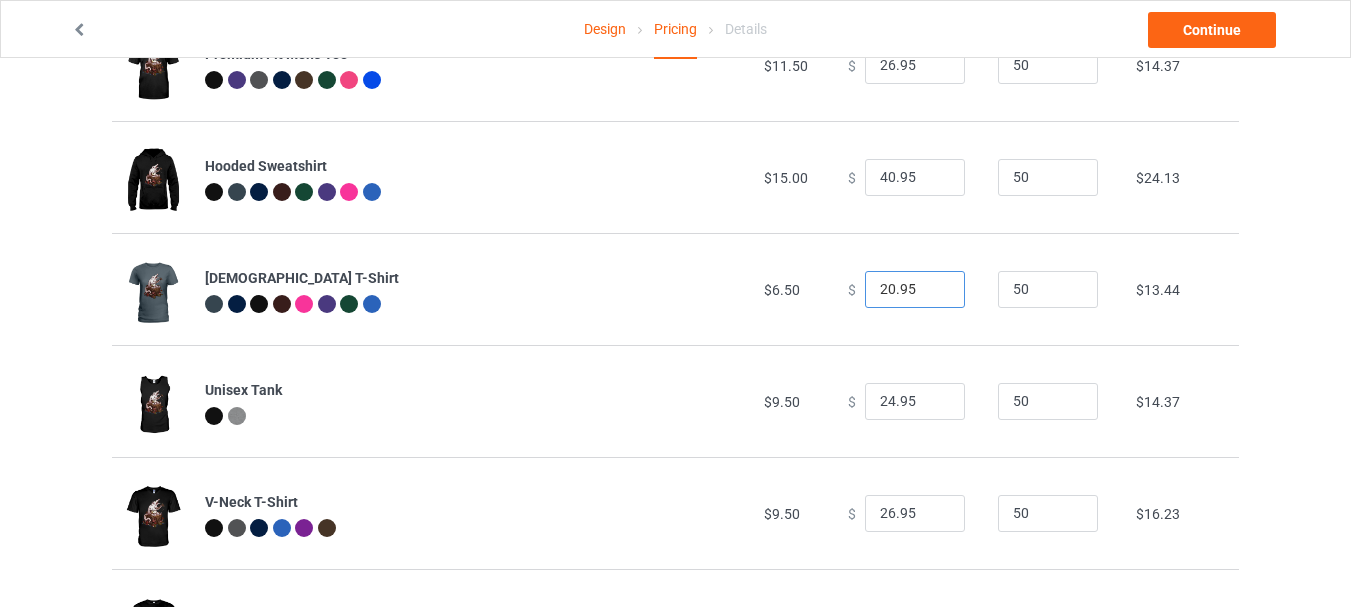 type on "20.95" 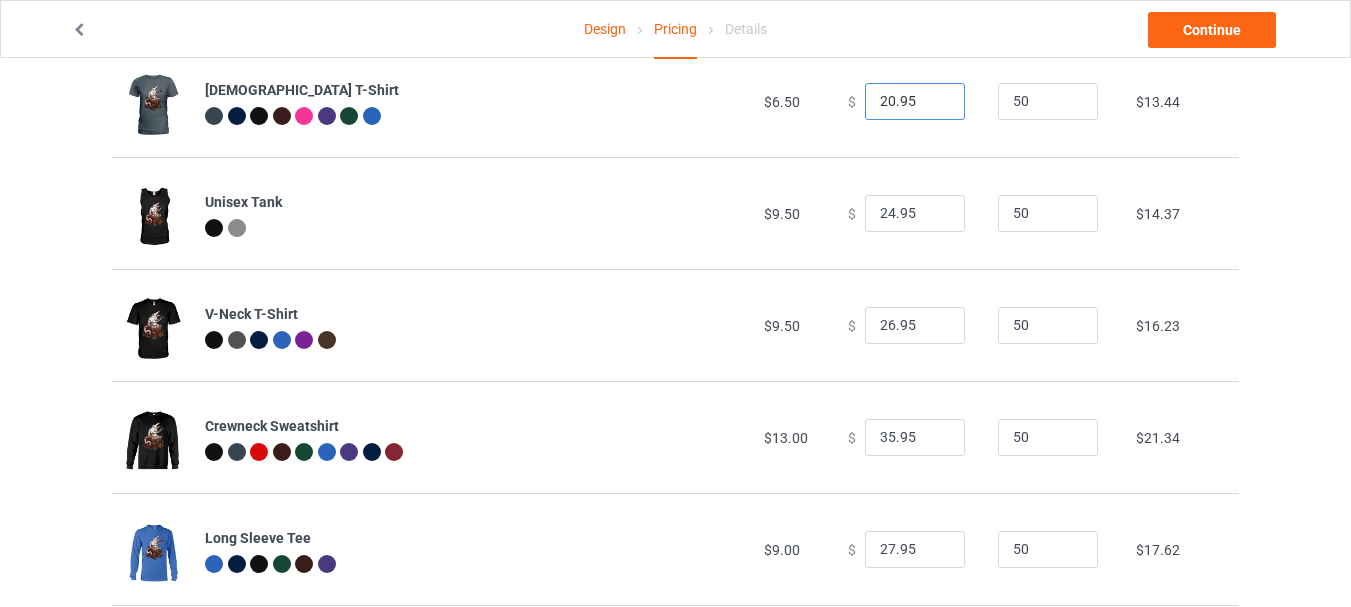 scroll, scrollTop: 500, scrollLeft: 0, axis: vertical 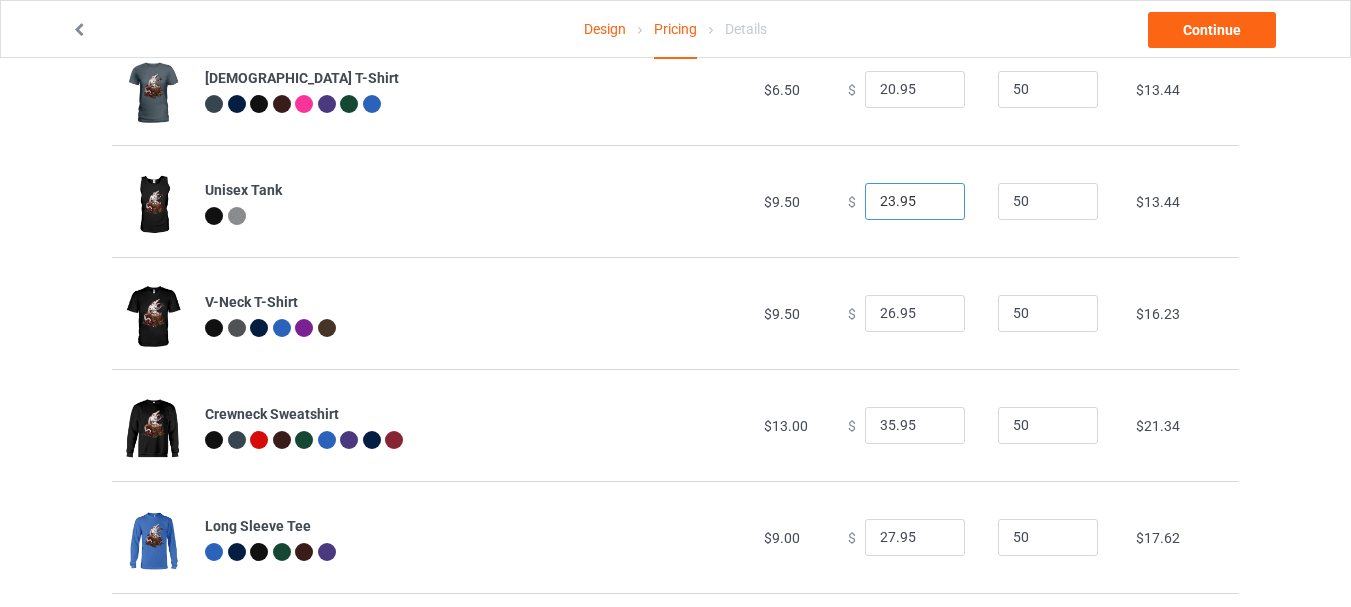 click on "23.95" at bounding box center [915, 202] 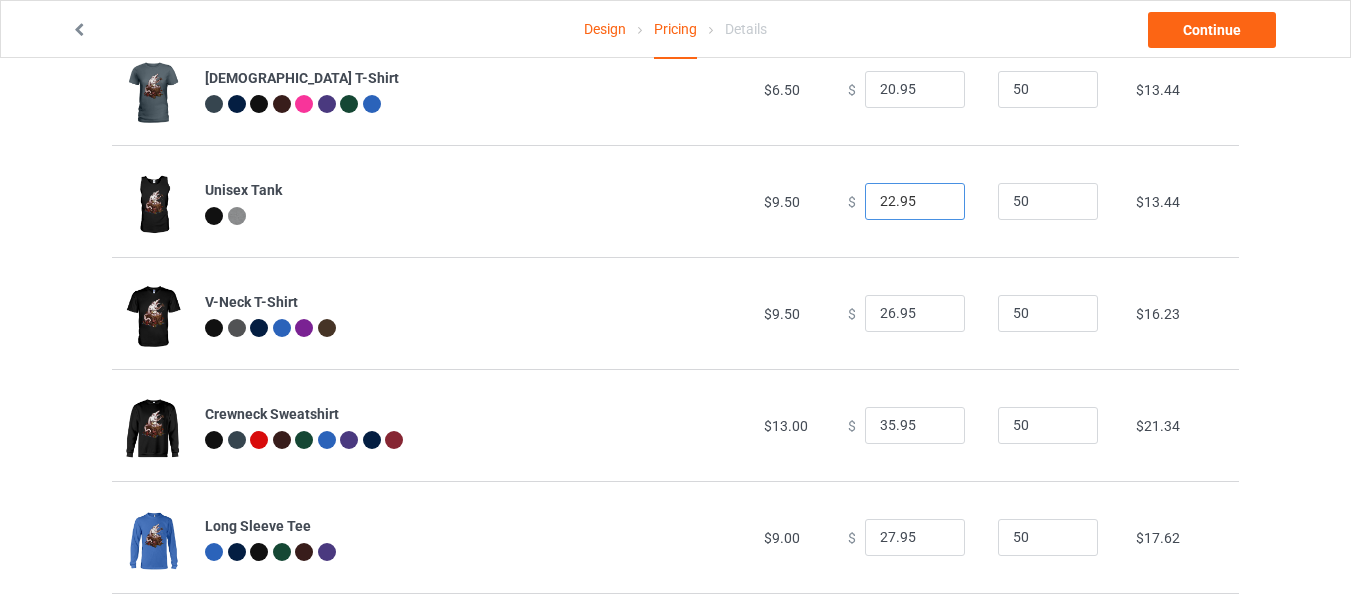 type on "22.95" 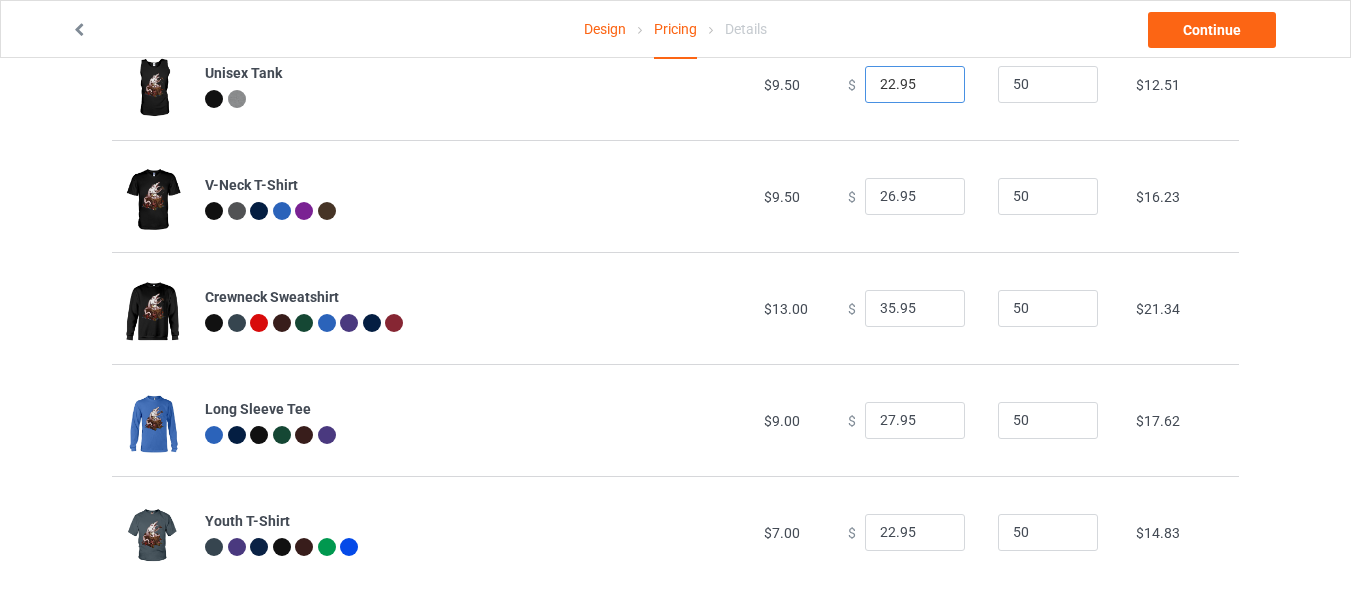 scroll, scrollTop: 641, scrollLeft: 0, axis: vertical 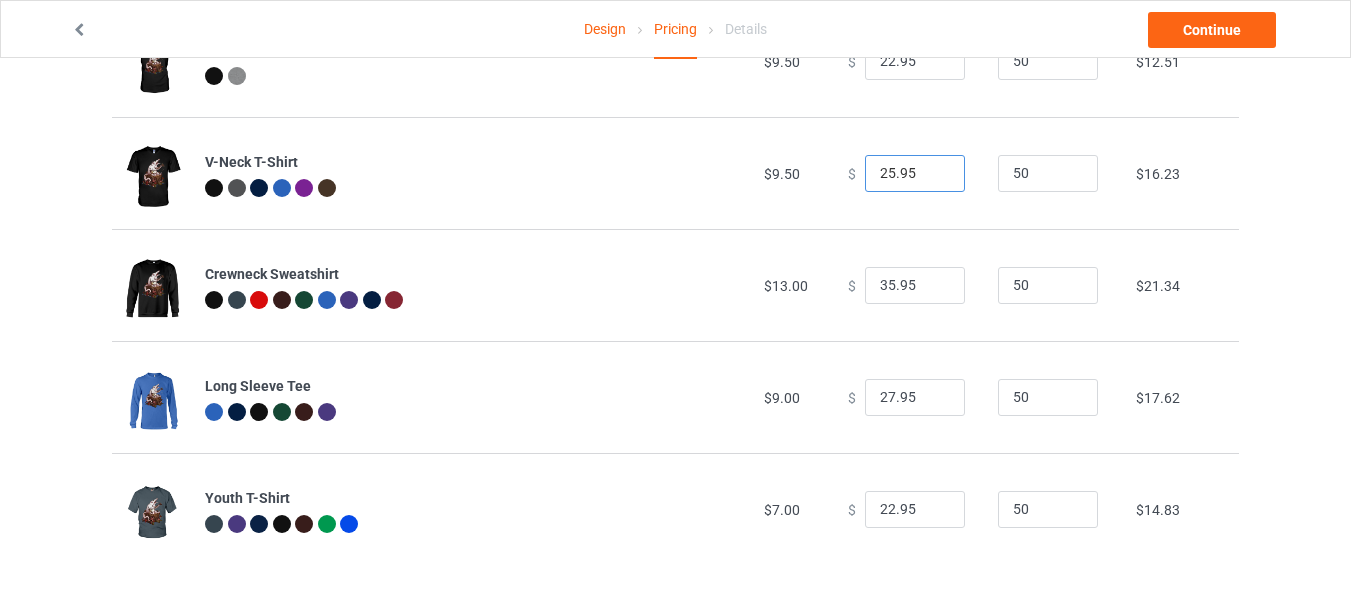 click on "25.95" at bounding box center [915, 174] 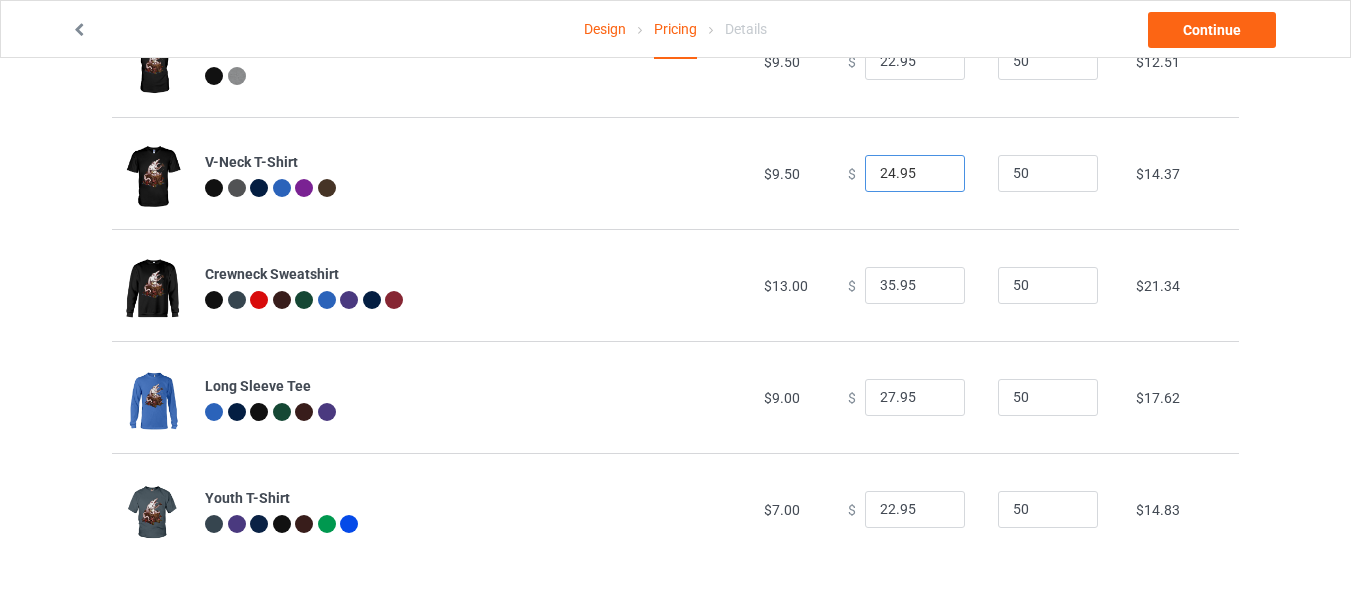 type on "24.95" 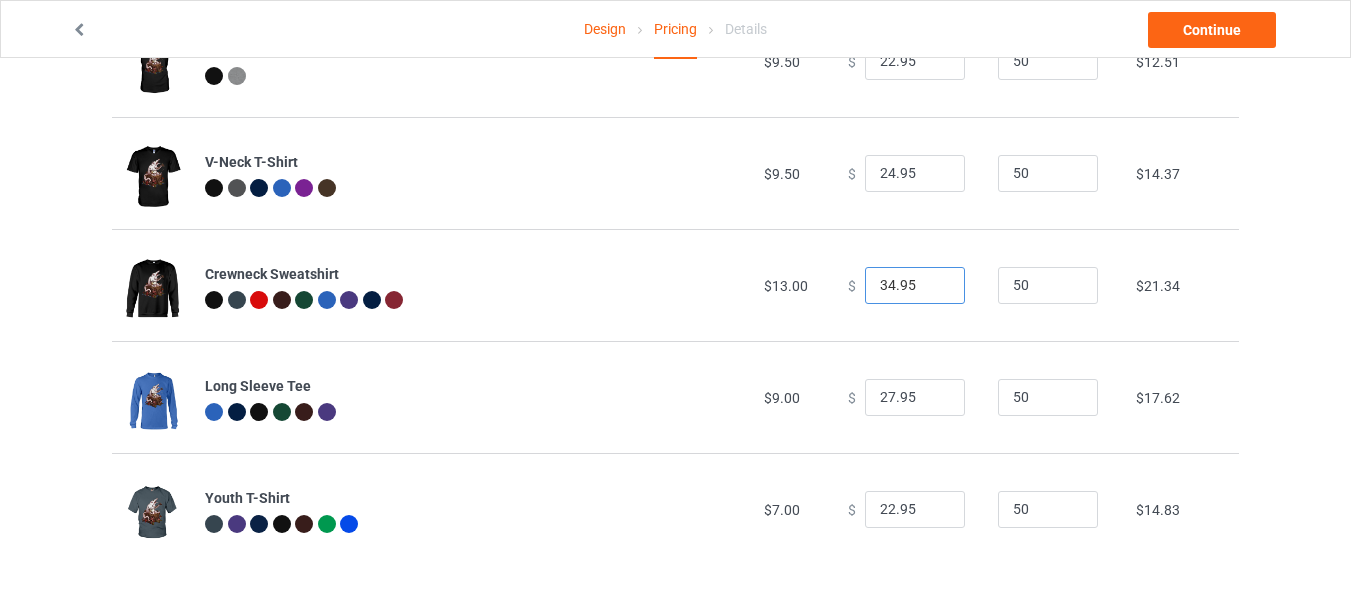 click on "34.95" at bounding box center [915, 286] 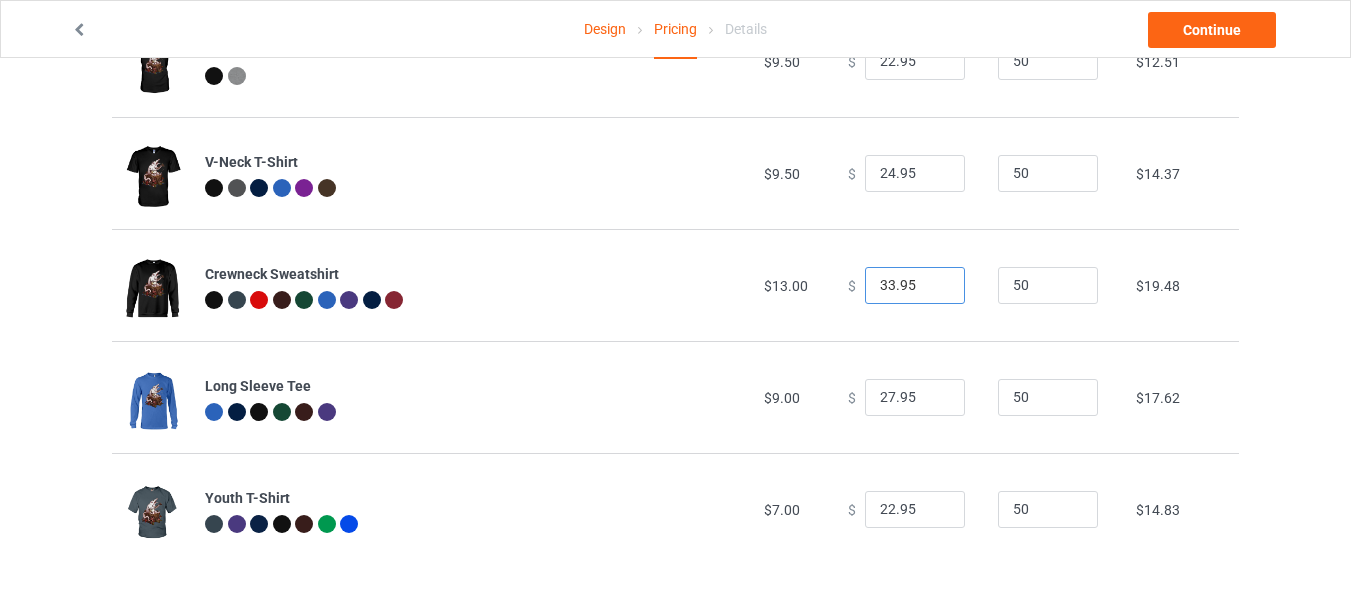 type on "33.95" 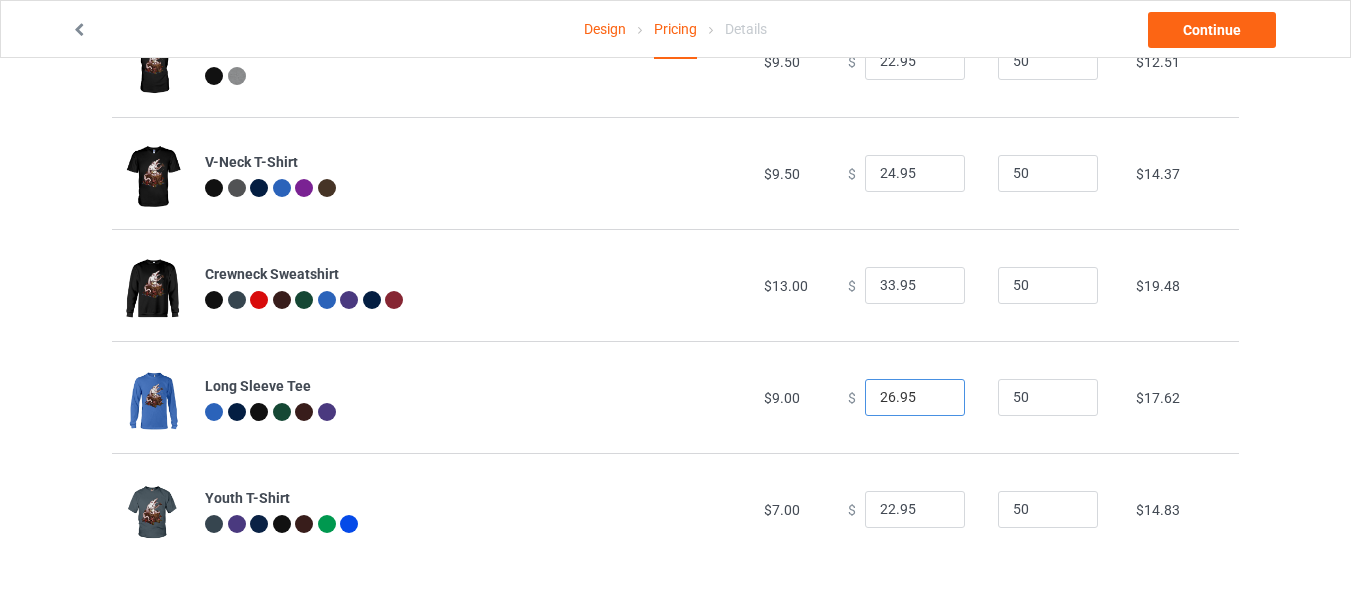 click on "26.95" at bounding box center [915, 398] 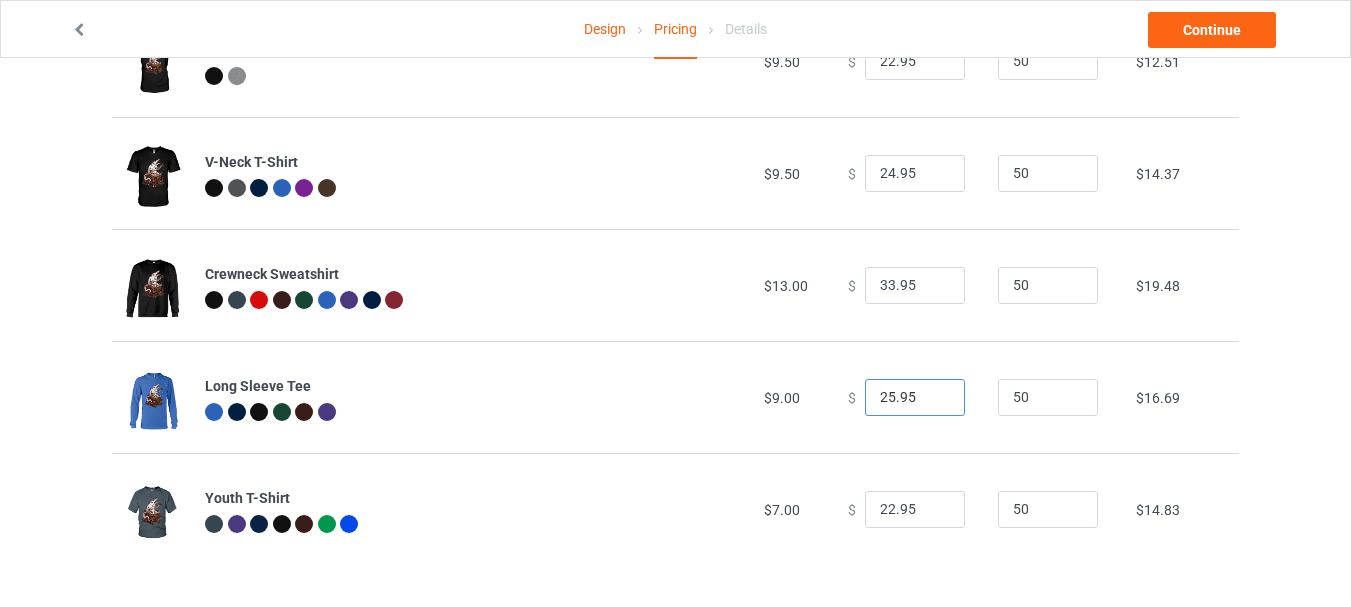 type on "25.95" 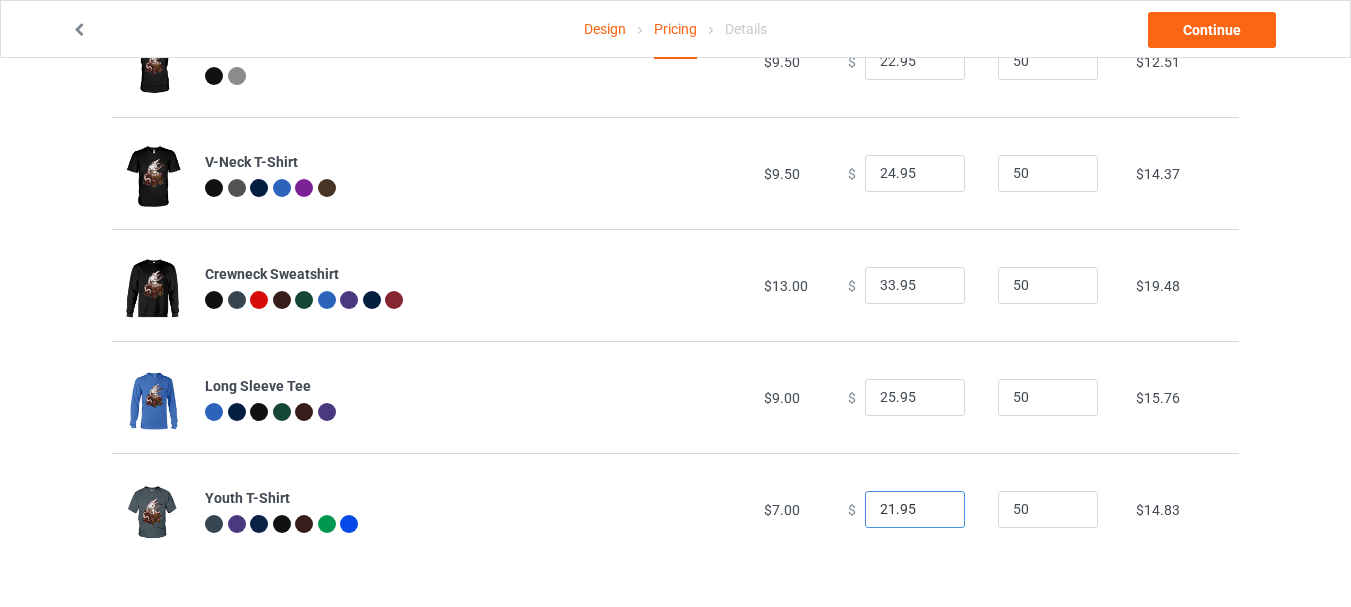 click on "21.95" at bounding box center [915, 510] 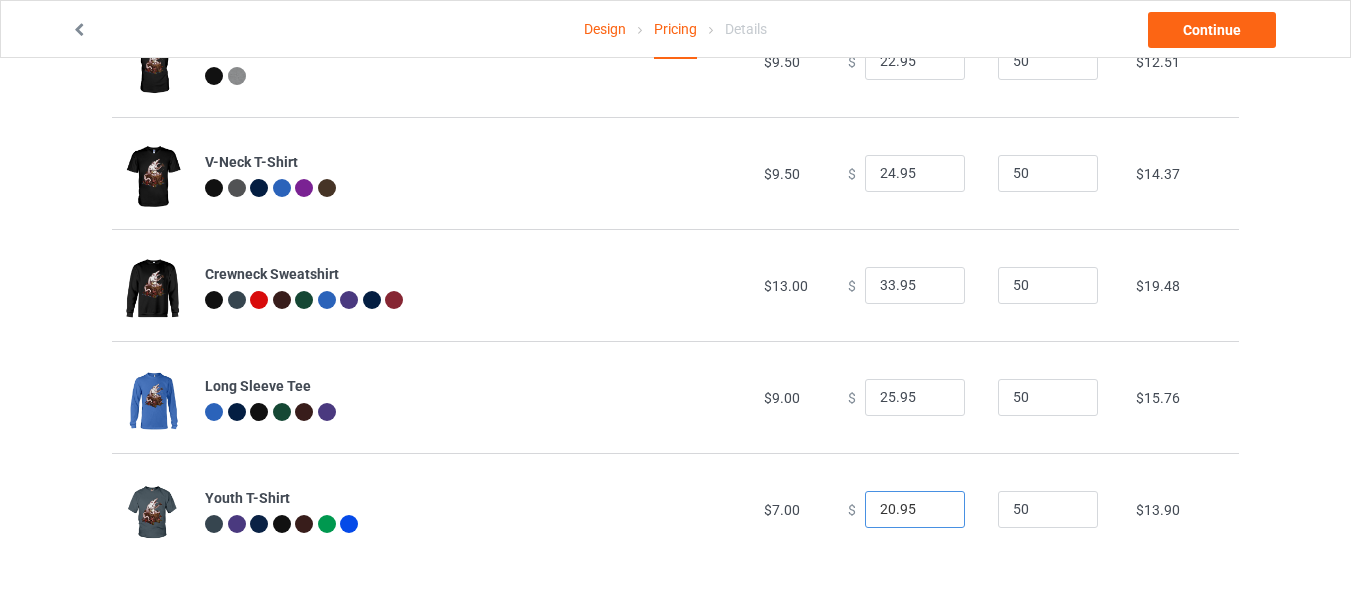 type on "20.95" 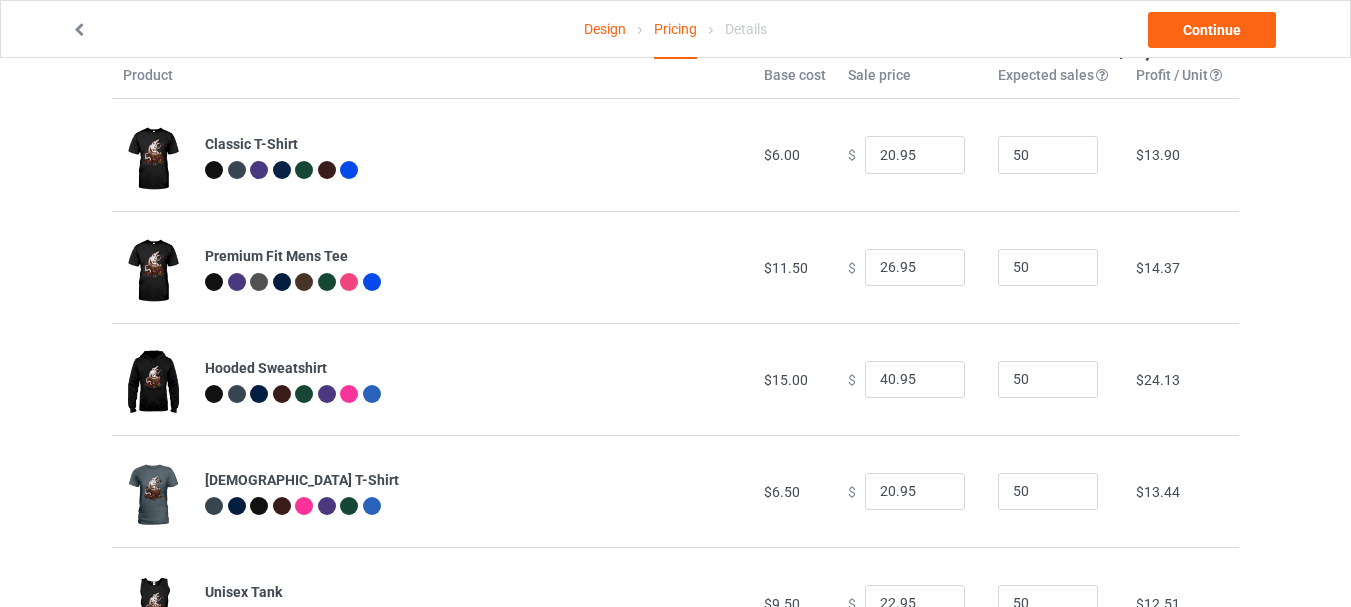 scroll, scrollTop: 0, scrollLeft: 0, axis: both 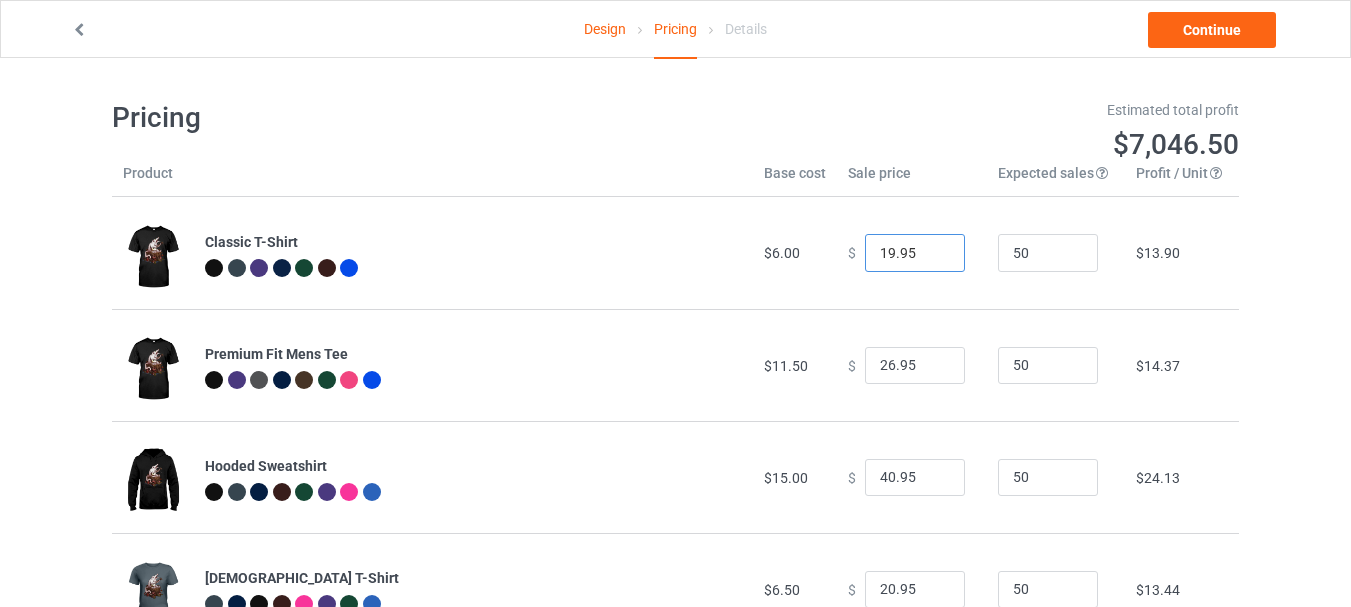 type on "19.95" 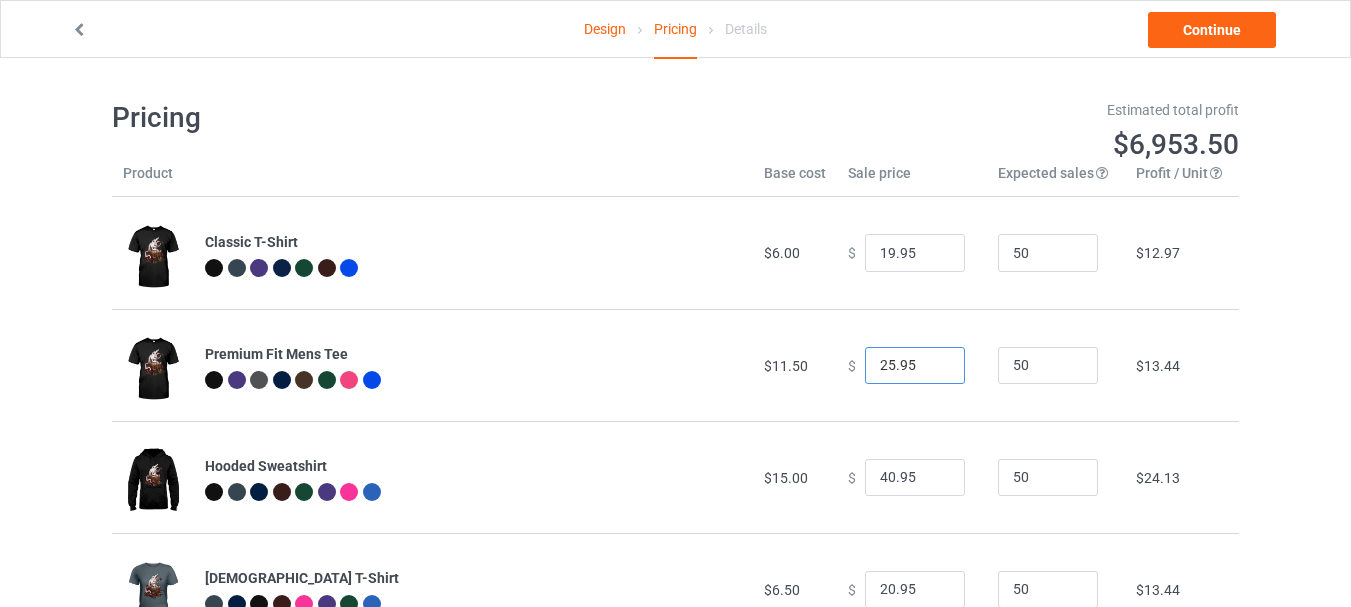 type on "25.95" 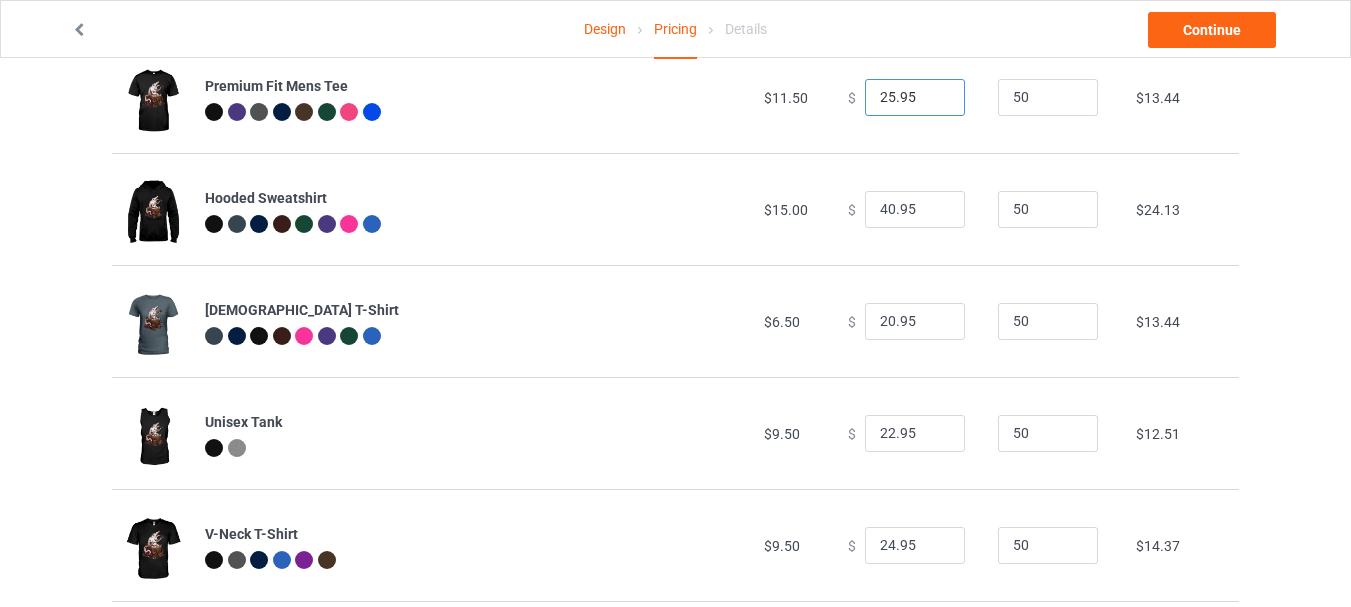 scroll, scrollTop: 300, scrollLeft: 0, axis: vertical 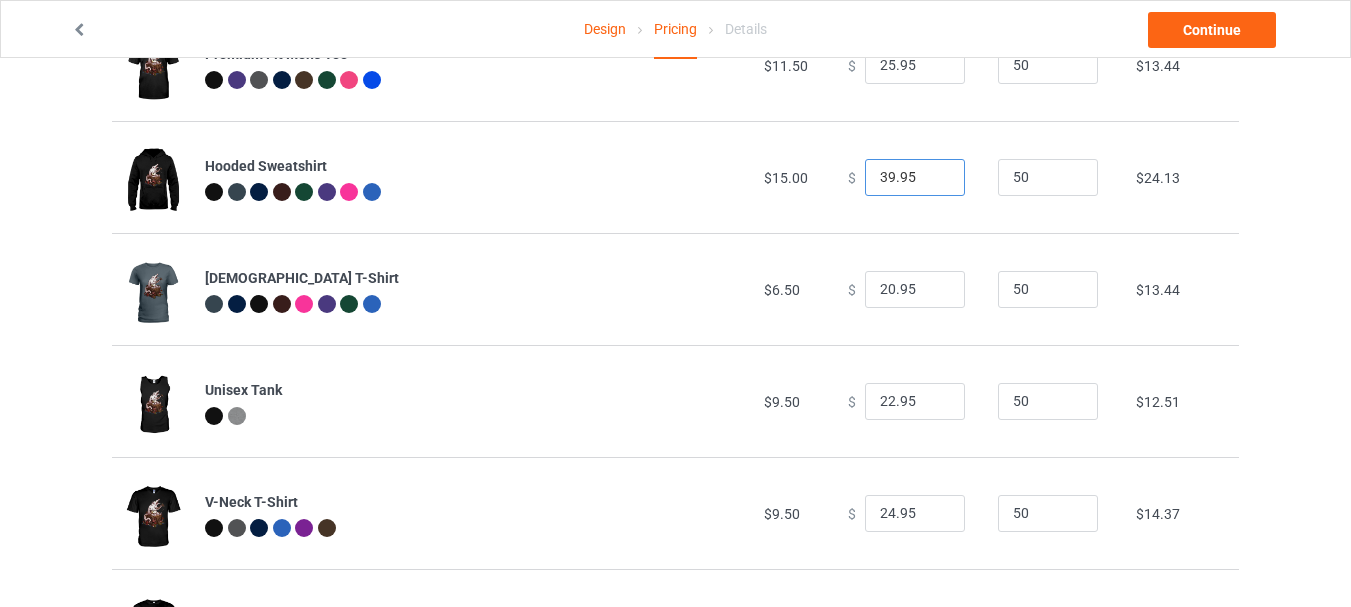 type on "39.95" 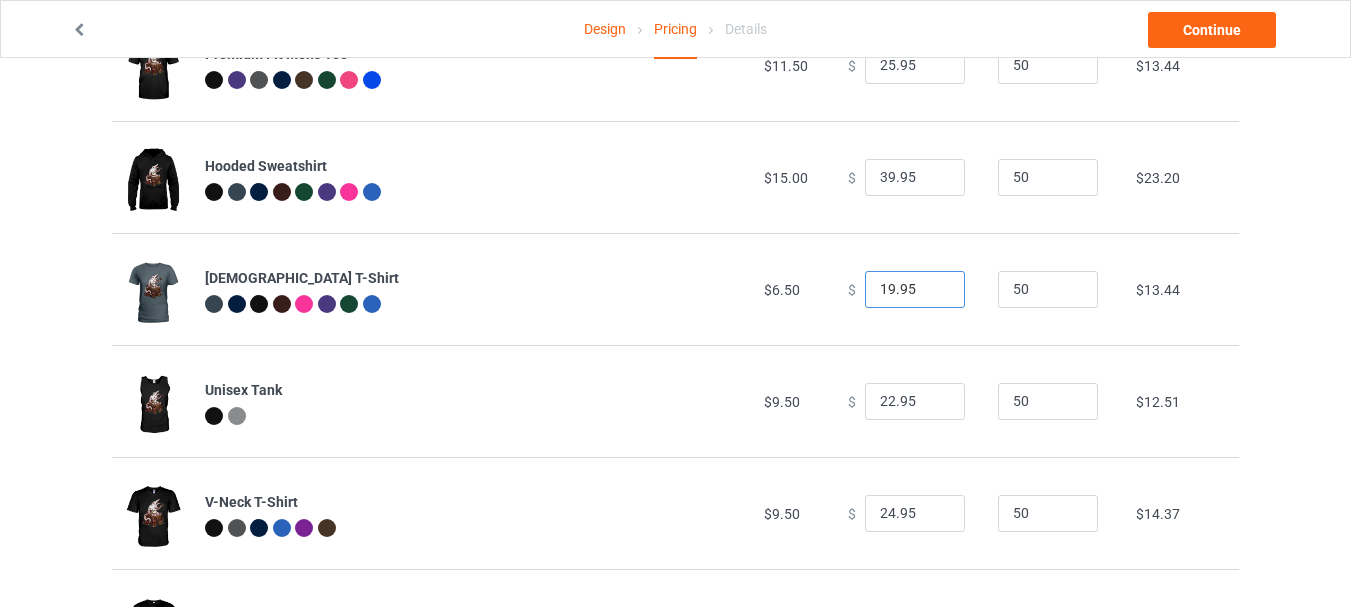 type on "19.95" 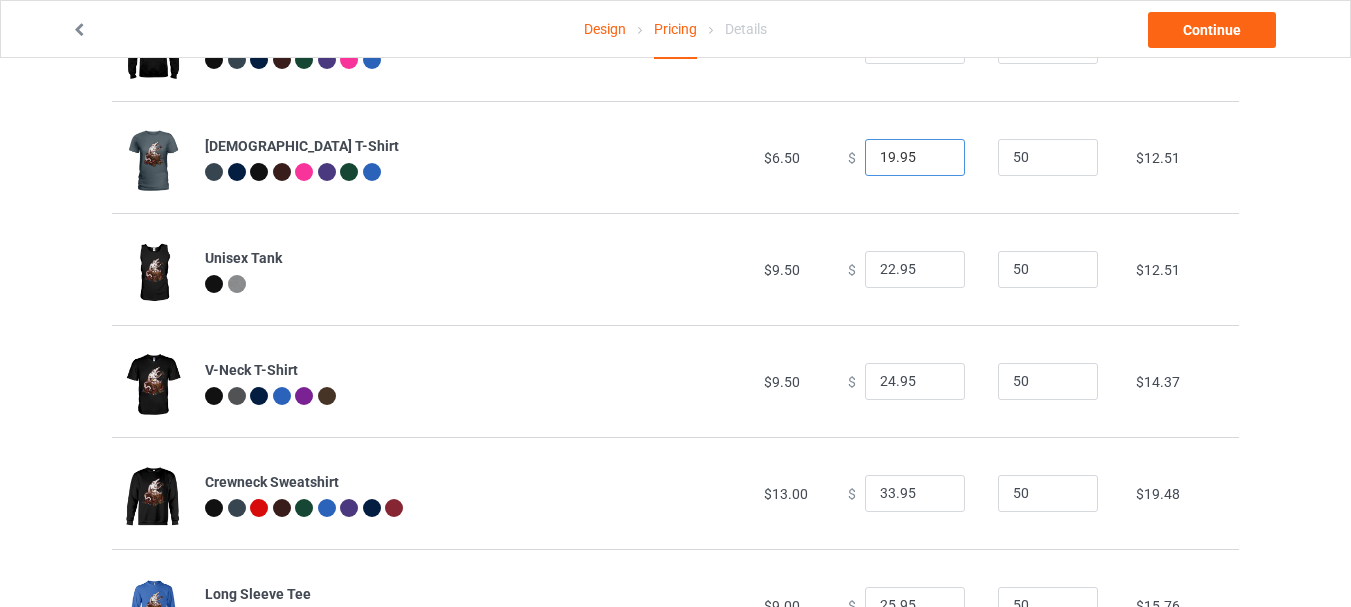 scroll, scrollTop: 500, scrollLeft: 0, axis: vertical 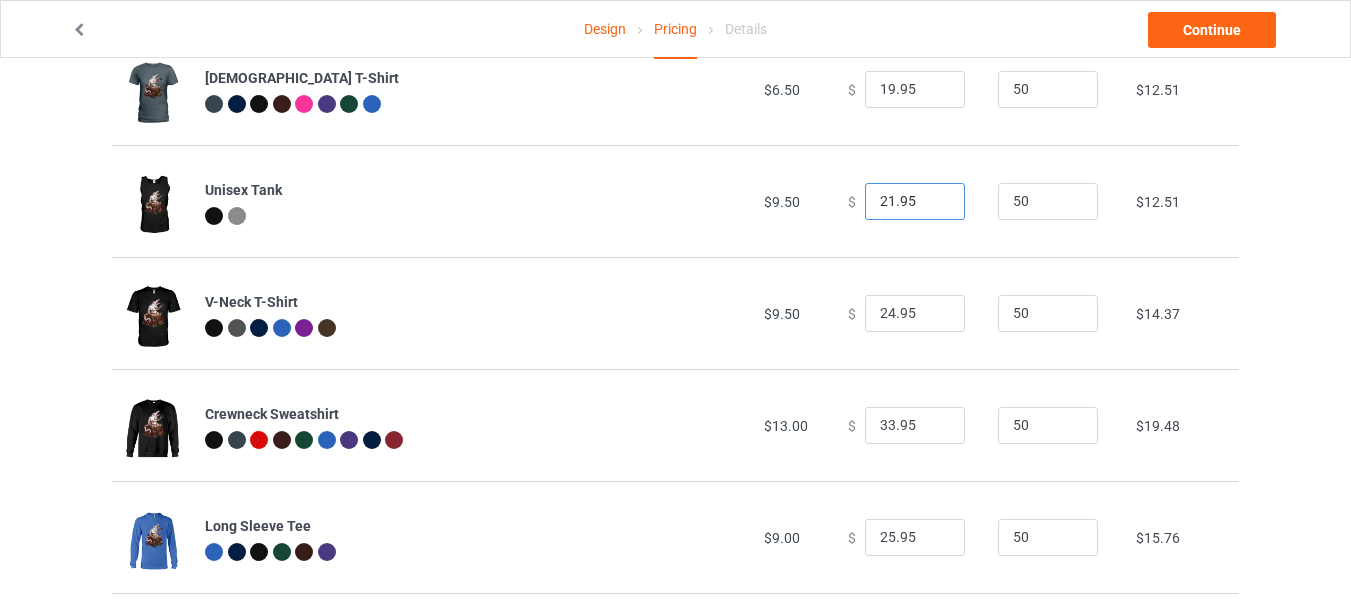type on "21.95" 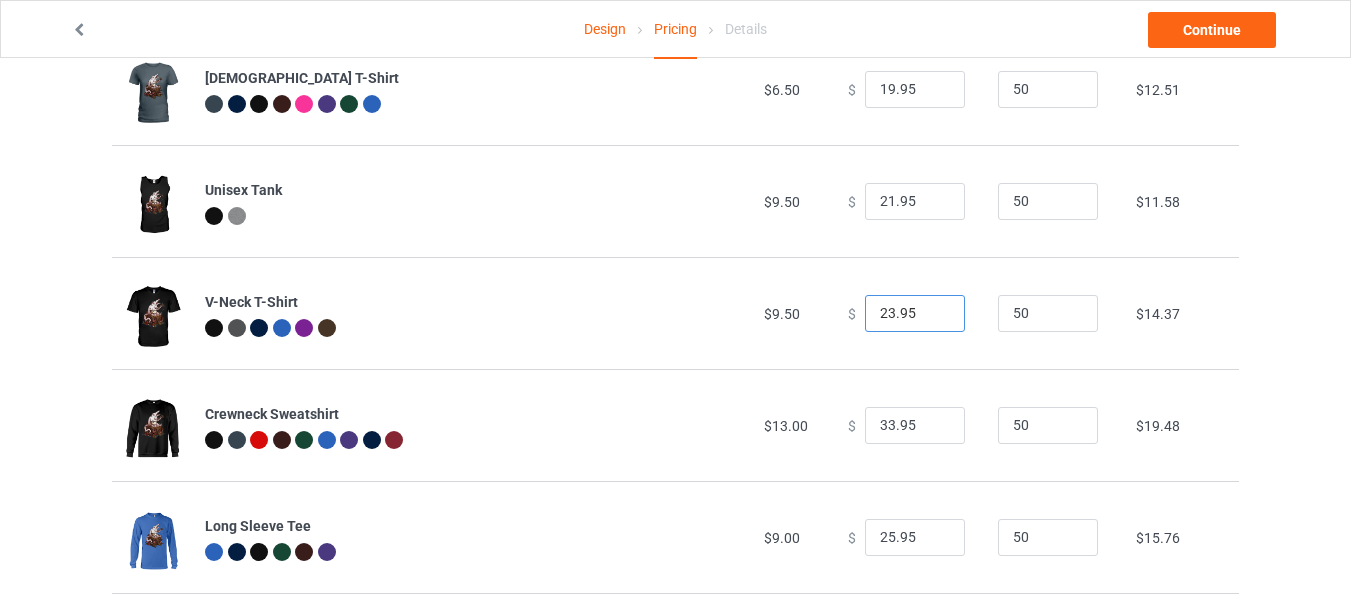 type on "23.95" 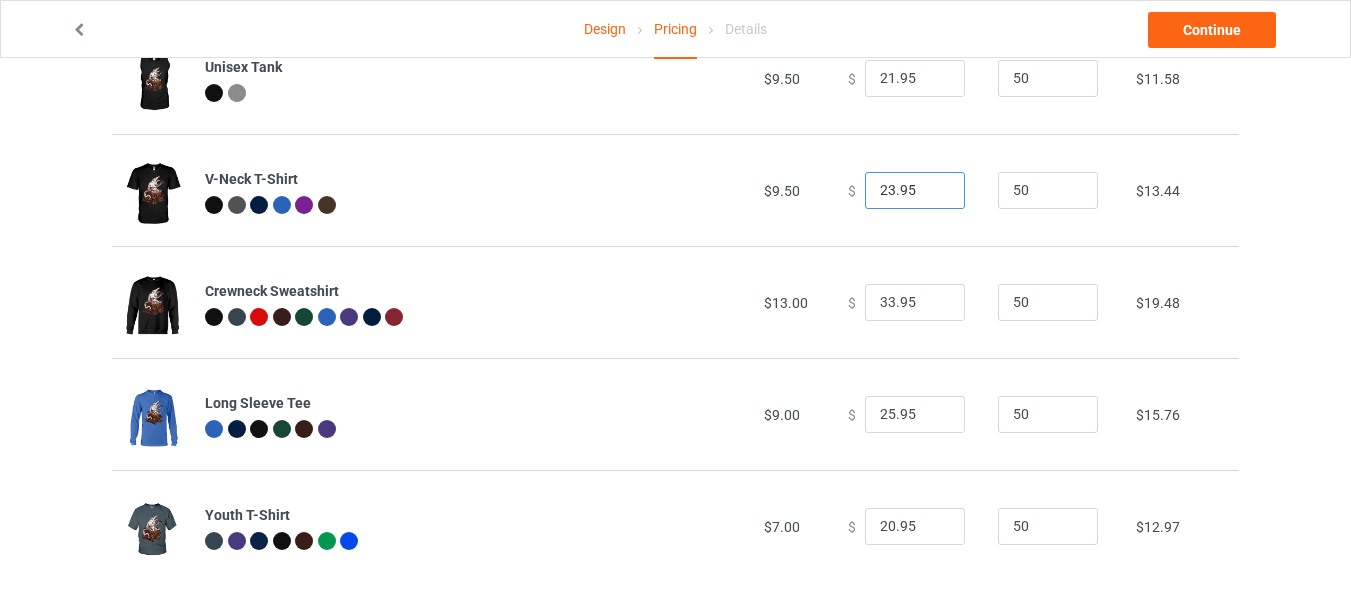 scroll, scrollTop: 641, scrollLeft: 0, axis: vertical 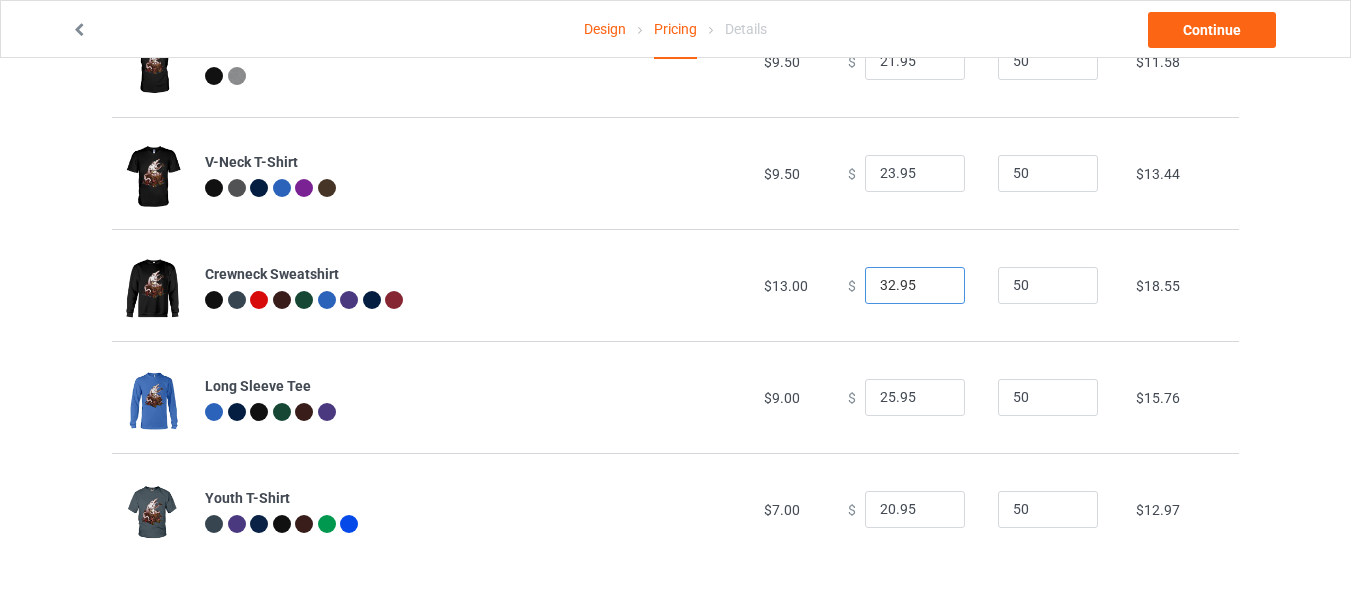 type on "32.95" 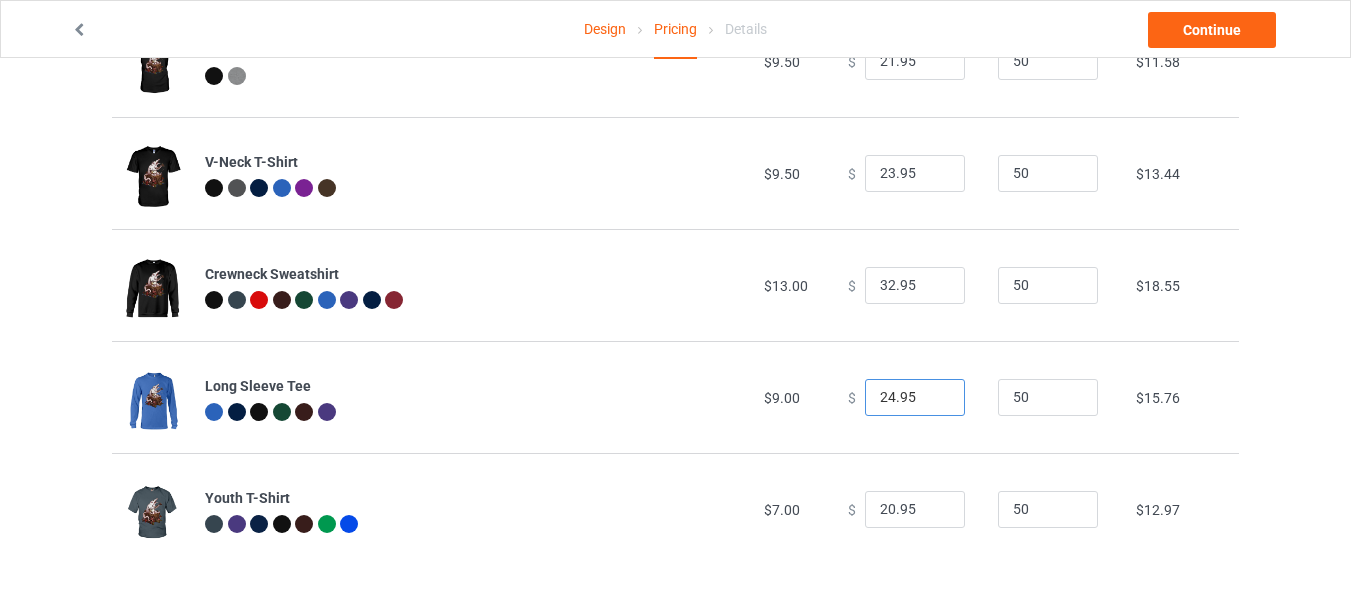 type on "24.95" 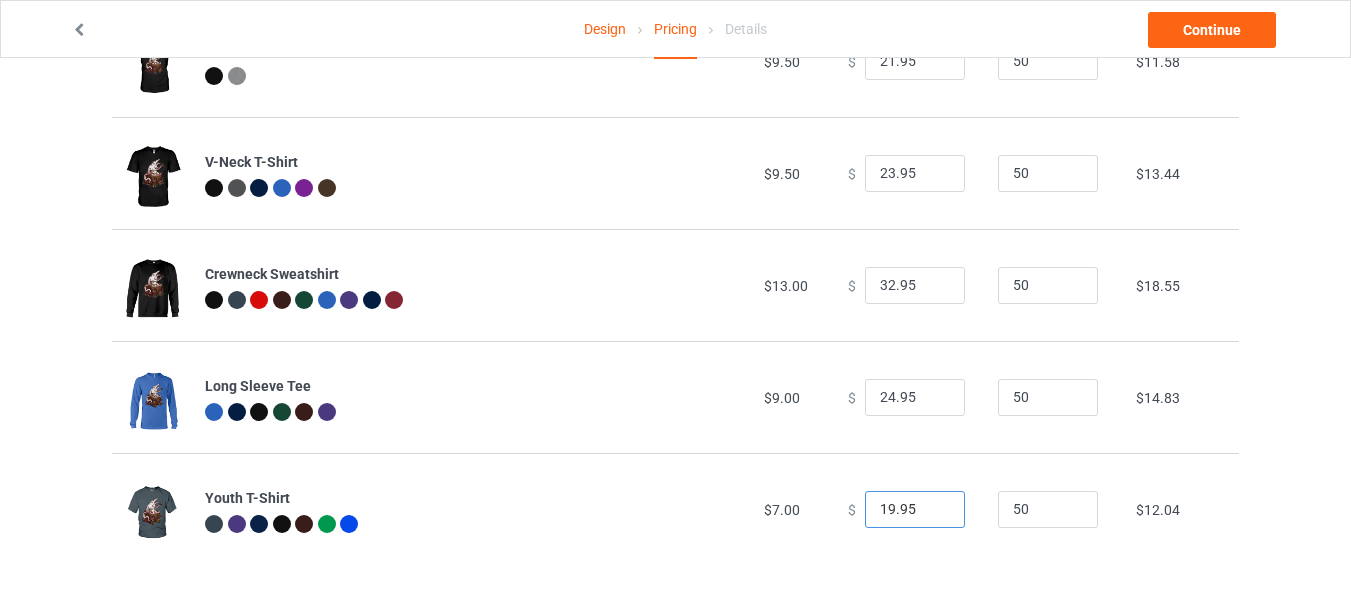 type on "19.95" 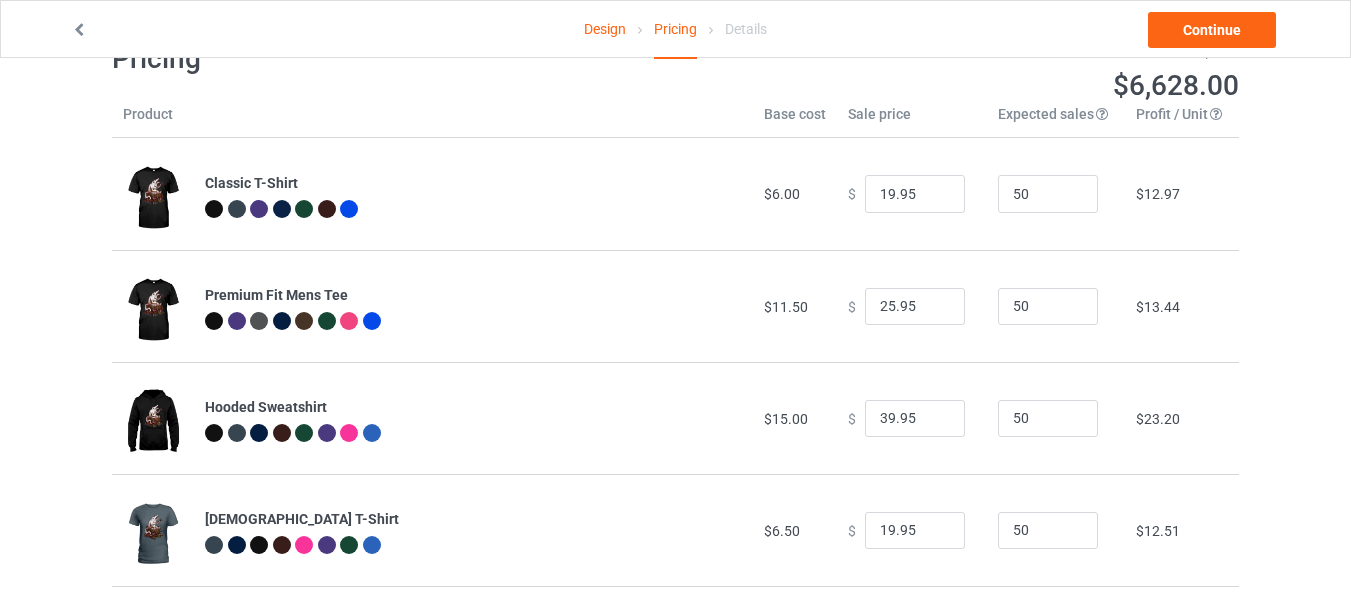 scroll, scrollTop: 0, scrollLeft: 0, axis: both 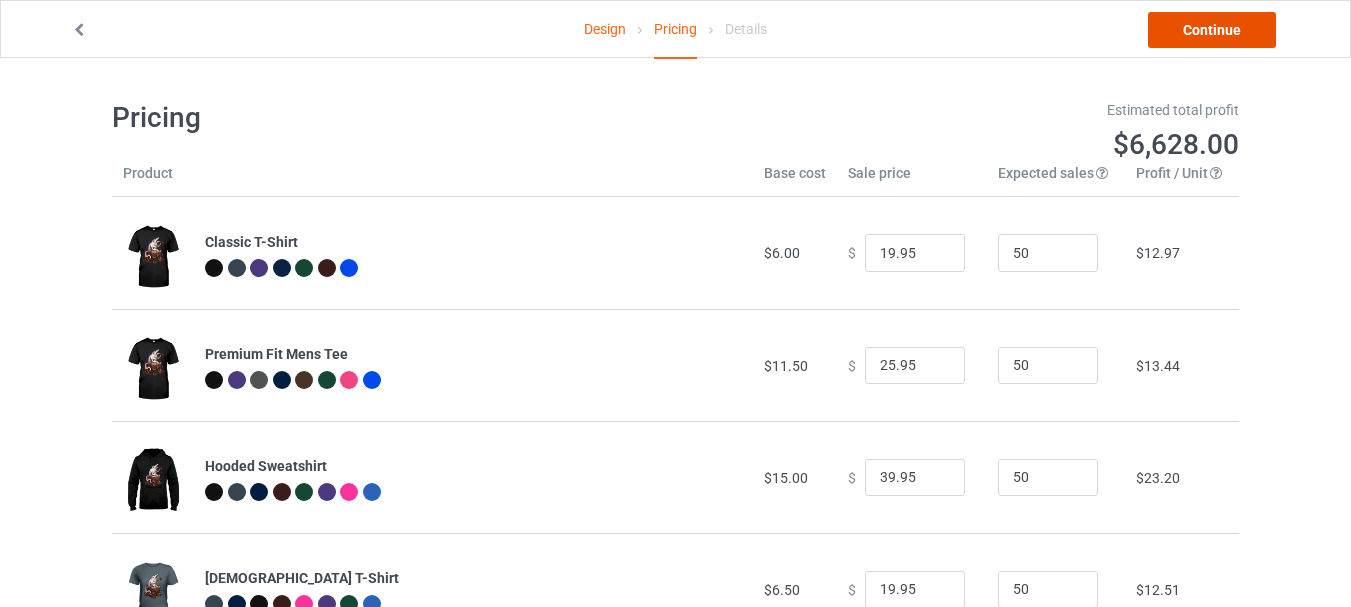 click on "Continue" at bounding box center [1212, 30] 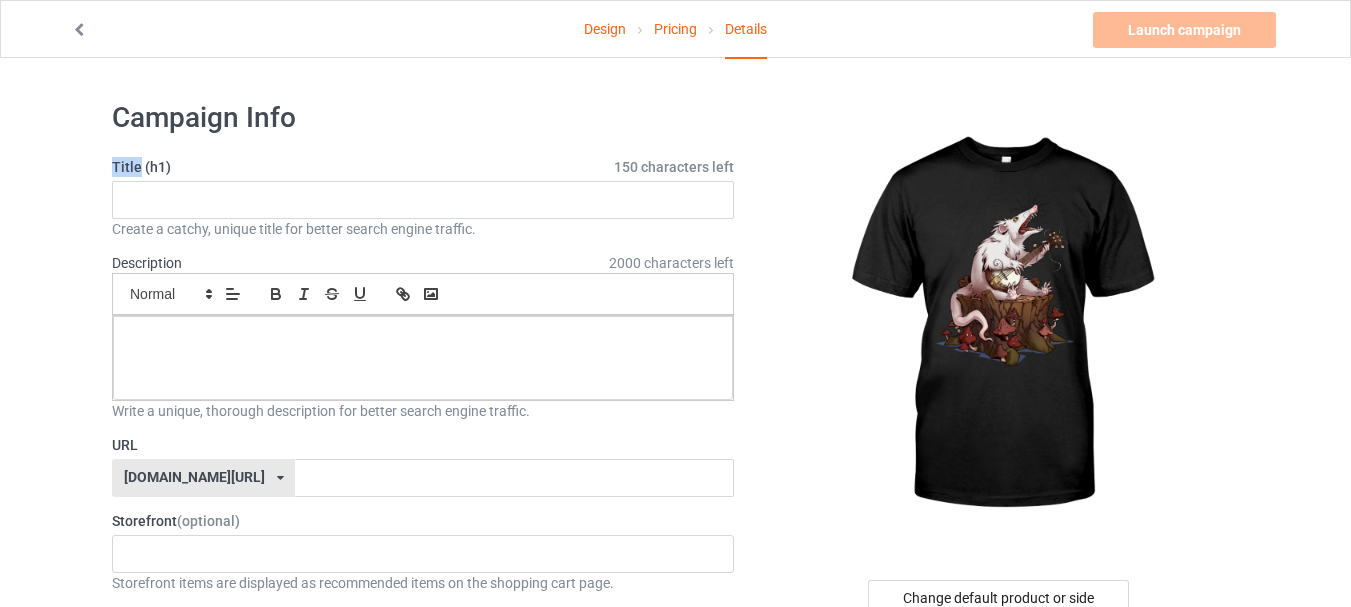 drag, startPoint x: 140, startPoint y: 165, endPoint x: 99, endPoint y: 165, distance: 41 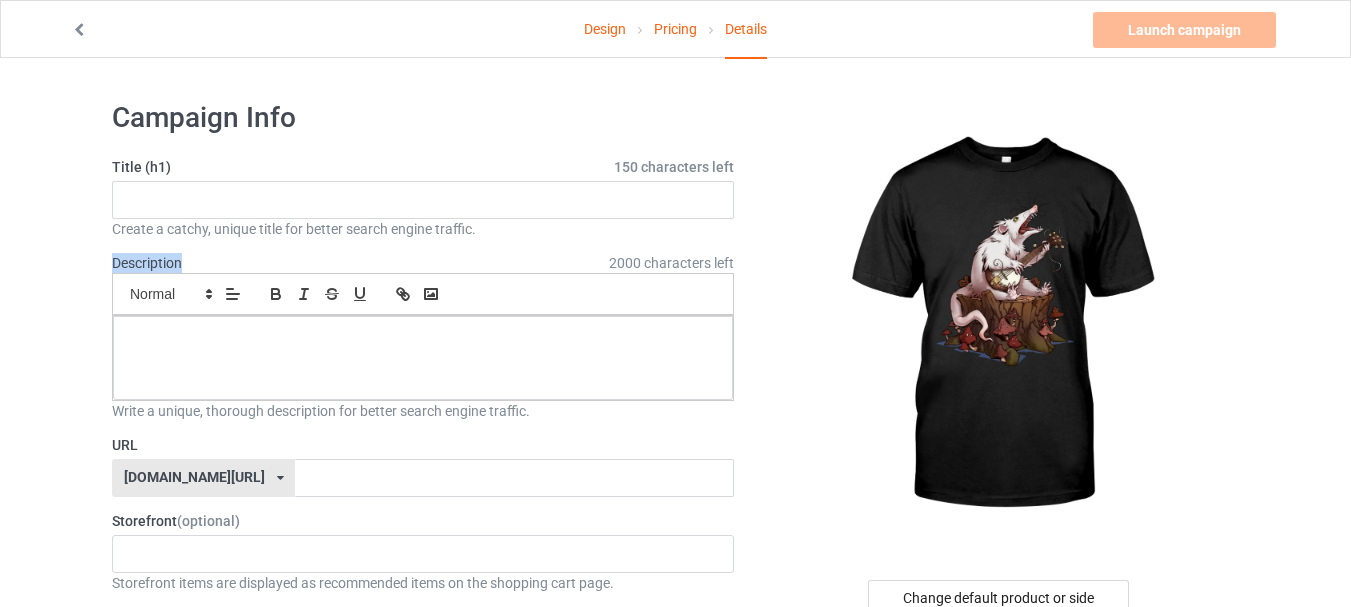 drag, startPoint x: 109, startPoint y: 262, endPoint x: 195, endPoint y: 263, distance: 86.00581 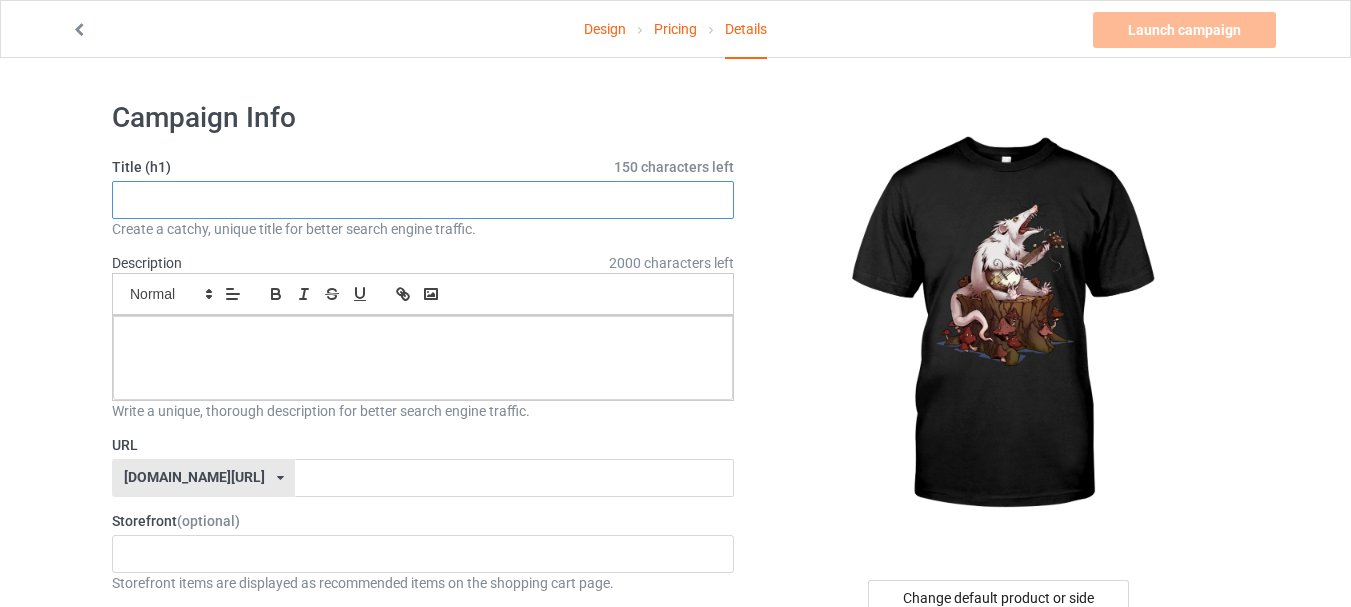 click at bounding box center [423, 200] 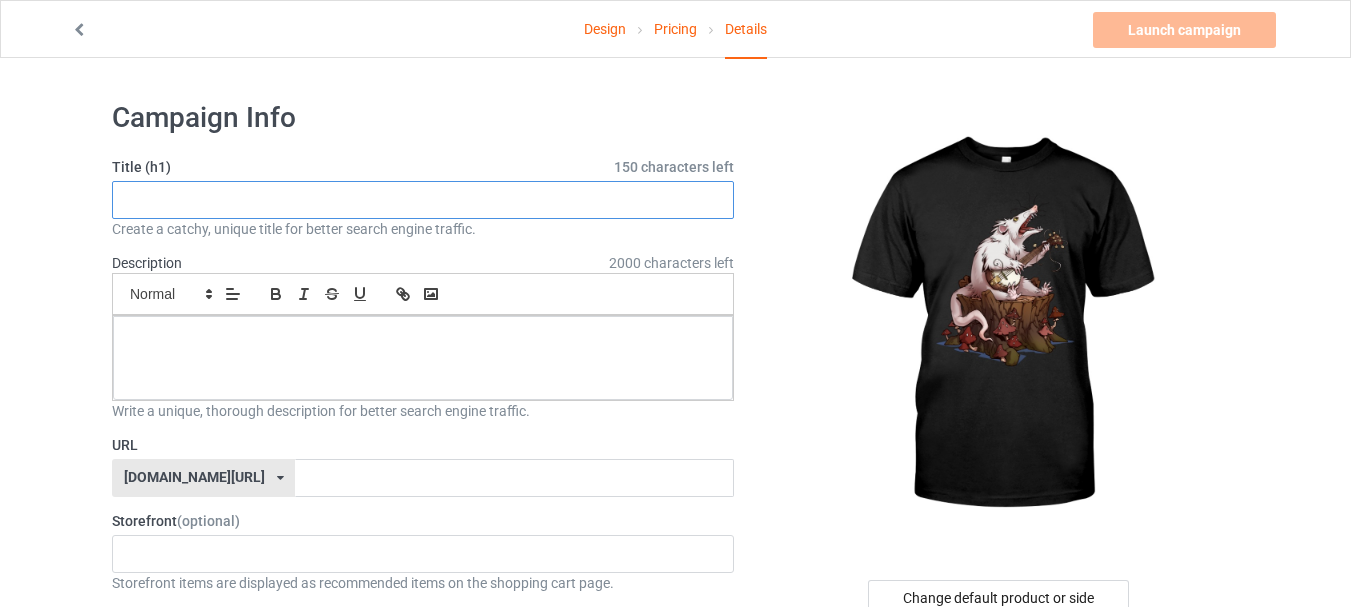 paste on "🎸 Rockin' Possum on a Stump – Fantasy Band Tee" 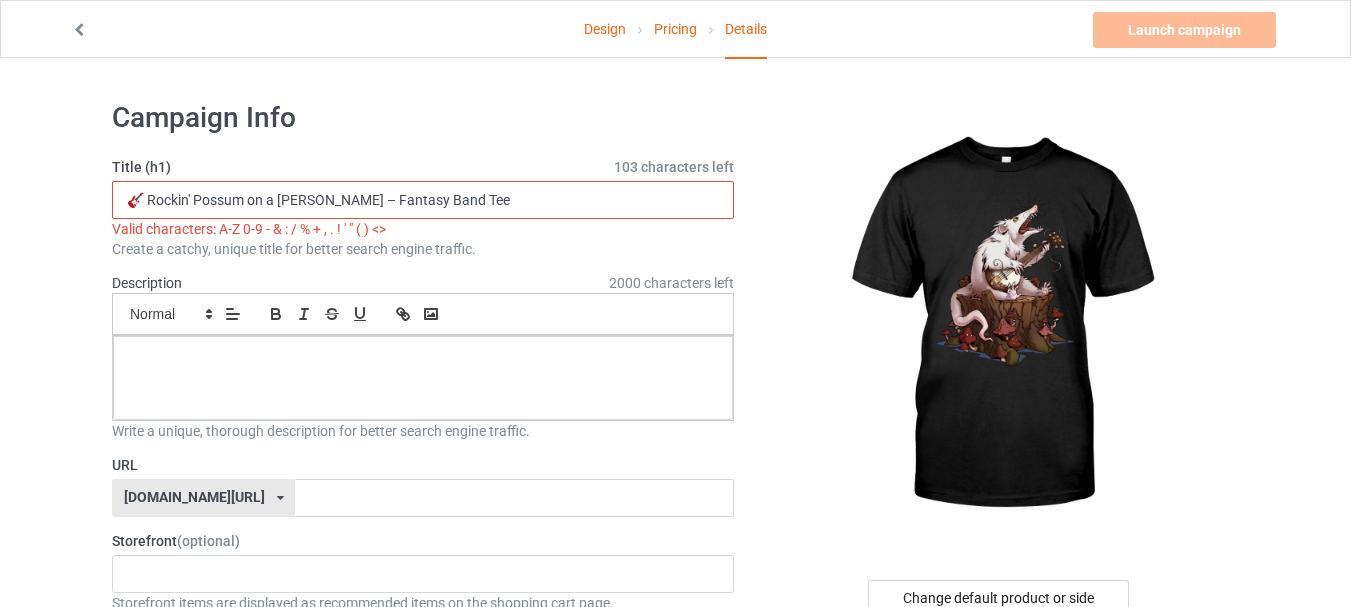 click on "🎸 Rockin' Possum on a Stump – Fantasy Band Tee" at bounding box center [423, 200] 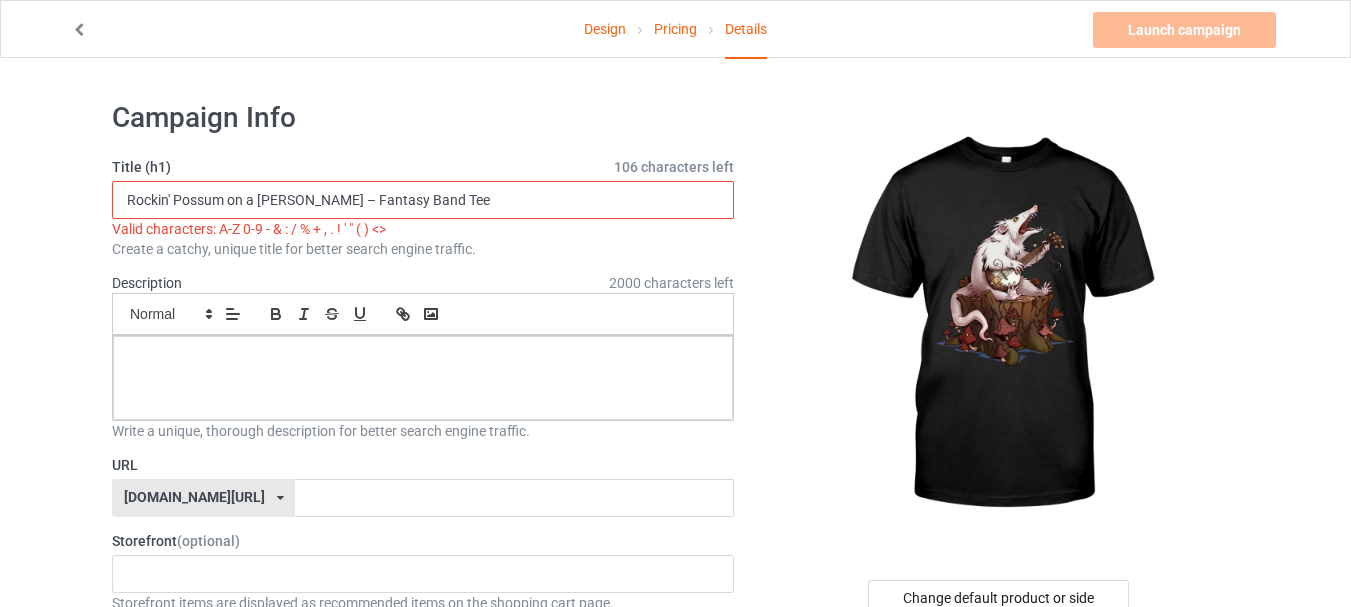 click on "Rockin' Possum on a Stump – Fantasy Band Tee" at bounding box center (423, 200) 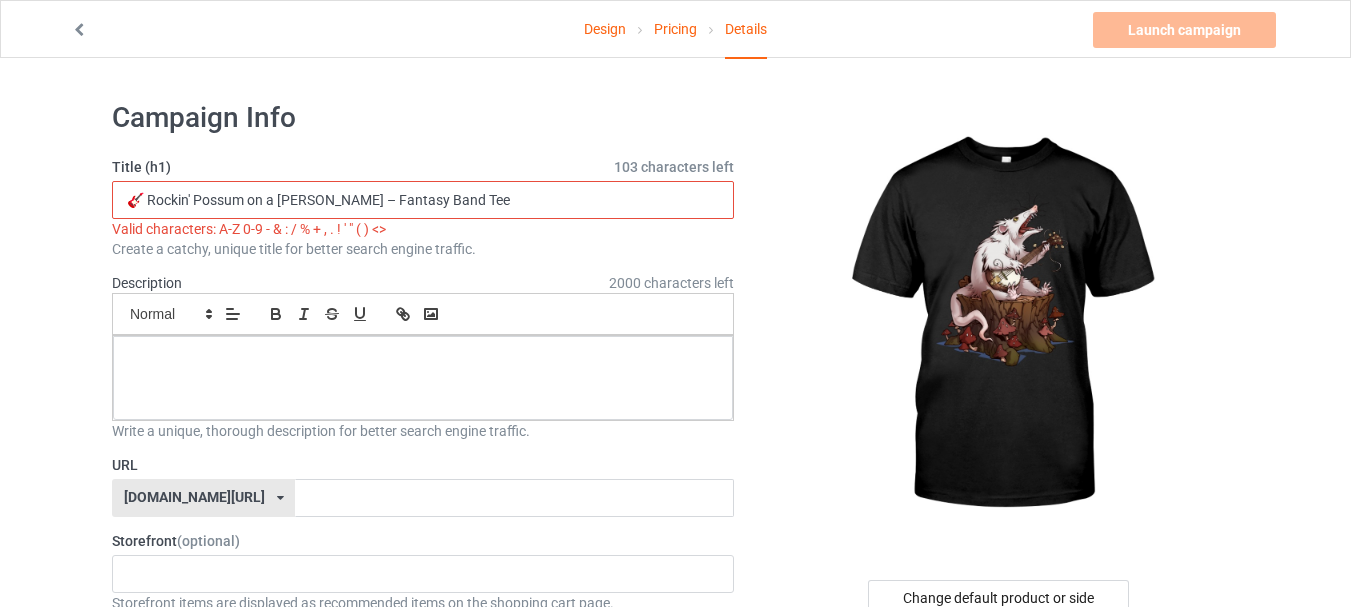drag, startPoint x: 325, startPoint y: 197, endPoint x: 337, endPoint y: 195, distance: 12.165525 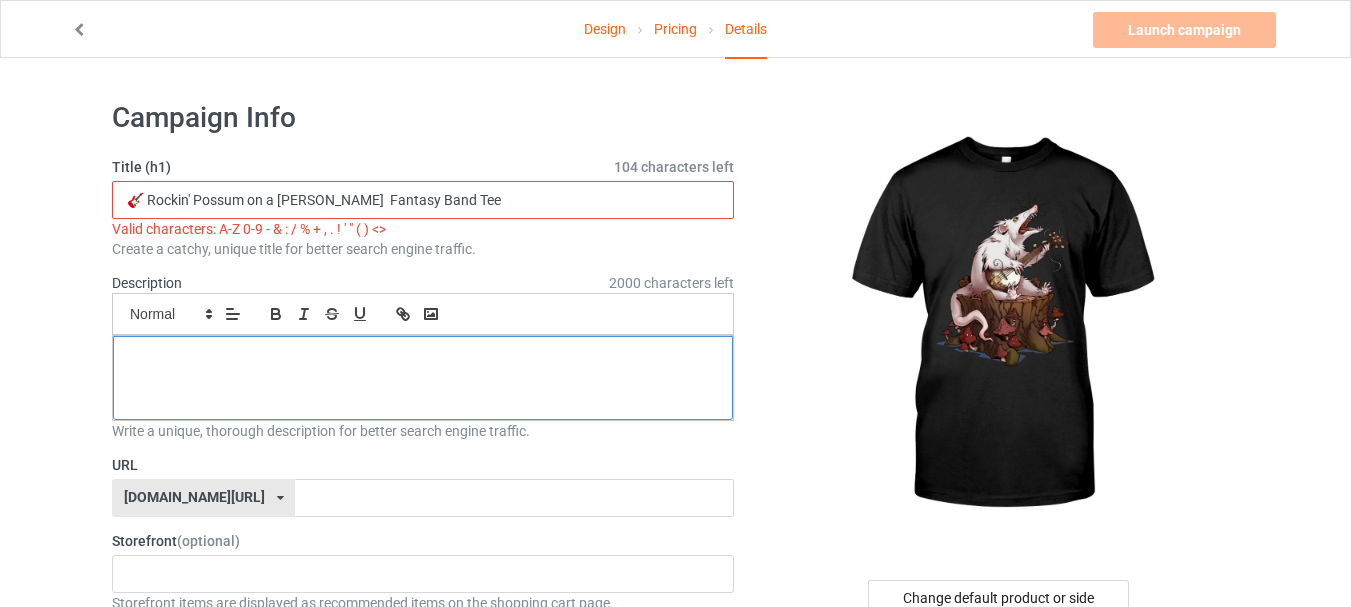 click at bounding box center [423, 378] 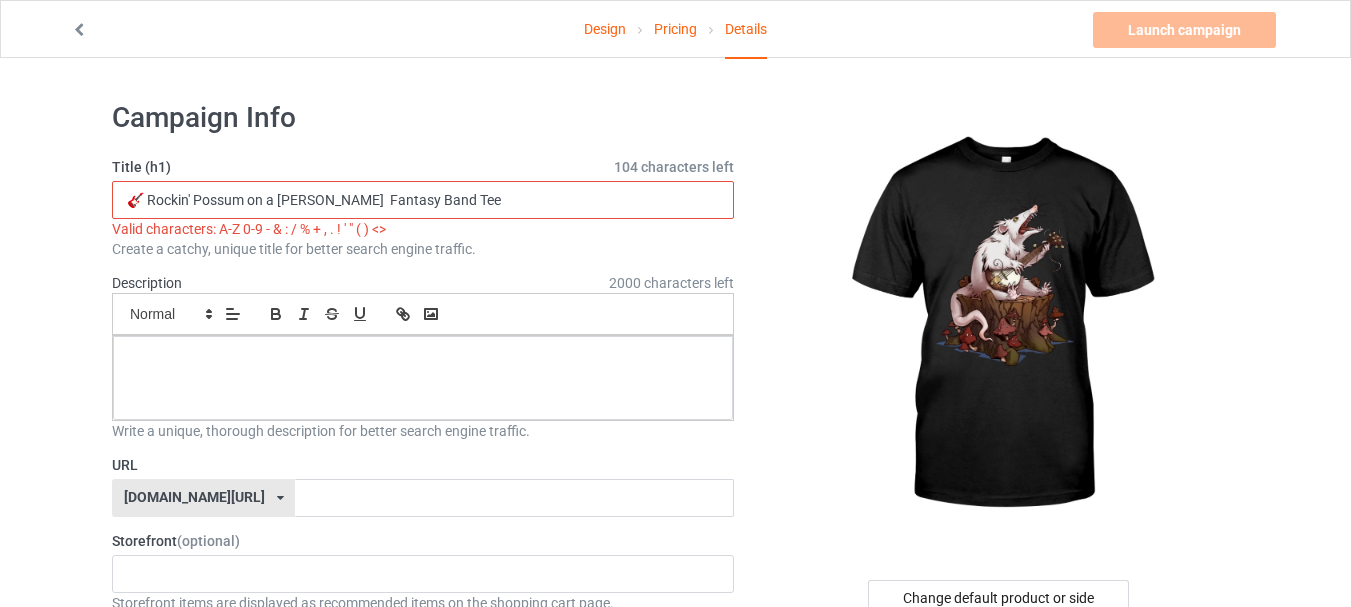 click on "🎸 Rockin' Possum on a Stump  Fantasy Band Tee" at bounding box center (423, 200) 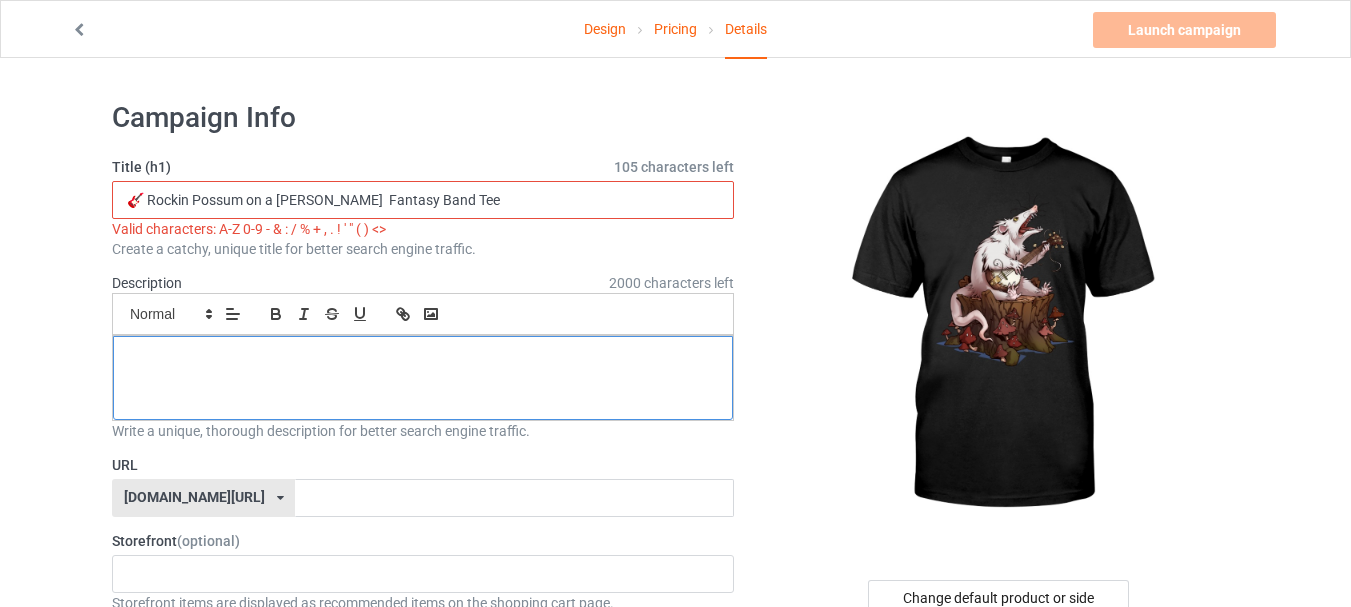 click at bounding box center (423, 378) 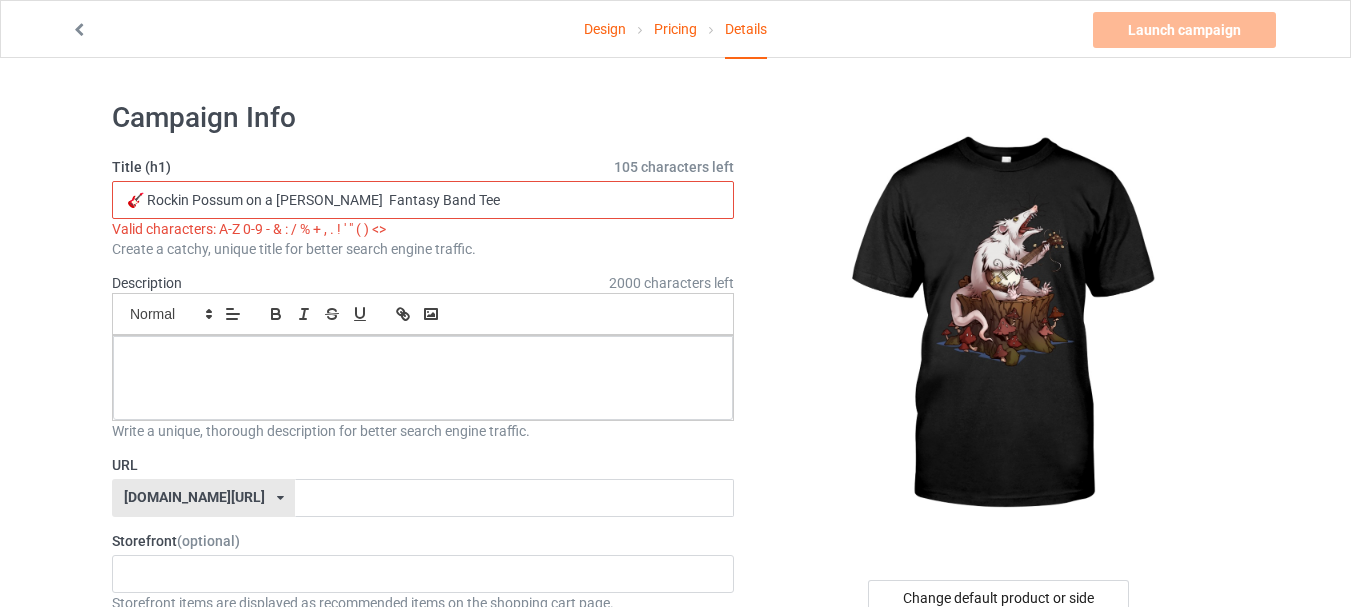 click on "🎸 Rockin Possum on a Stump  Fantasy Band Tee" at bounding box center (423, 200) 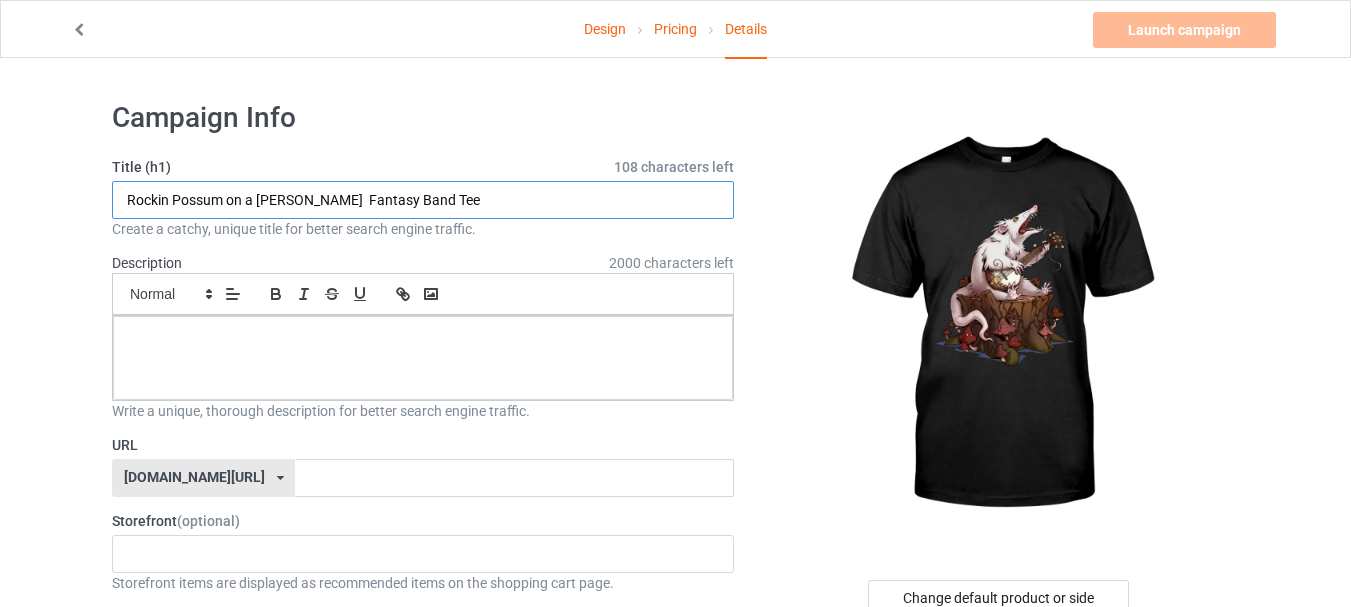 click on "Rockin Possum on a Stump  Fantasy Band Tee" at bounding box center [423, 200] 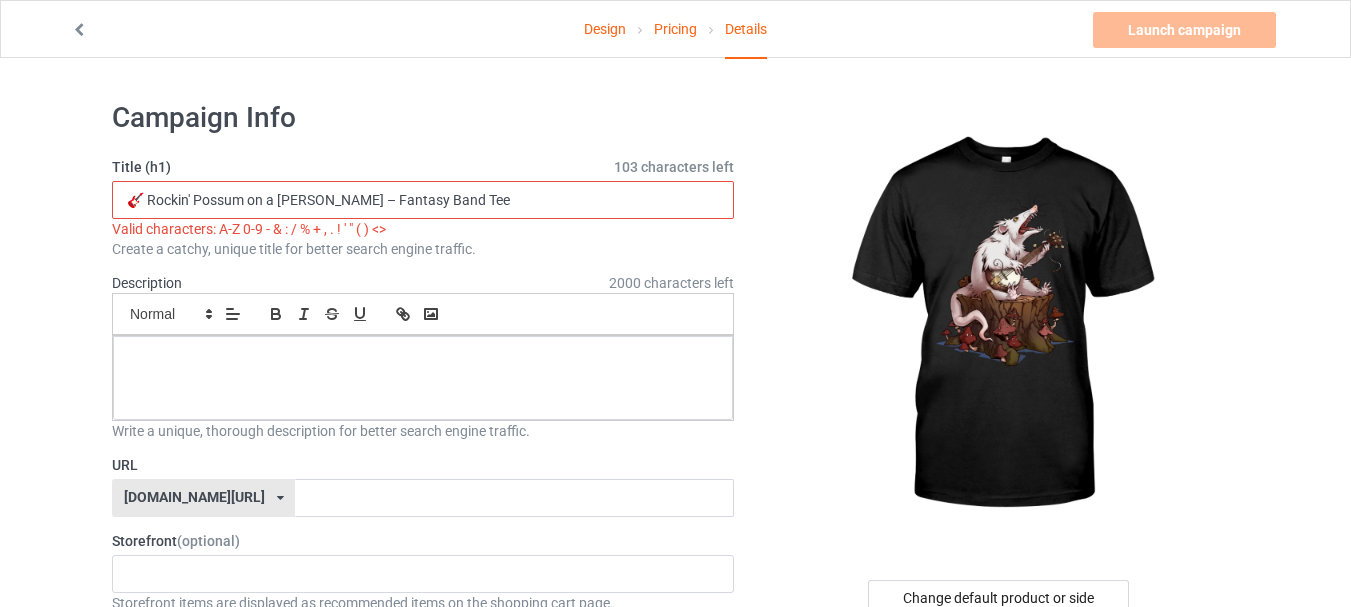 drag, startPoint x: 149, startPoint y: 197, endPoint x: 90, endPoint y: 201, distance: 59.135437 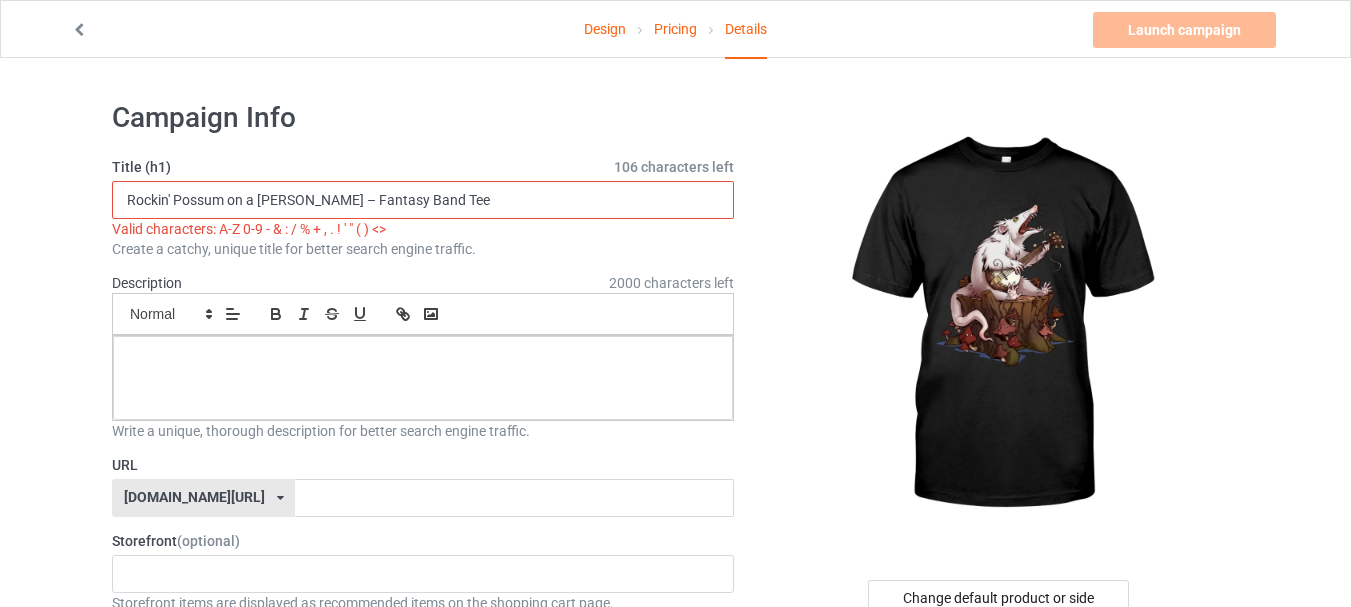 click on "Rockin' Possum on a Stump – Fantasy Band Tee" at bounding box center (423, 200) 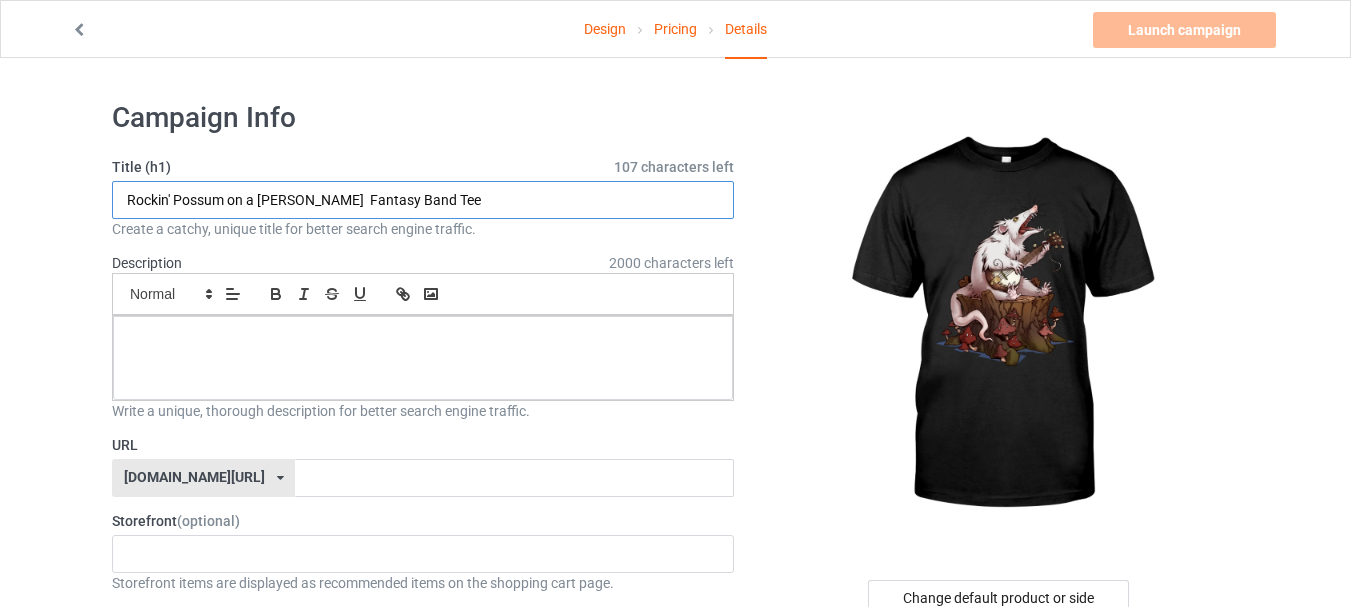 type on "Rockin' Possum on a [PERSON_NAME]  Fantasy Band Tee" 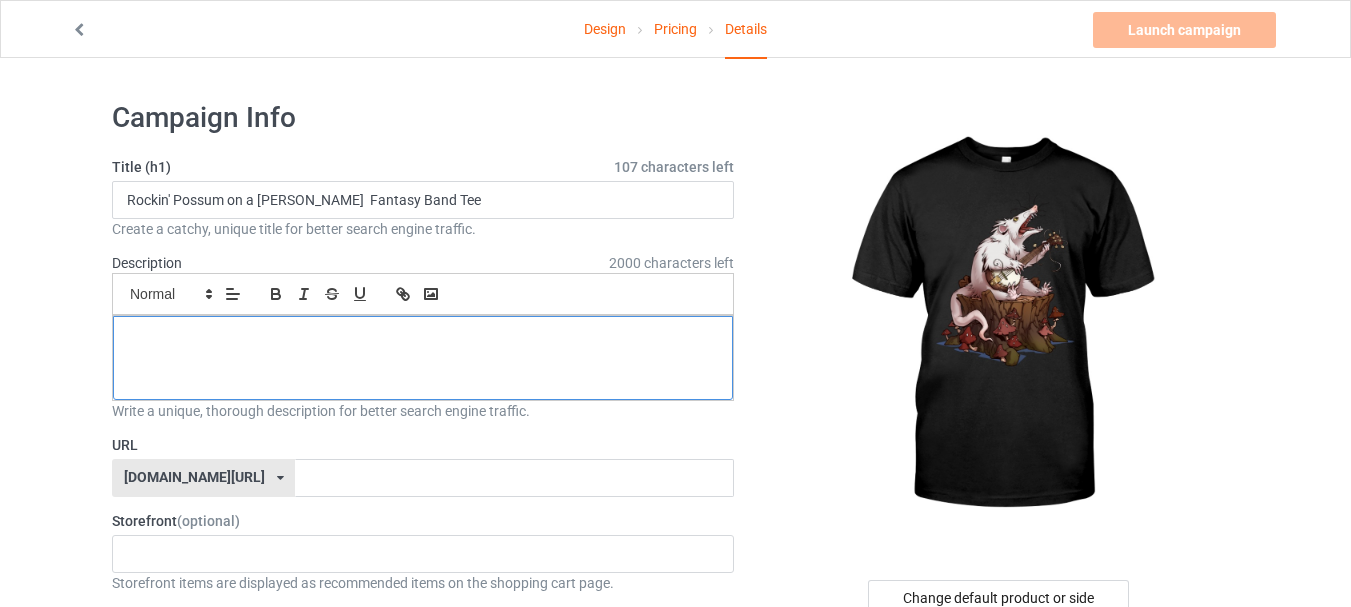 click at bounding box center (423, 338) 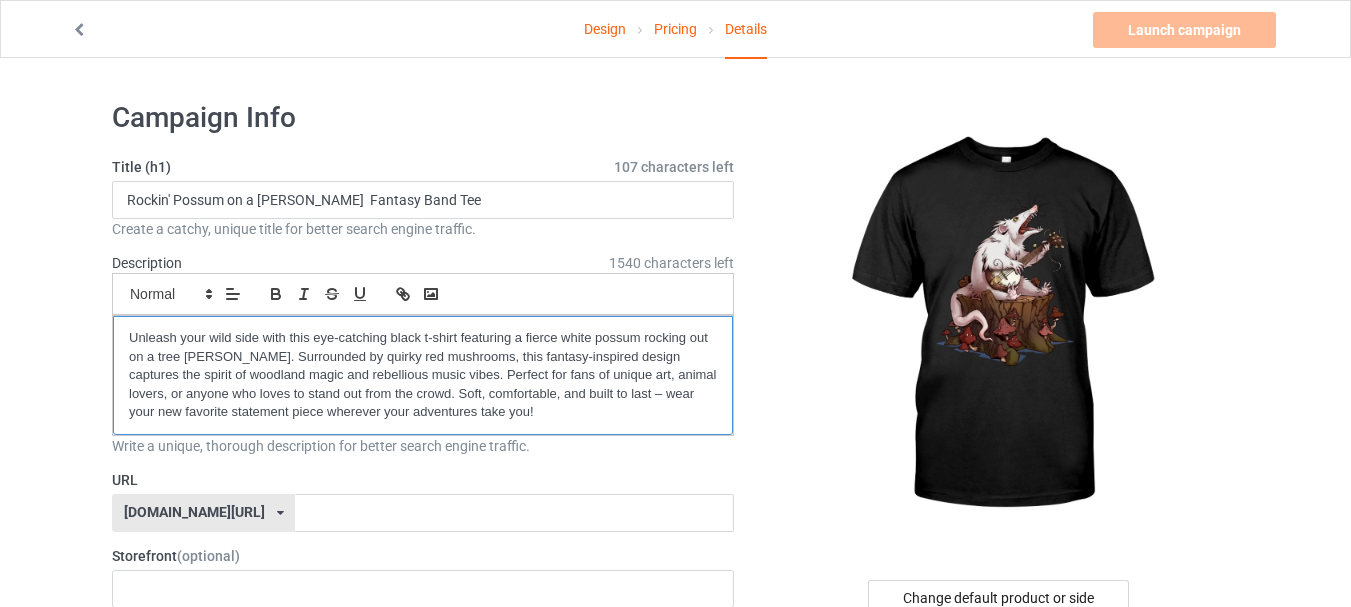 scroll, scrollTop: 0, scrollLeft: 0, axis: both 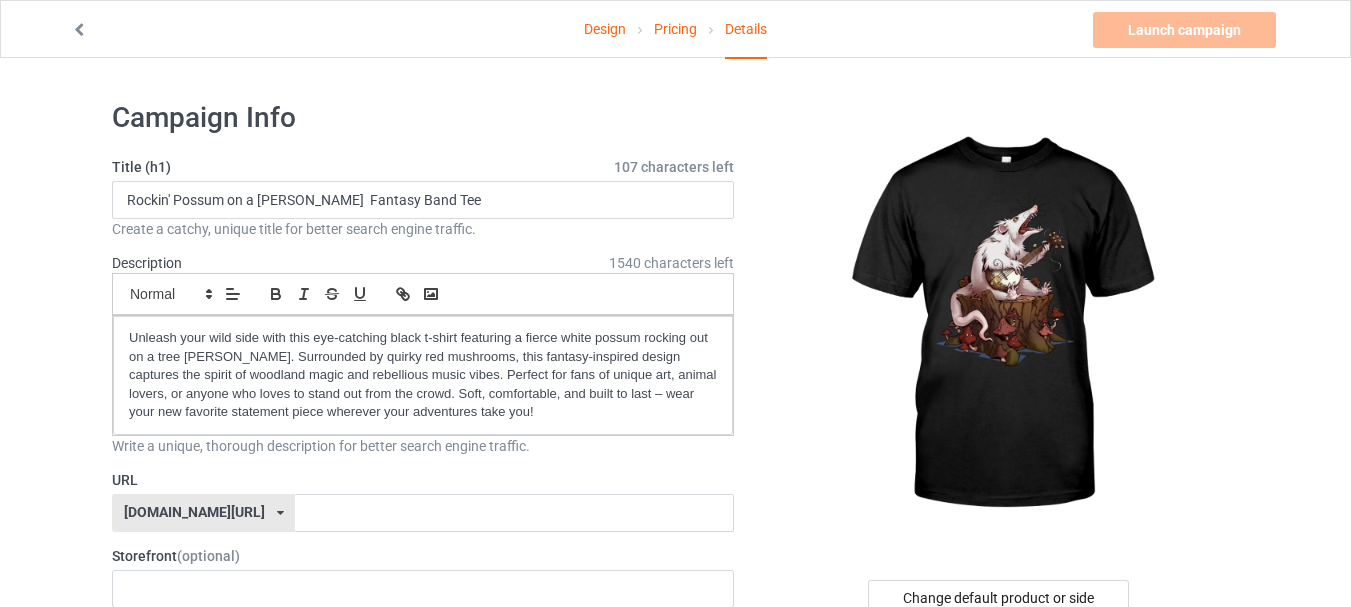 drag, startPoint x: 123, startPoint y: 99, endPoint x: 134, endPoint y: 99, distance: 11 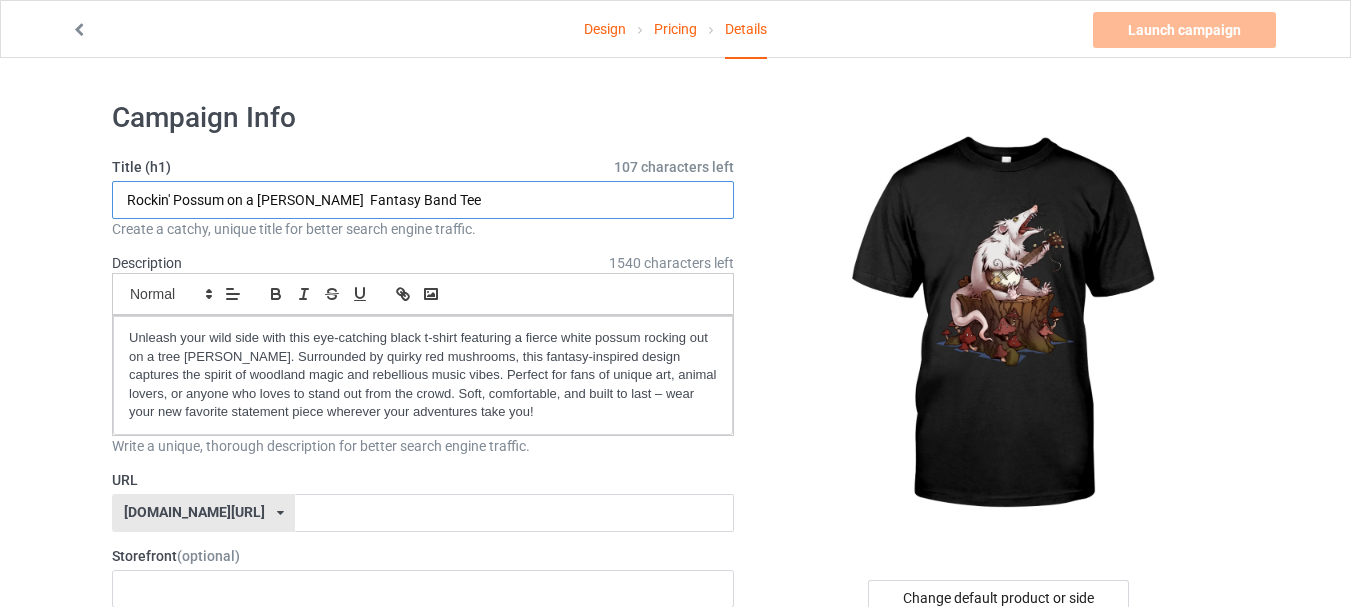 drag, startPoint x: 174, startPoint y: 199, endPoint x: 299, endPoint y: 203, distance: 125.06398 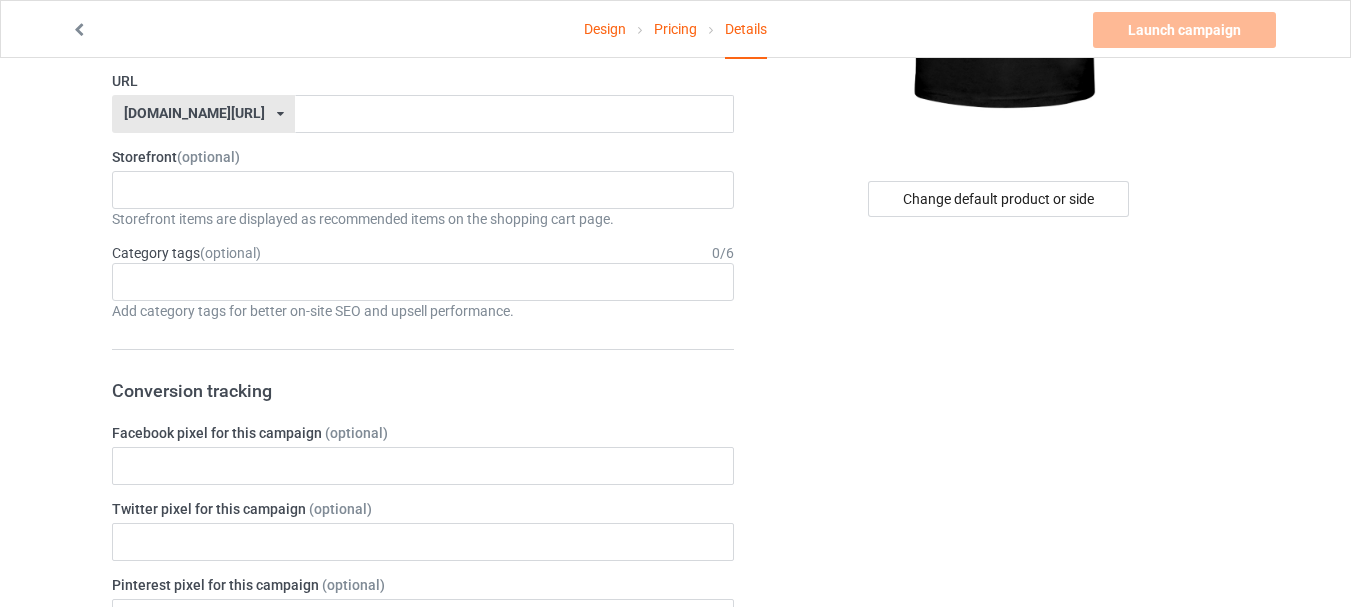 scroll, scrollTop: 400, scrollLeft: 0, axis: vertical 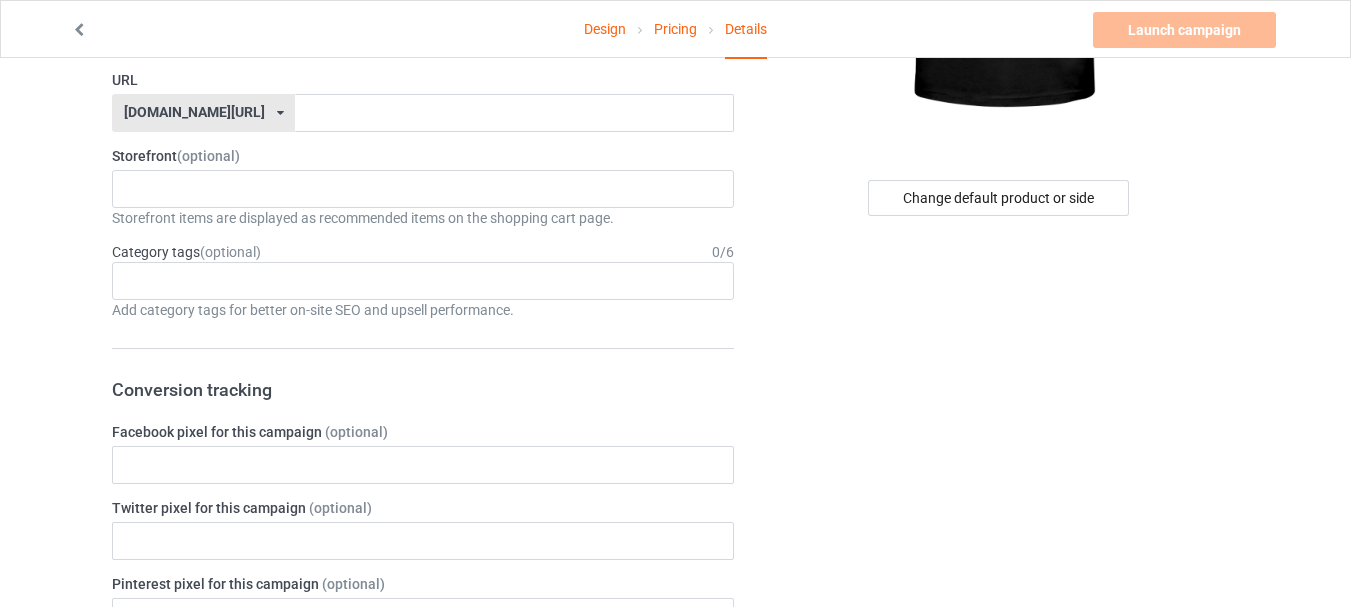 click at bounding box center (280, 113) 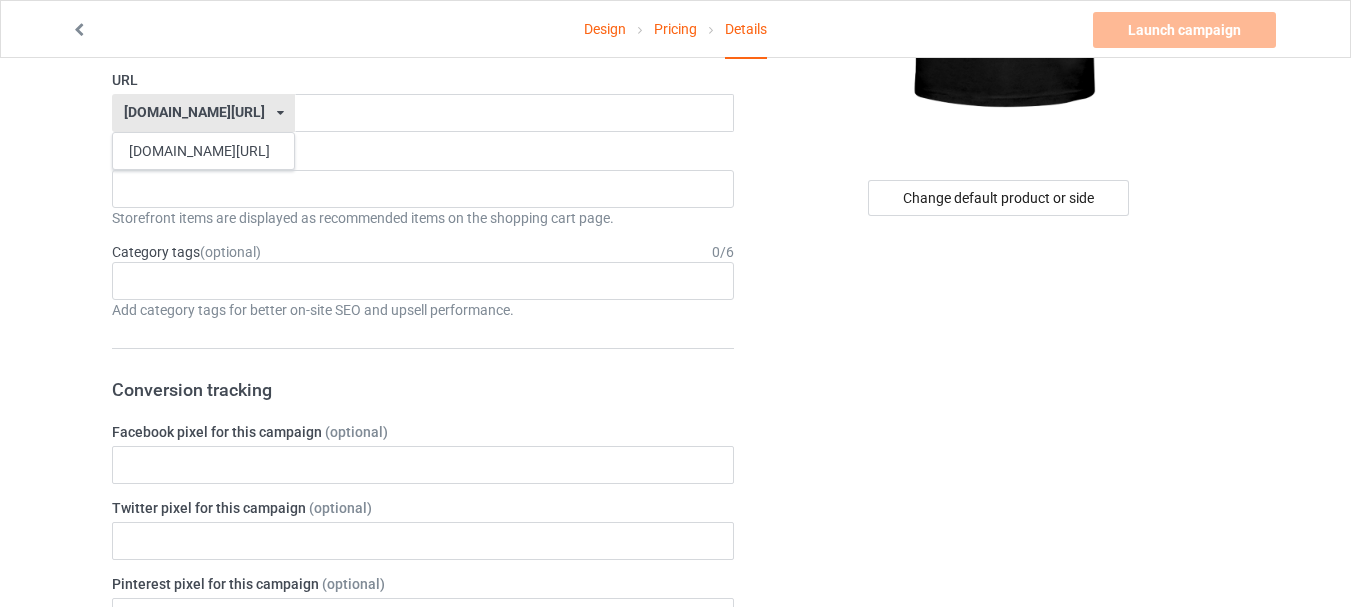 click at bounding box center [280, 113] 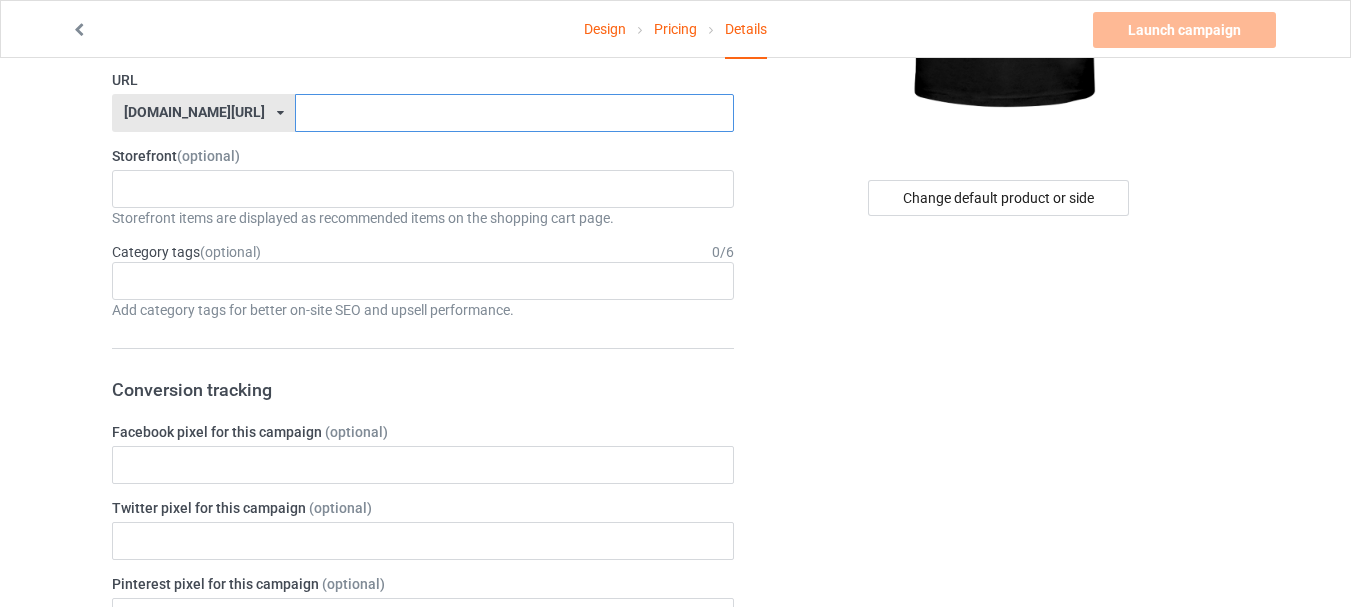 click at bounding box center [514, 113] 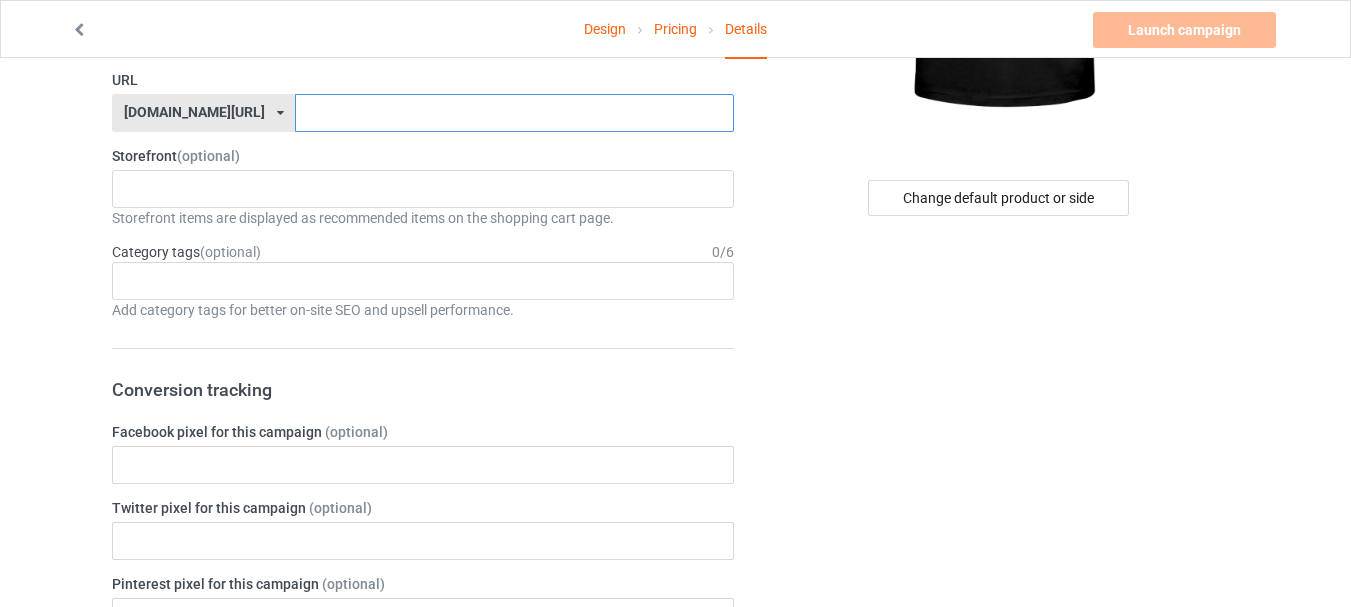 paste on "Possum on a Stump" 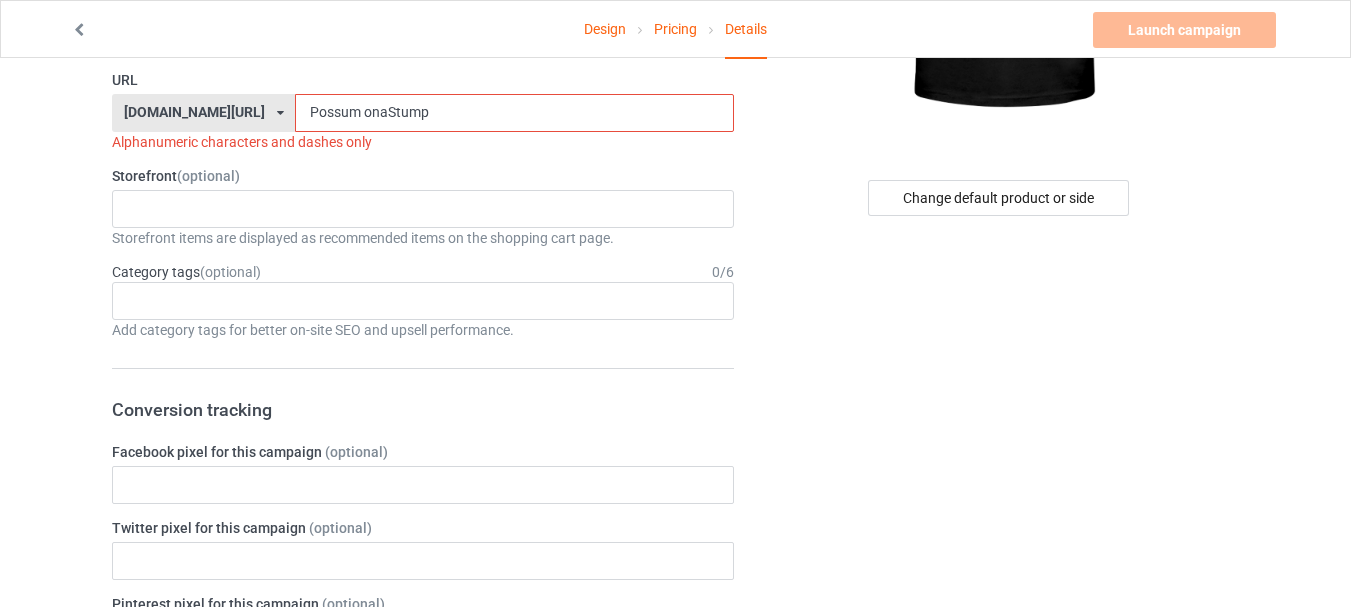 click on "Possum onaStump" at bounding box center (514, 113) 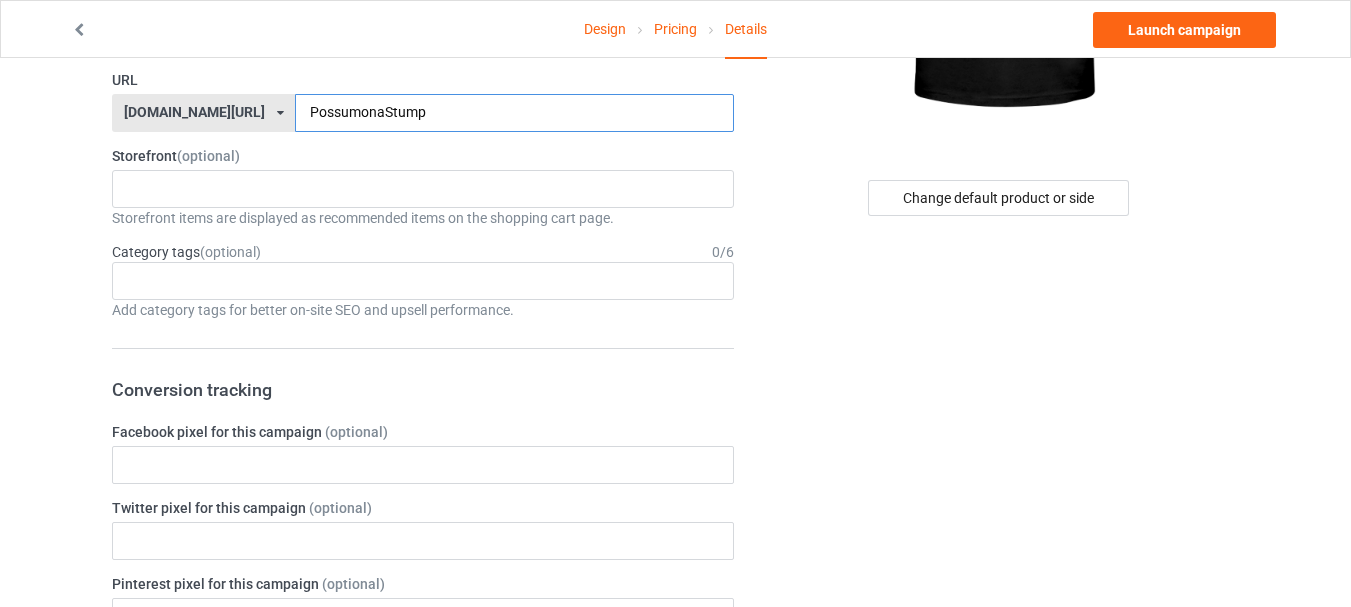click on "PossumonaStump" at bounding box center (514, 113) 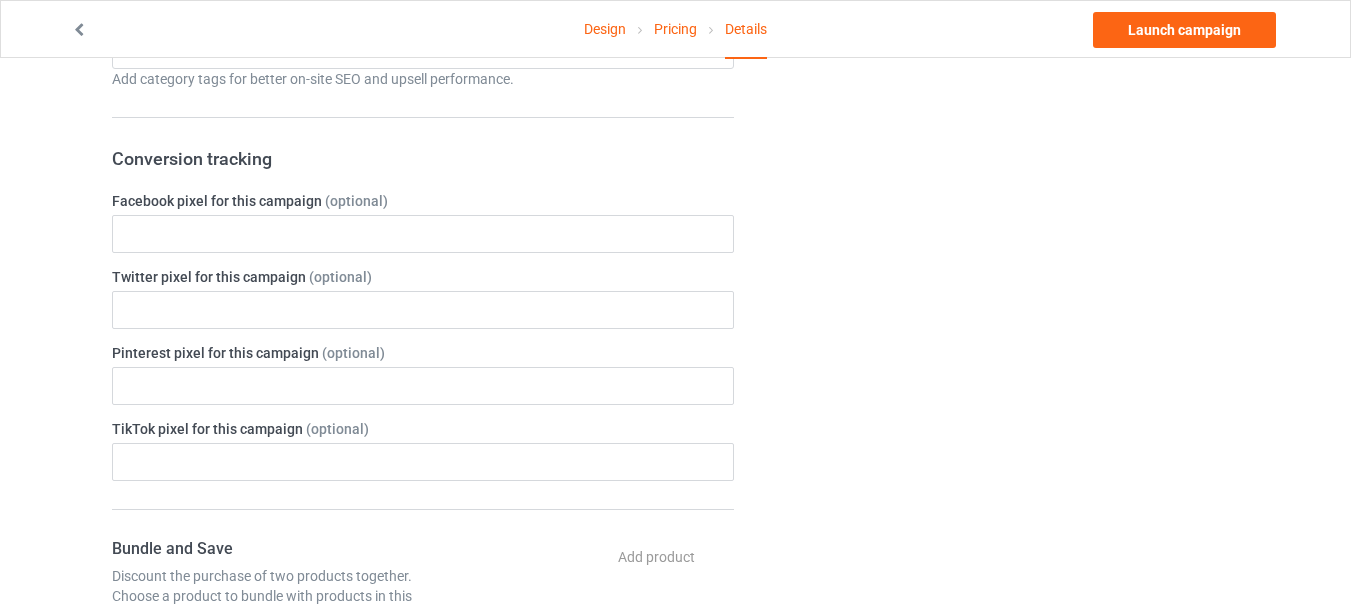 scroll, scrollTop: 700, scrollLeft: 0, axis: vertical 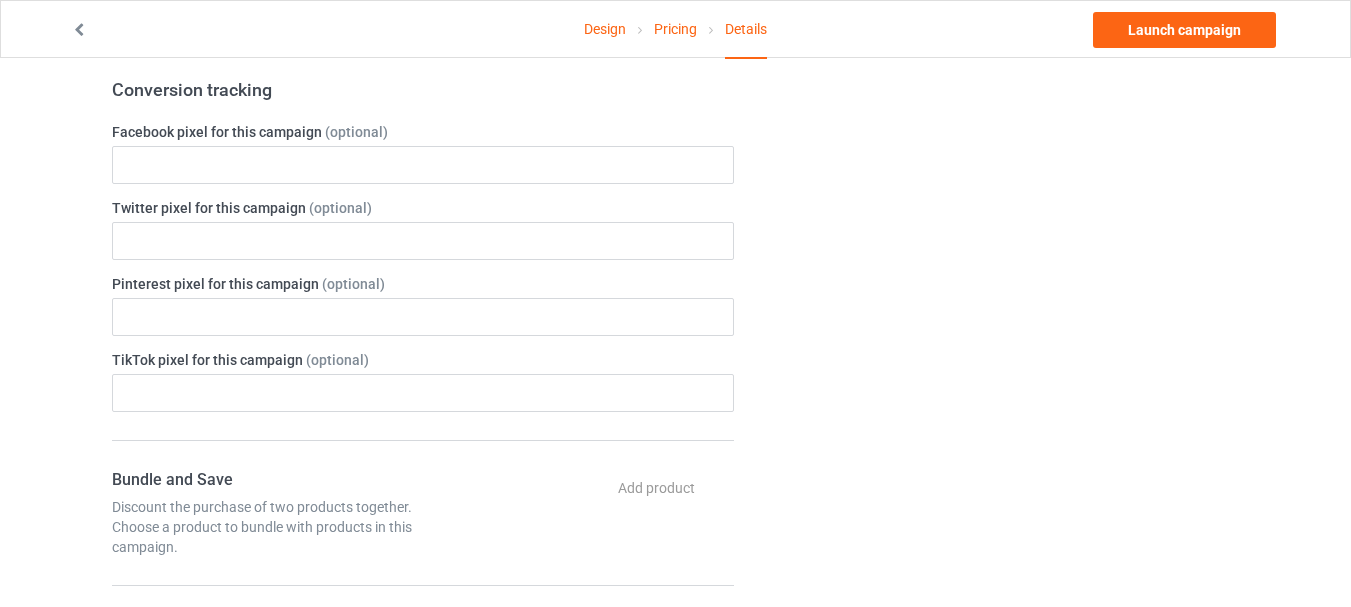 type on "PossumonaStump" 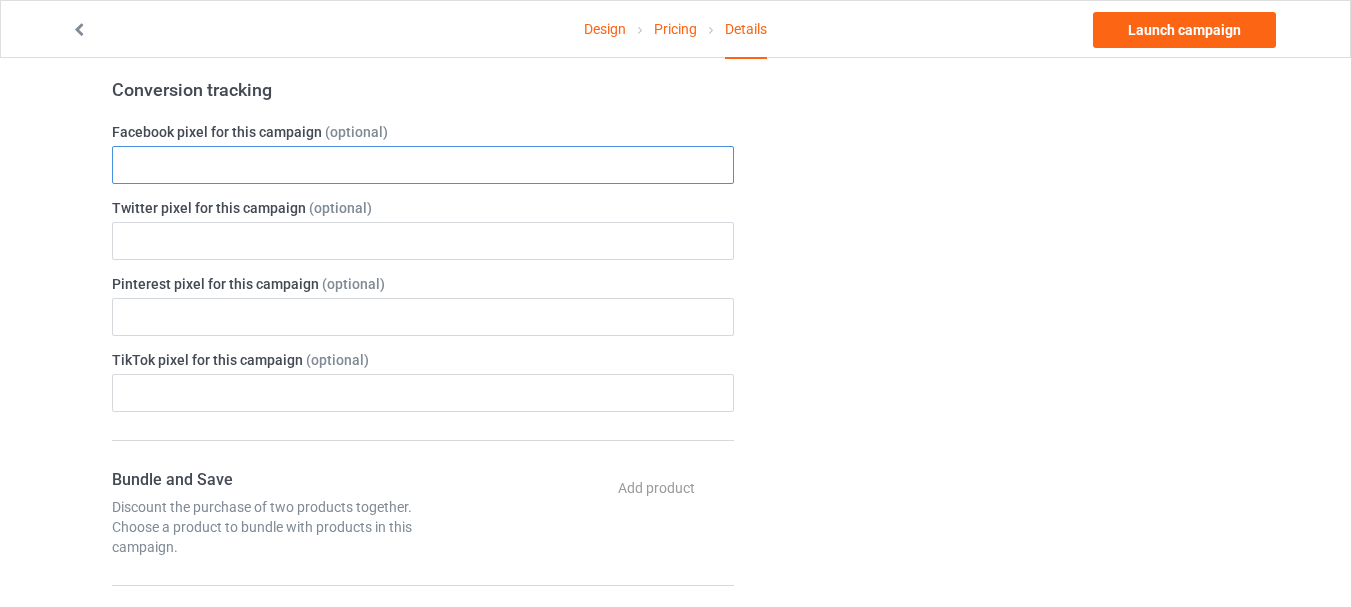 click at bounding box center (423, 165) 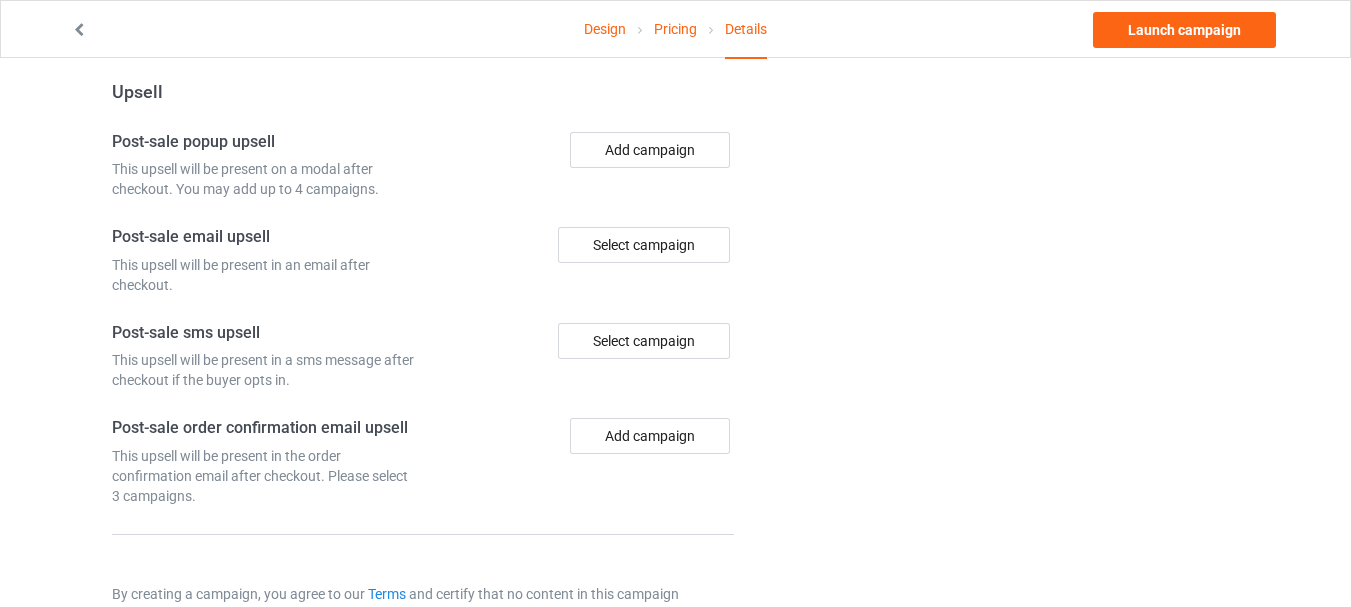 scroll, scrollTop: 1559, scrollLeft: 0, axis: vertical 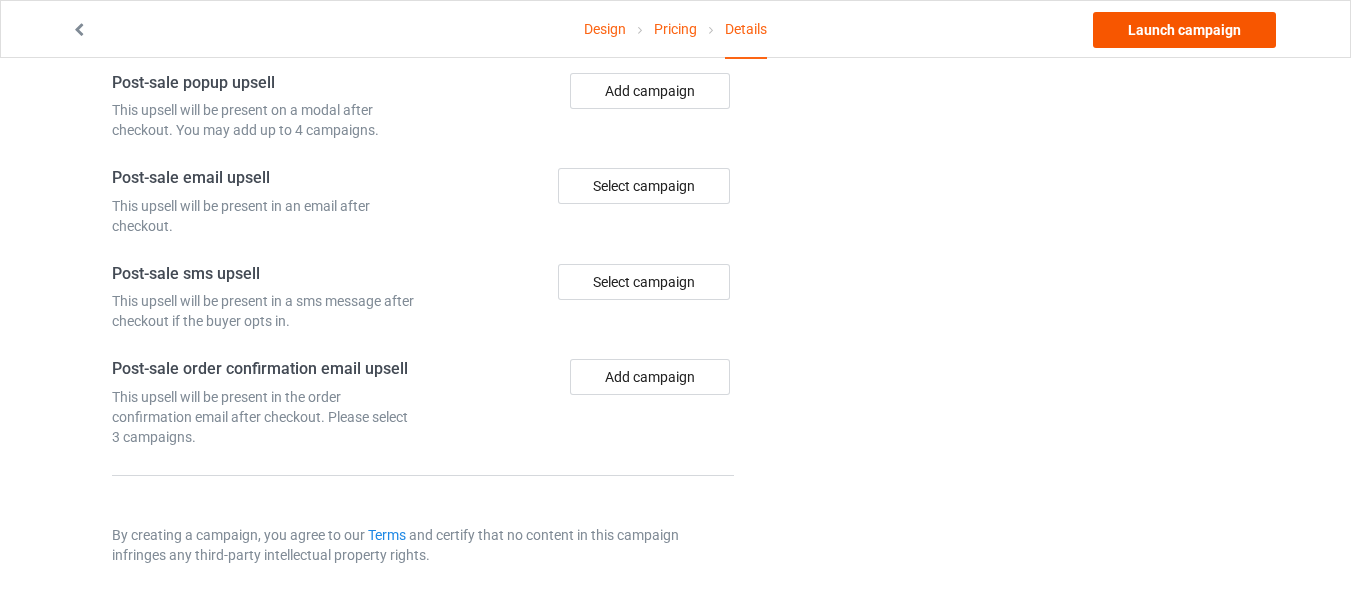 type on "490956417907554" 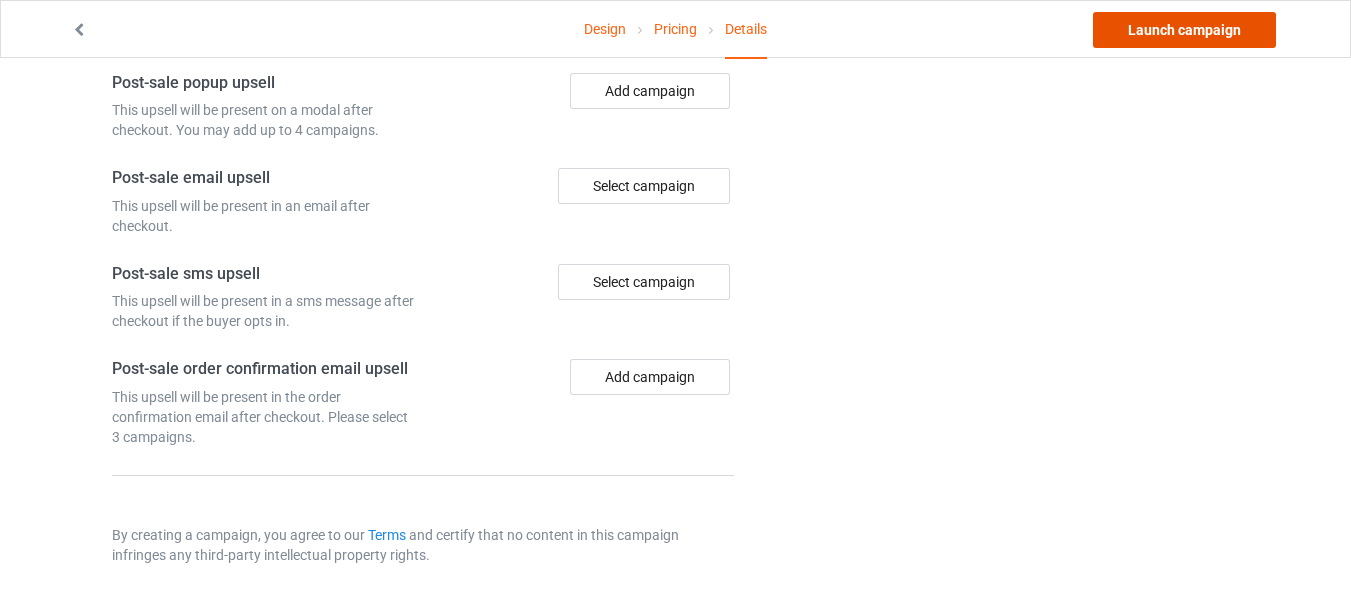 click on "Launch campaign" at bounding box center (1184, 30) 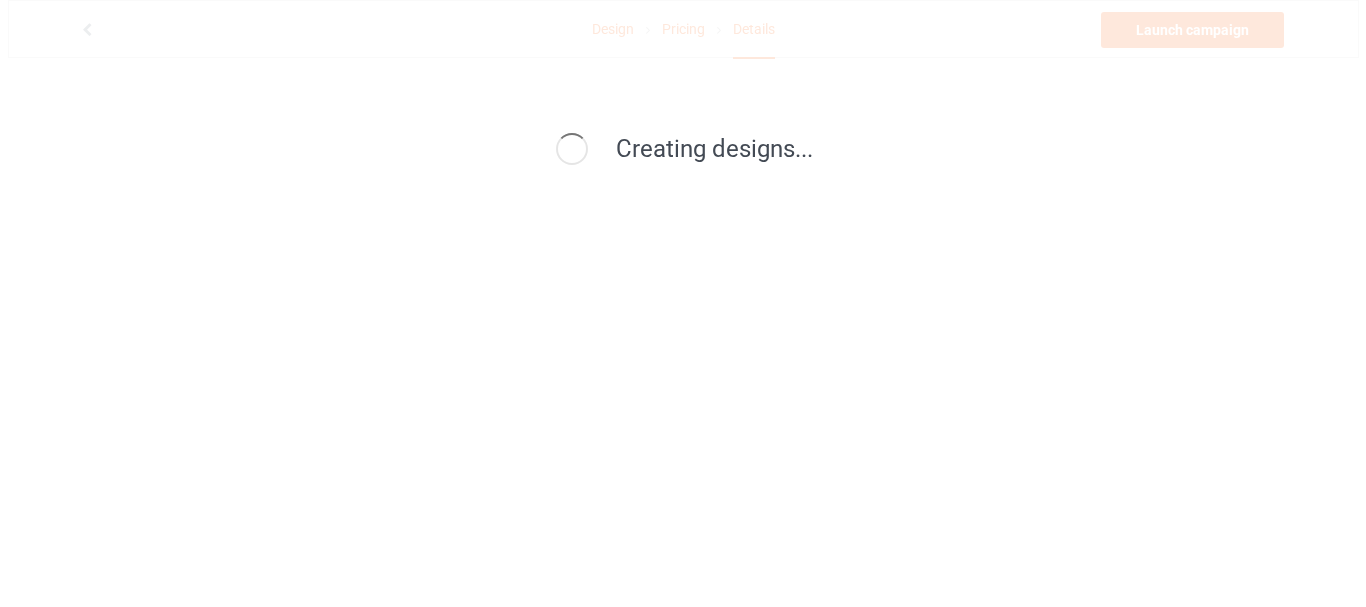 scroll, scrollTop: 0, scrollLeft: 0, axis: both 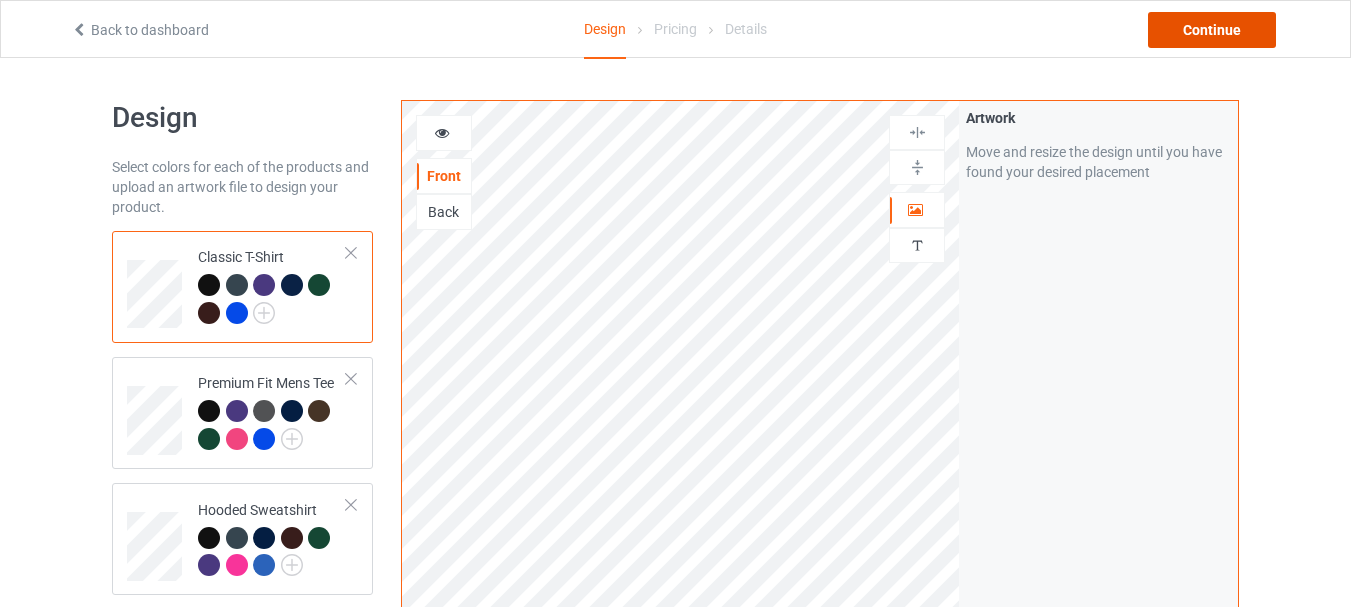 click on "Continue" at bounding box center [1212, 30] 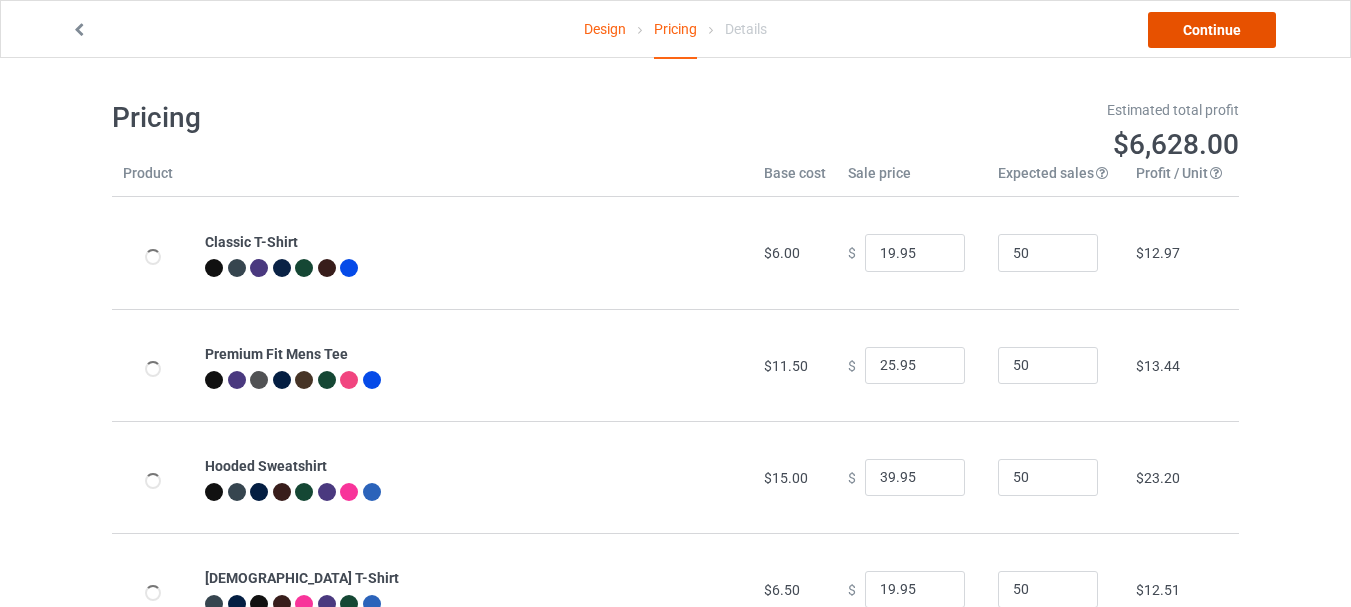 click on "Continue" at bounding box center (1212, 30) 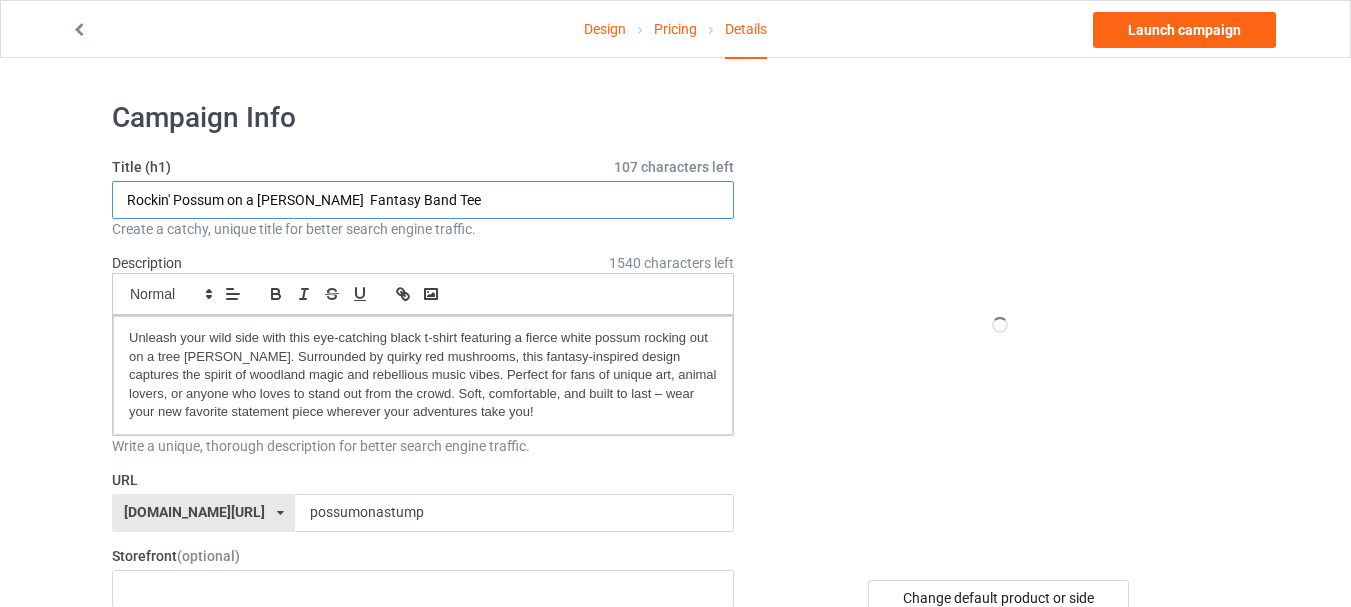 click on "Rockin' Possum on a [PERSON_NAME]  Fantasy Band Tee" at bounding box center [423, 200] 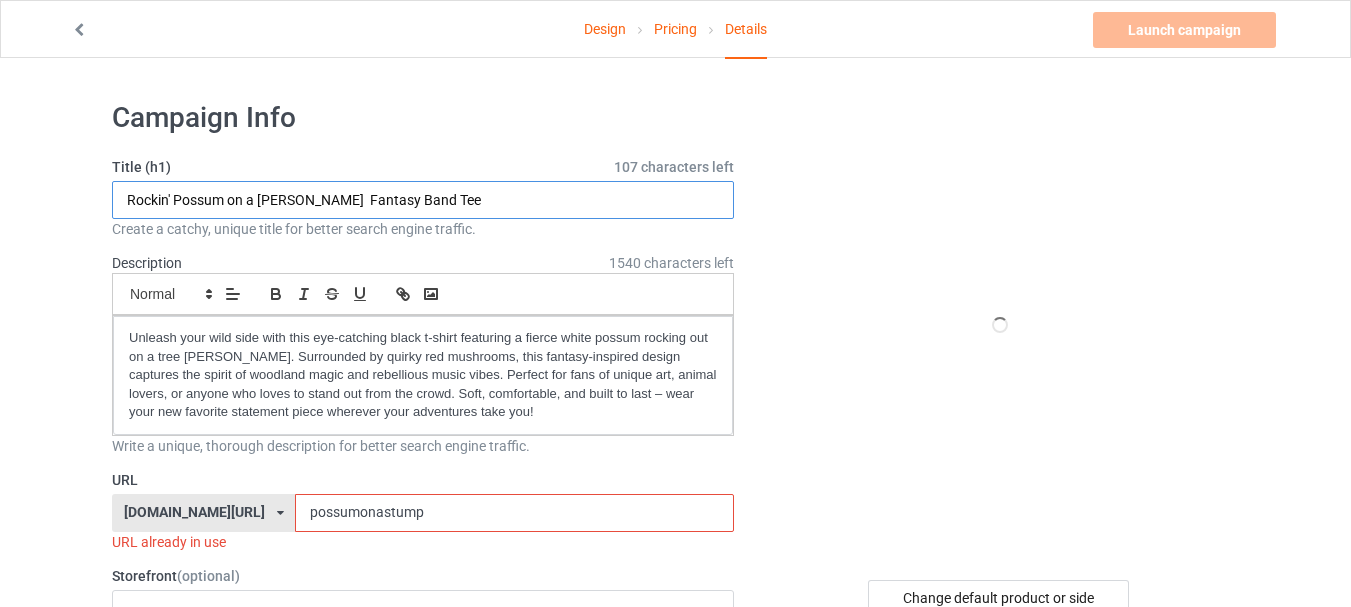 click on "Rockin' Possum on a [PERSON_NAME]  Fantasy Band Tee" at bounding box center (423, 200) 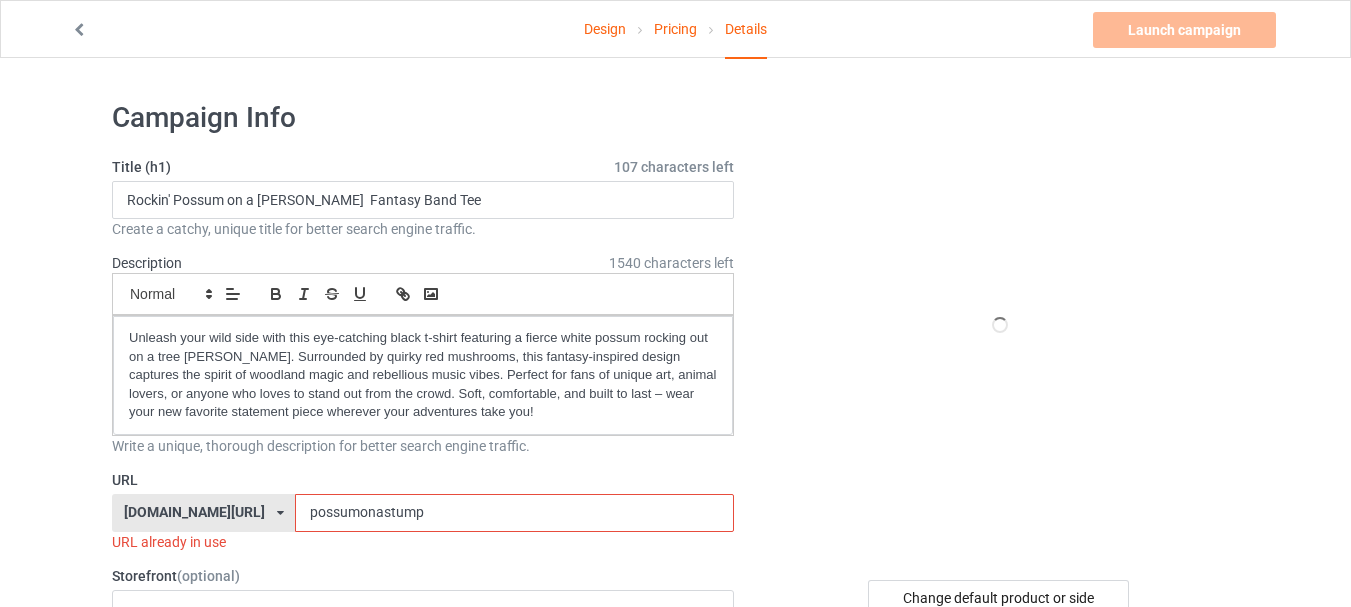 click on "possumonastump" at bounding box center (514, 513) 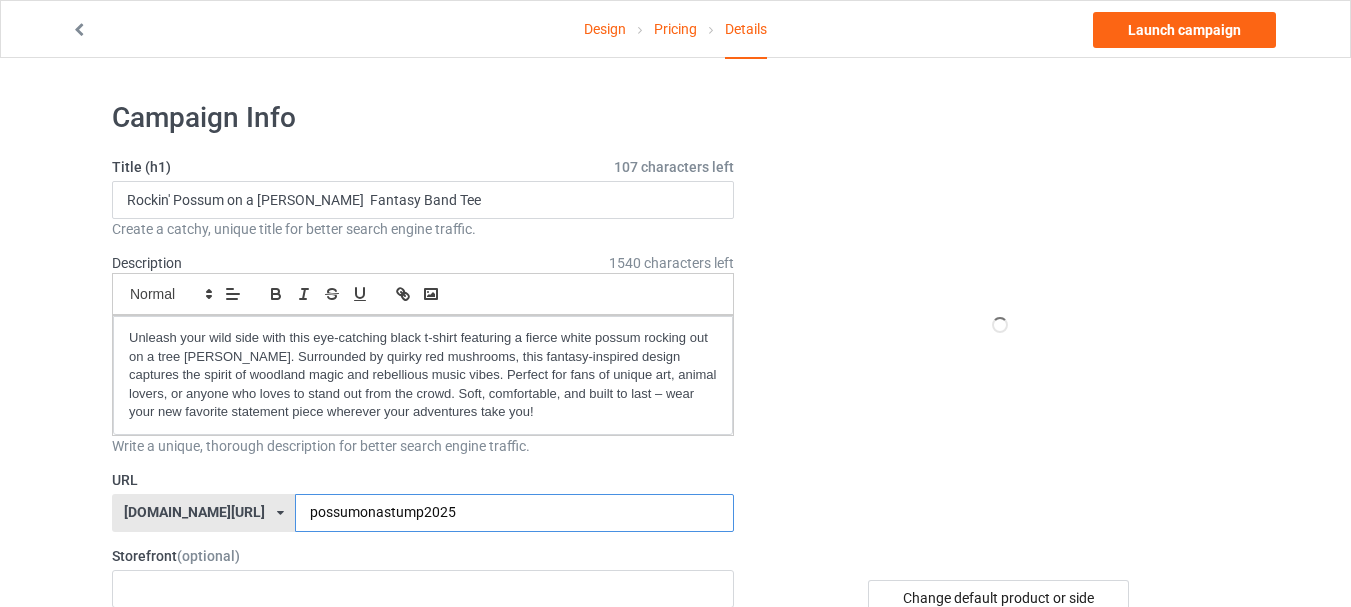 type on "possumonastump2025" 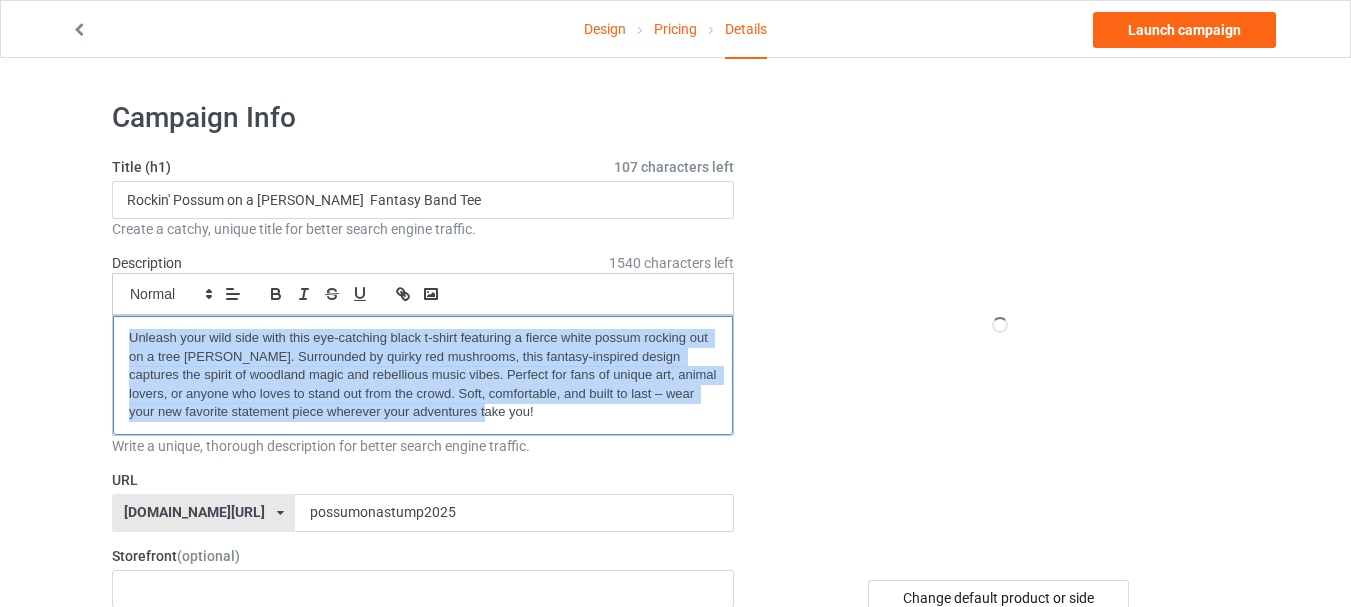 drag, startPoint x: 479, startPoint y: 413, endPoint x: 73, endPoint y: 332, distance: 414.00122 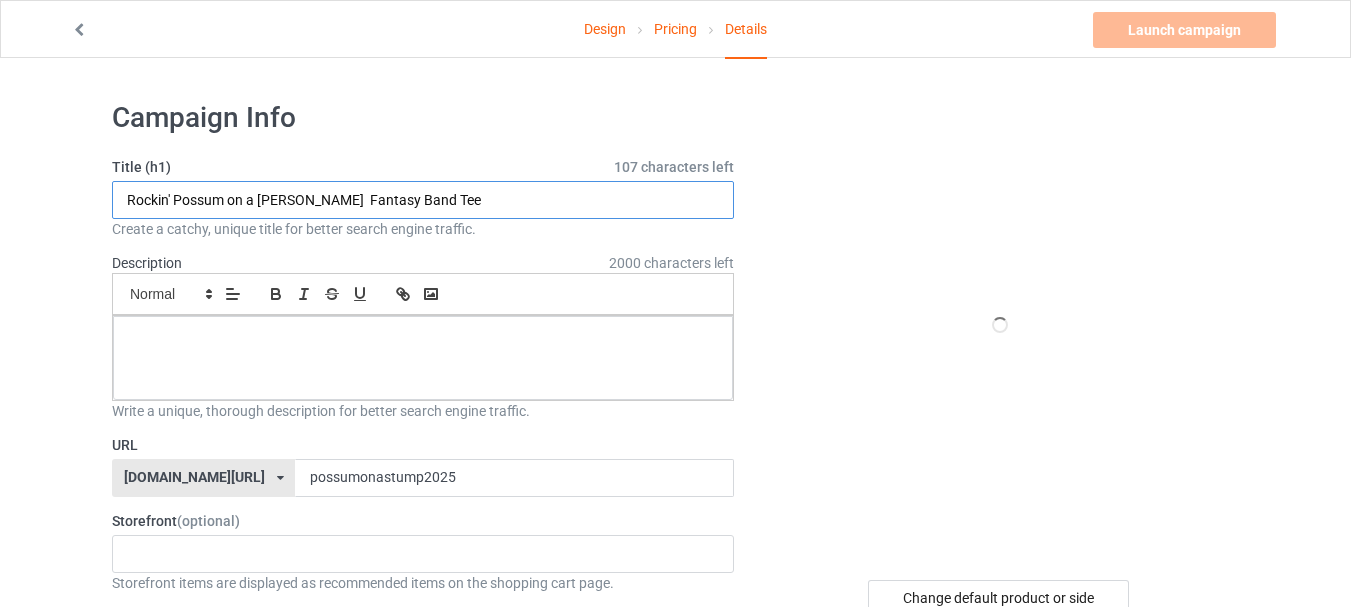 drag, startPoint x: 476, startPoint y: 205, endPoint x: 74, endPoint y: 189, distance: 402.31827 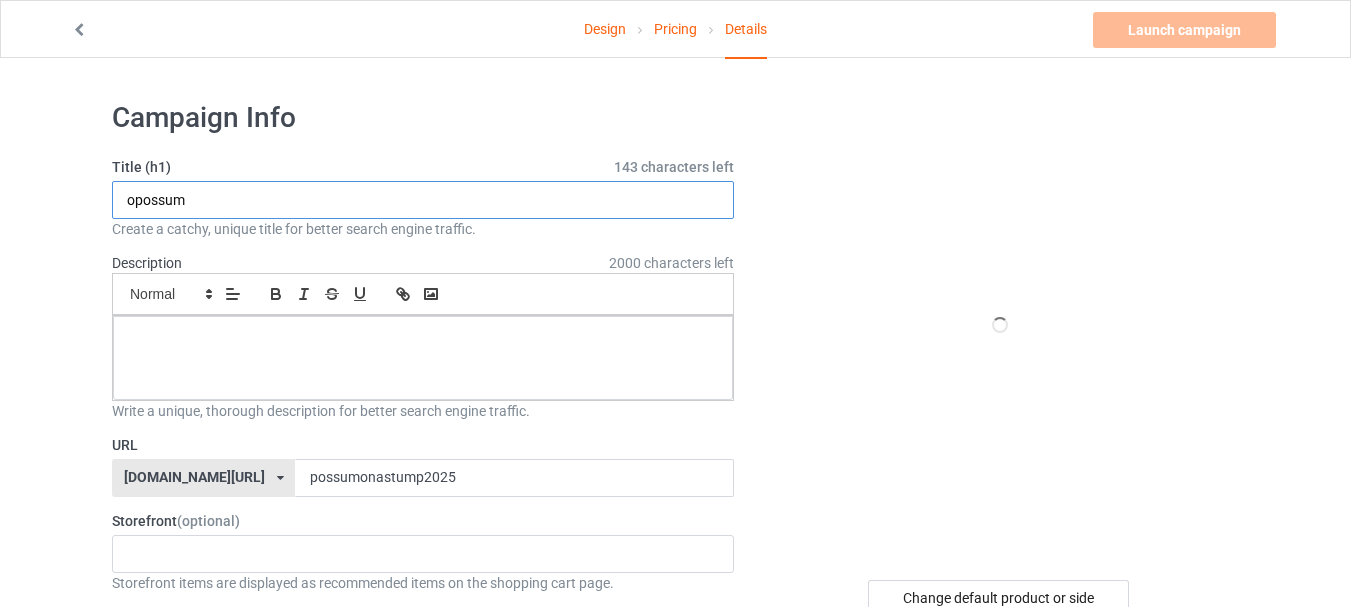 type on "opossum" 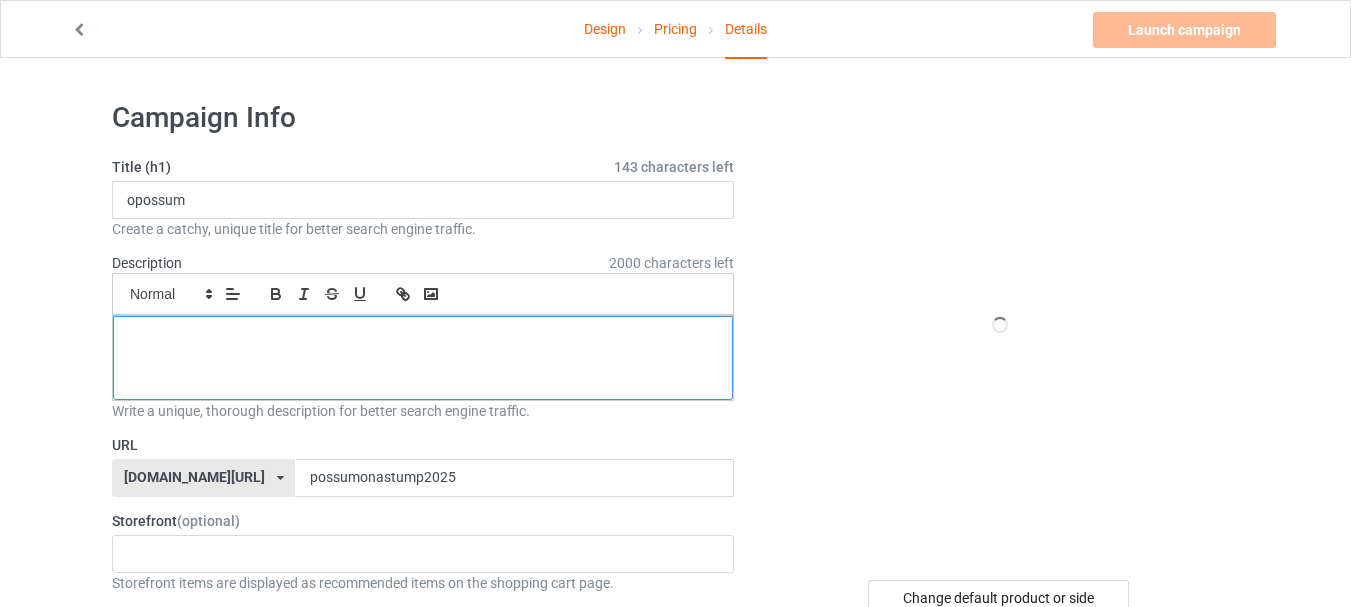 click at bounding box center [423, 358] 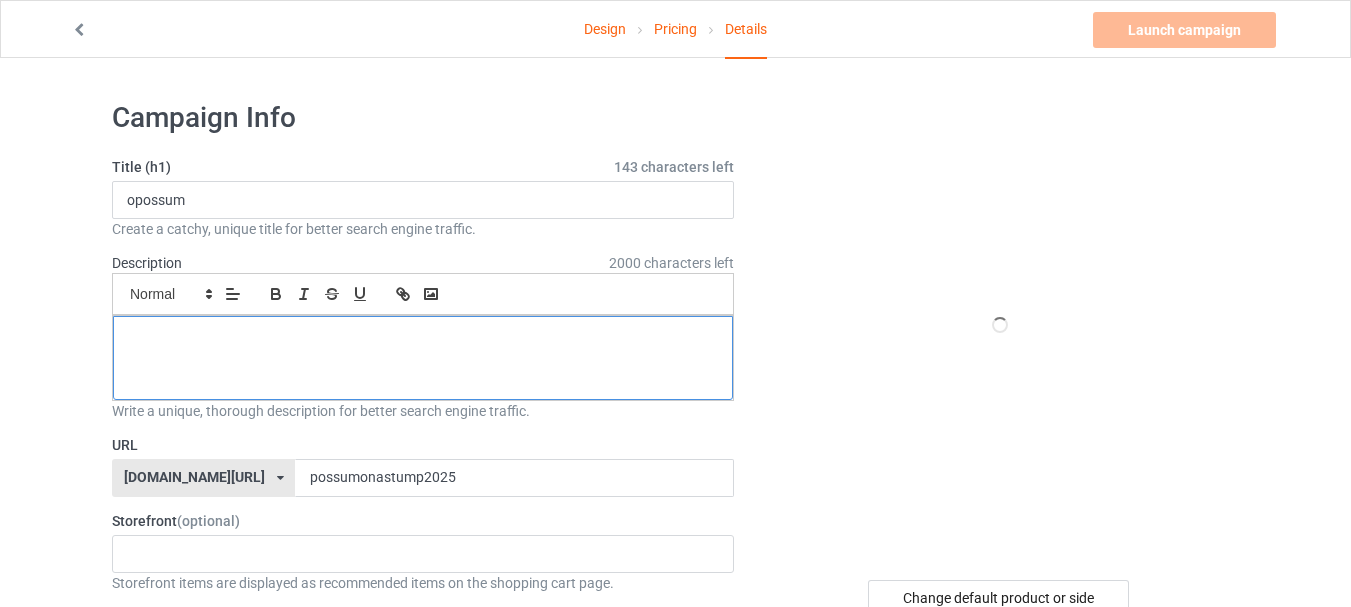 type 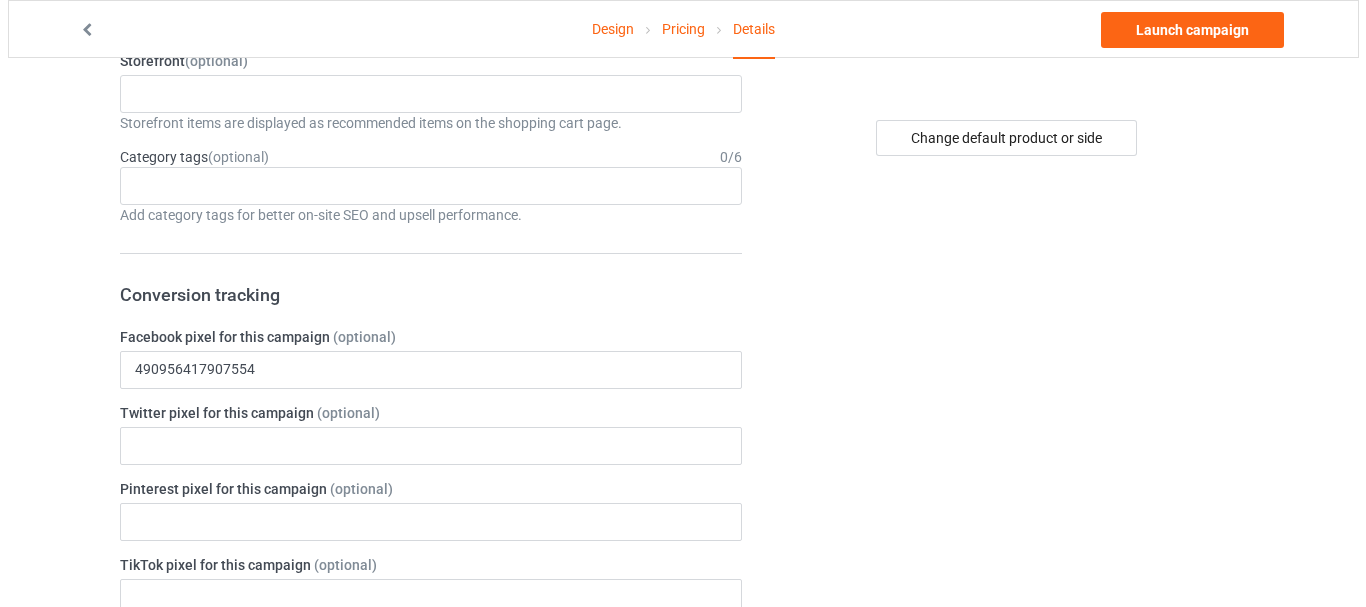 scroll, scrollTop: 424, scrollLeft: 0, axis: vertical 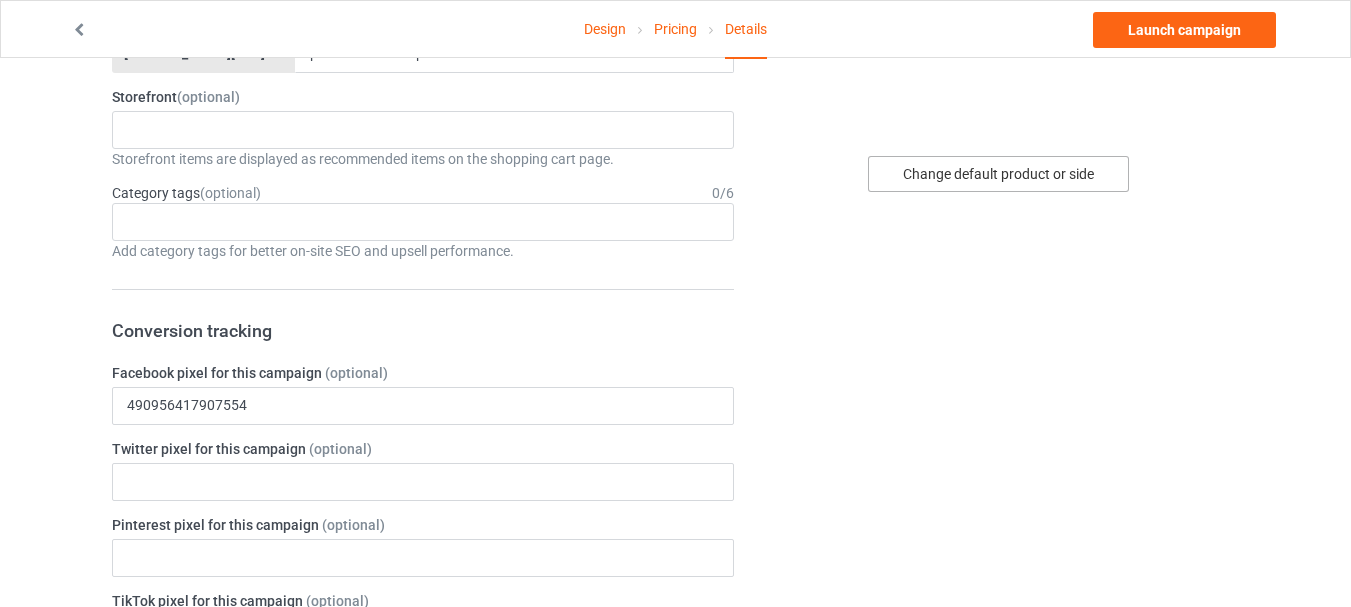 click on "Change default product or side" at bounding box center [998, 174] 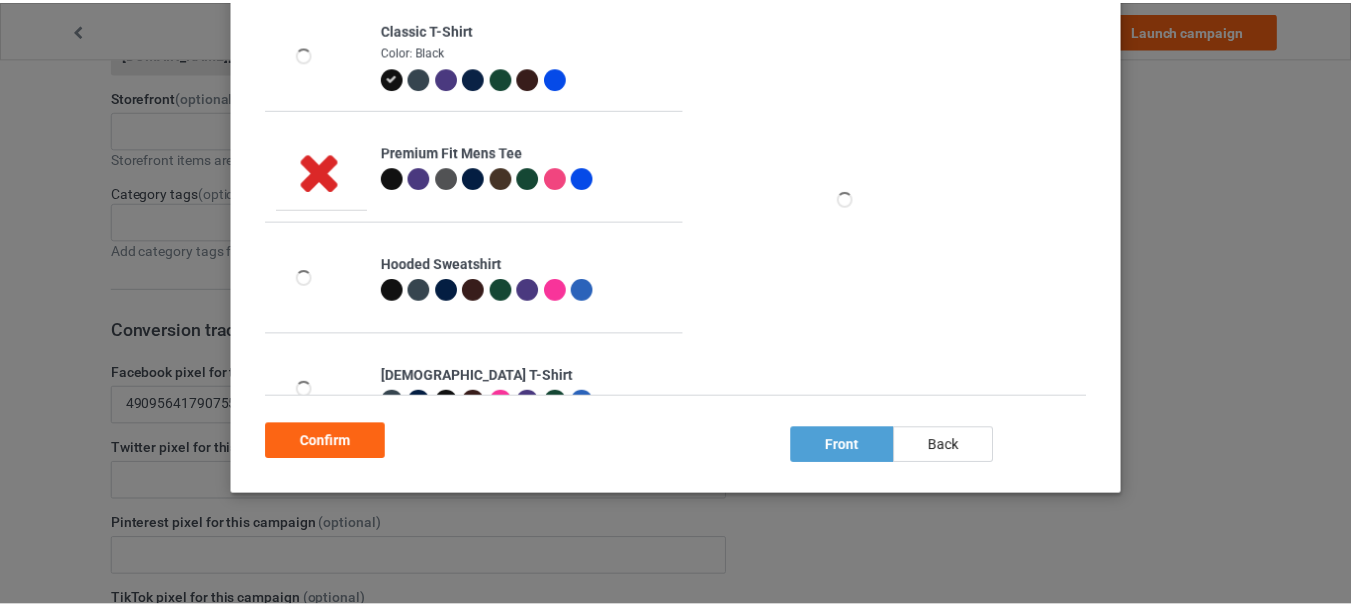 scroll, scrollTop: 0, scrollLeft: 0, axis: both 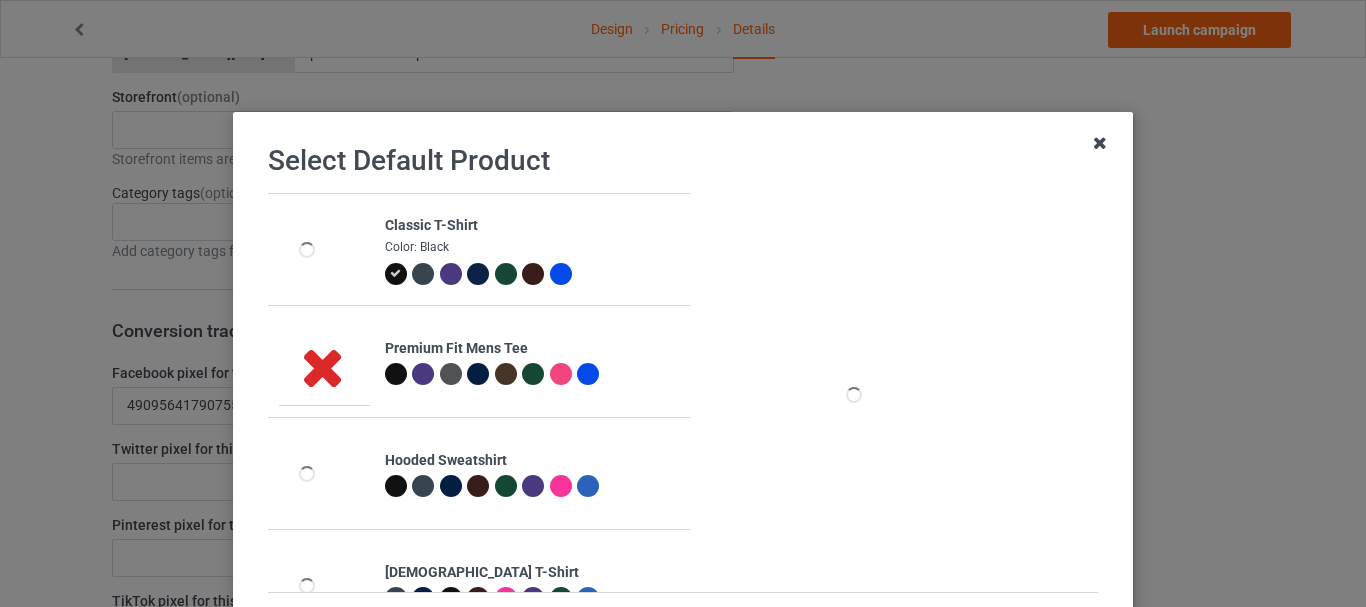 click at bounding box center [1100, 143] 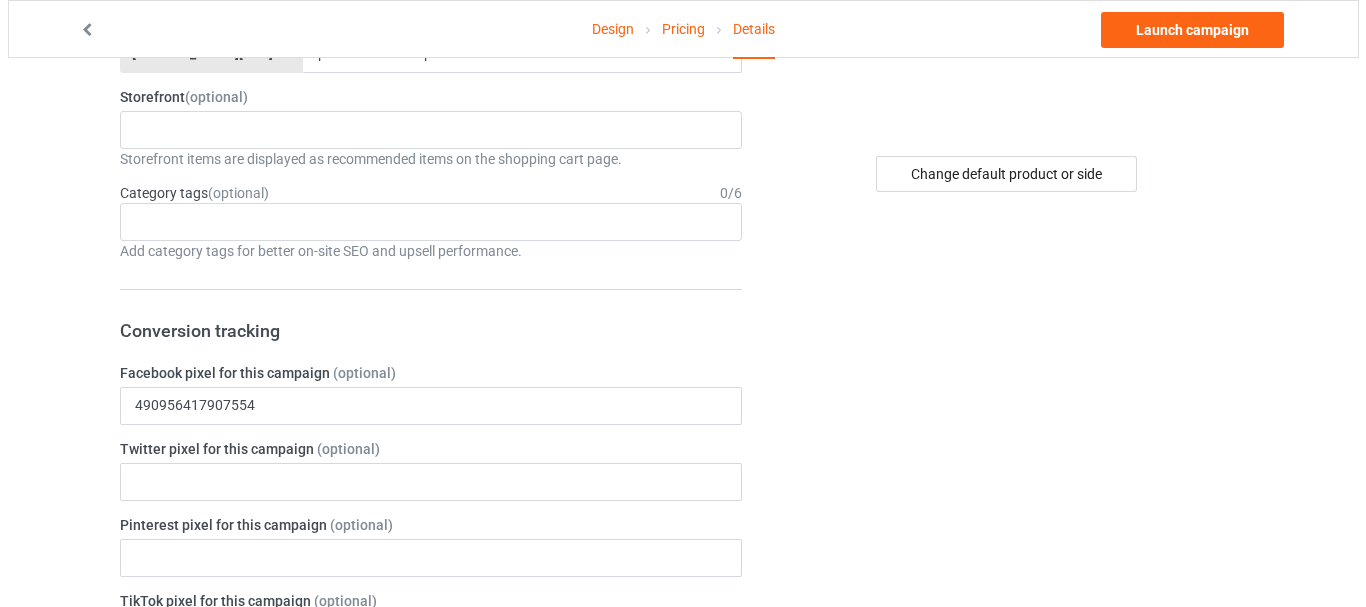 scroll, scrollTop: 0, scrollLeft: 0, axis: both 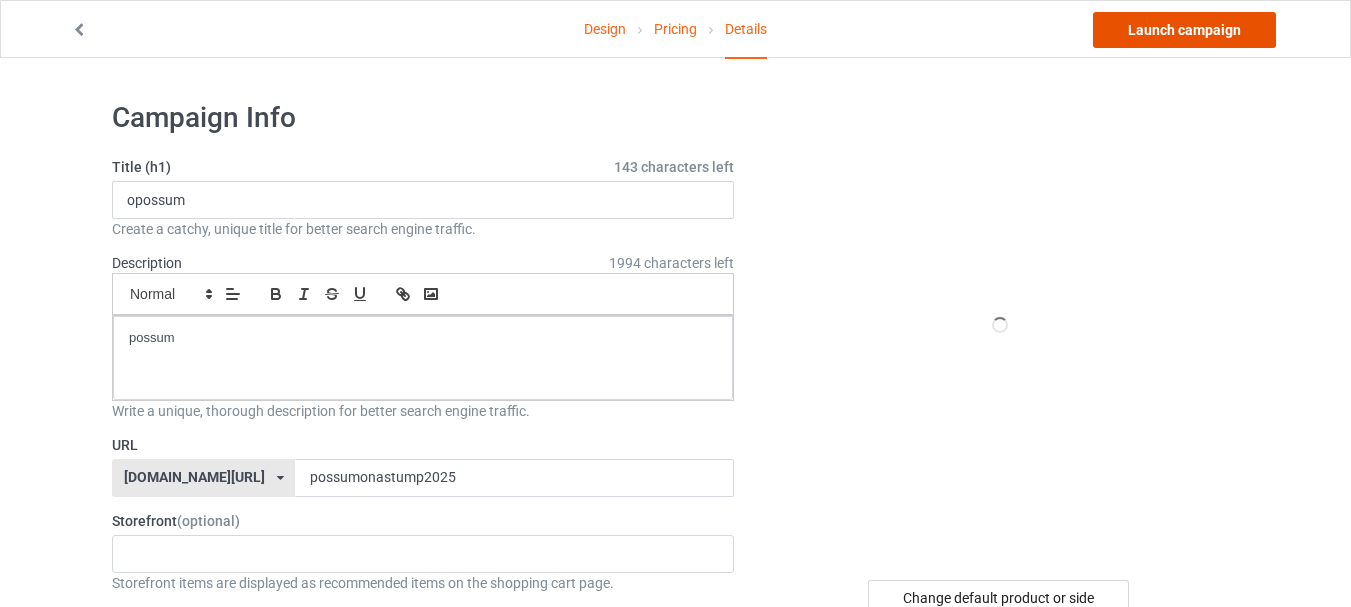 click on "Launch campaign" at bounding box center [1184, 30] 